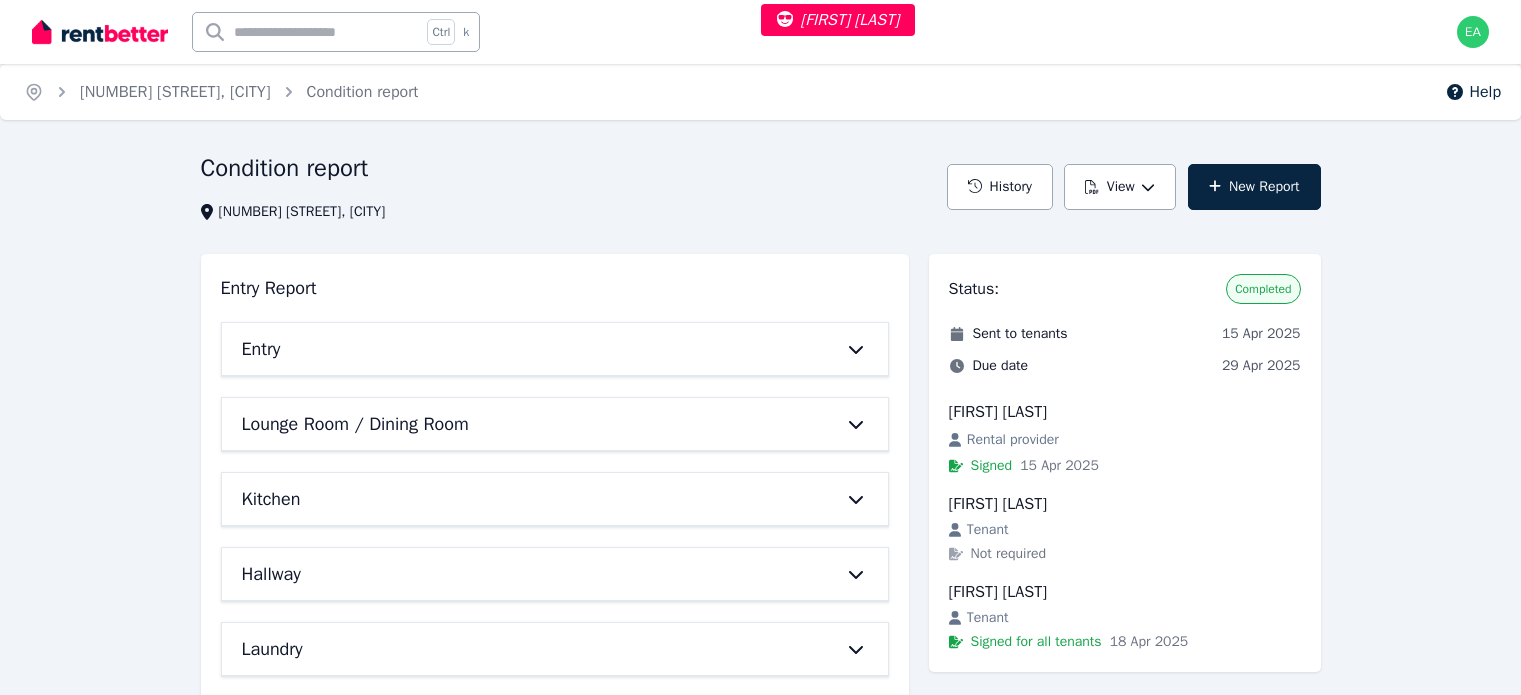 scroll, scrollTop: 700, scrollLeft: 0, axis: vertical 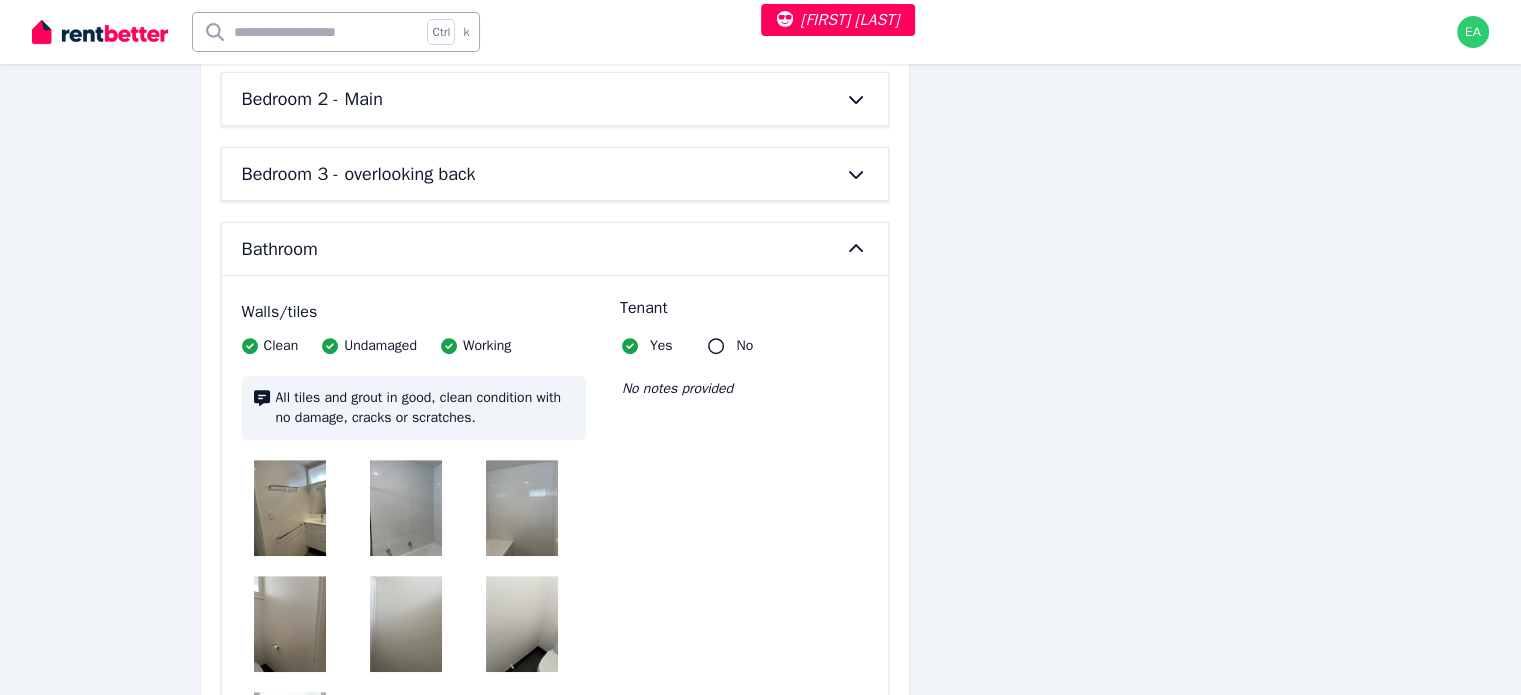 click 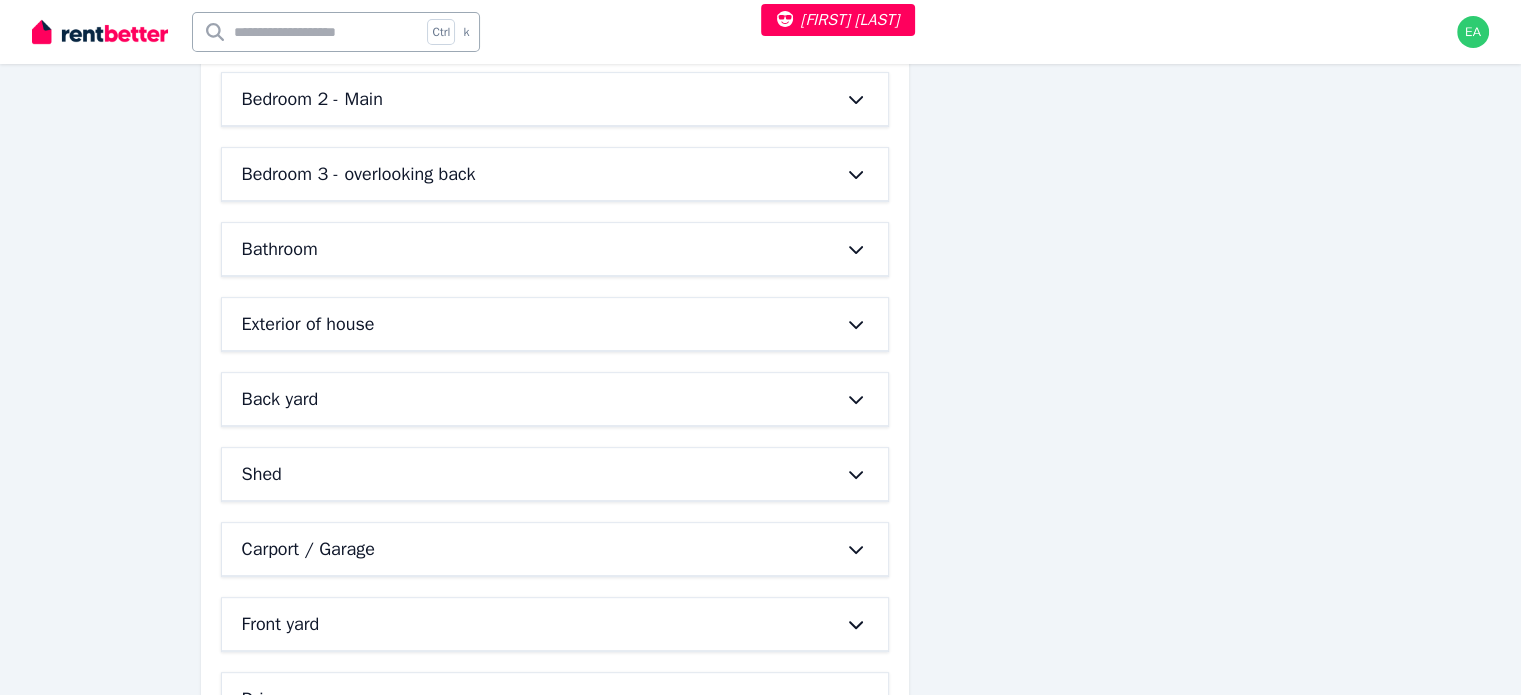 click 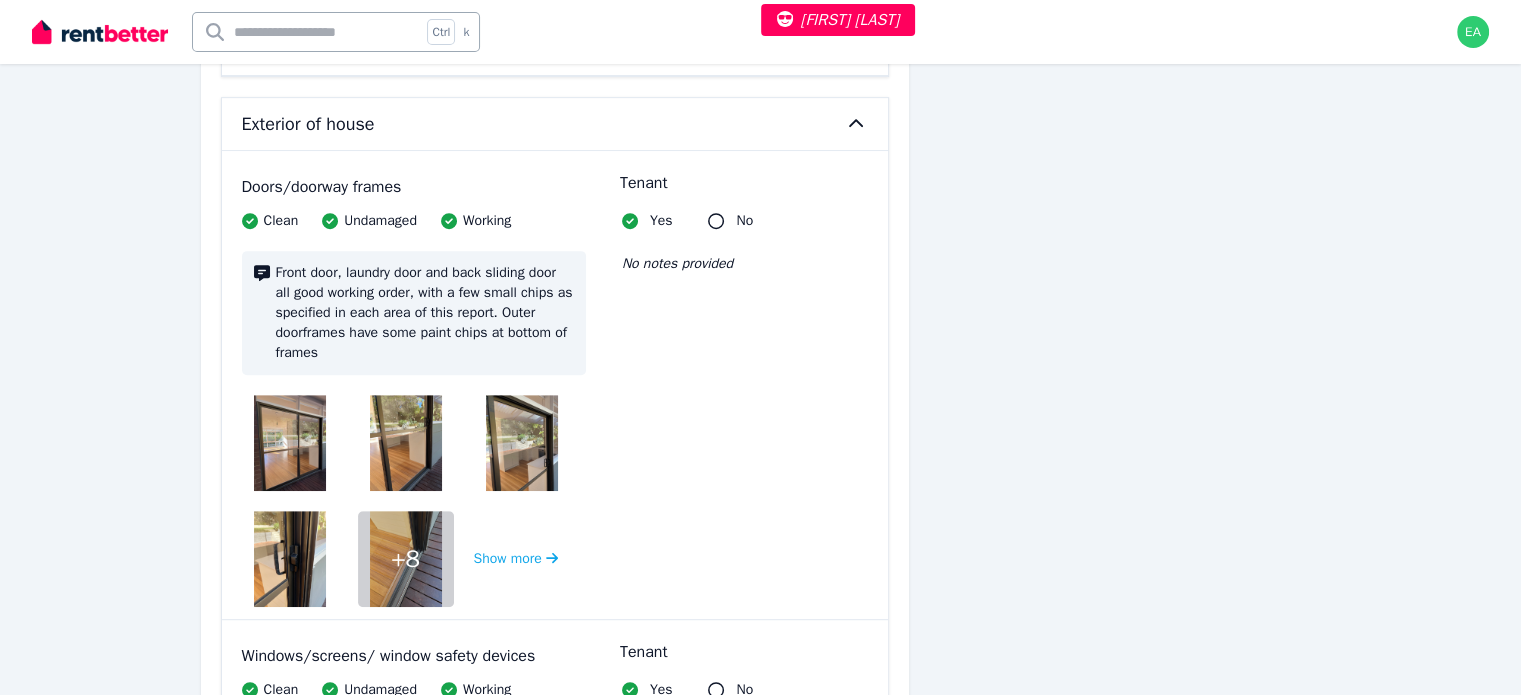 scroll, scrollTop: 1000, scrollLeft: 0, axis: vertical 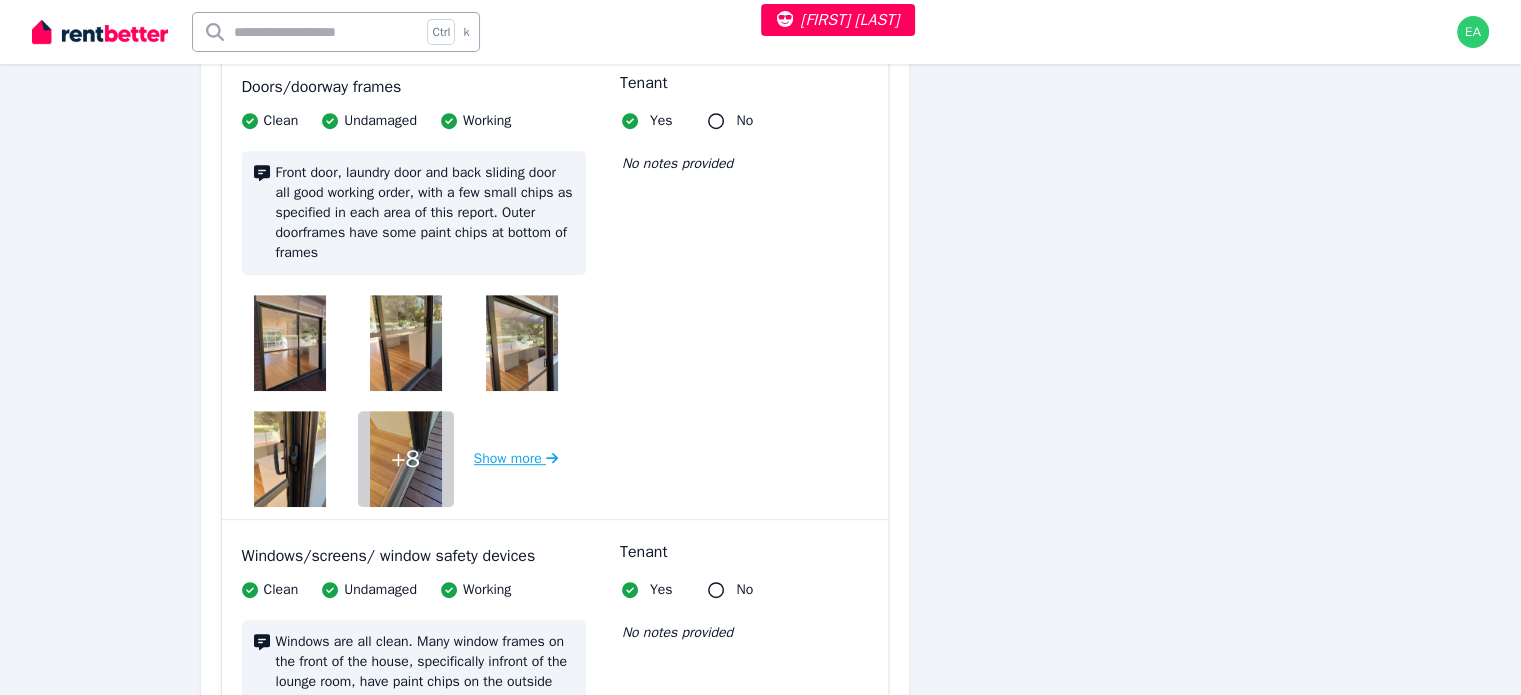 click on "Show more" at bounding box center (516, 459) 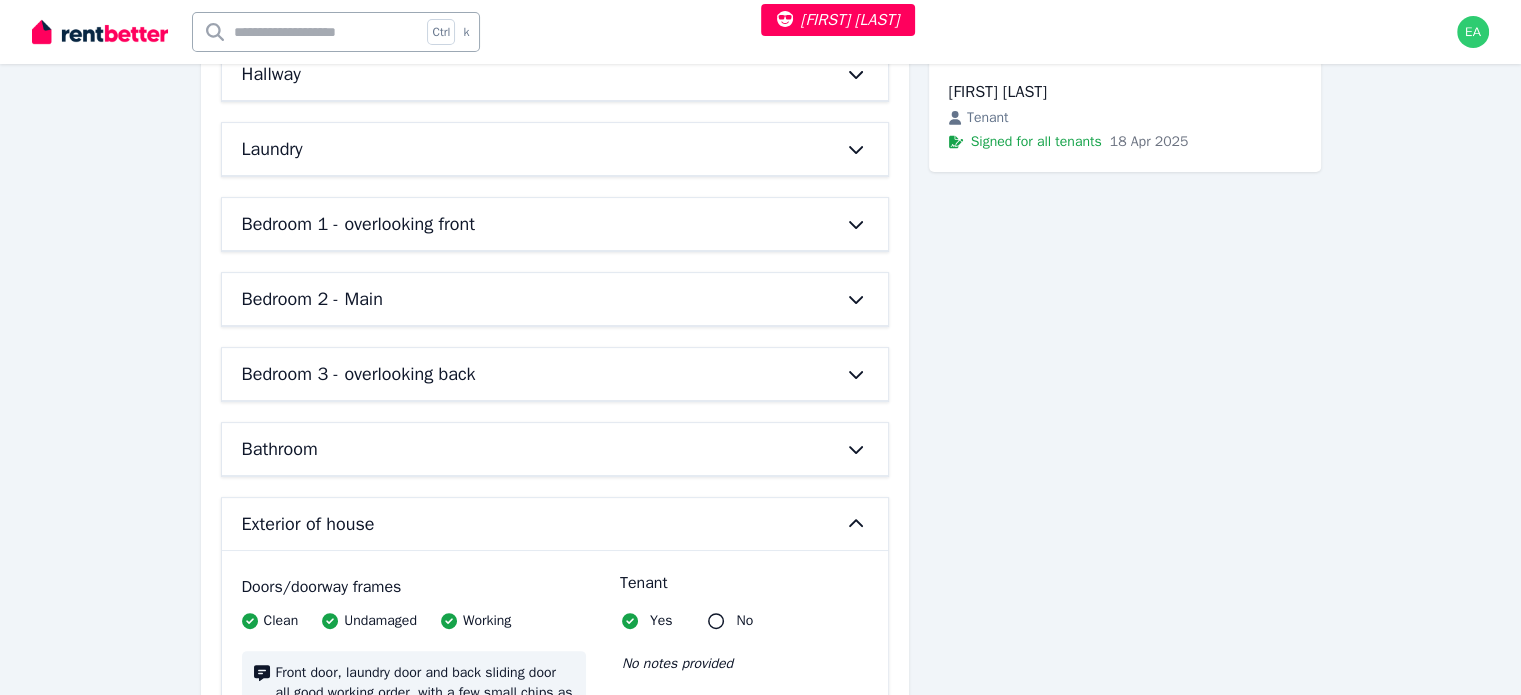 scroll, scrollTop: 300, scrollLeft: 0, axis: vertical 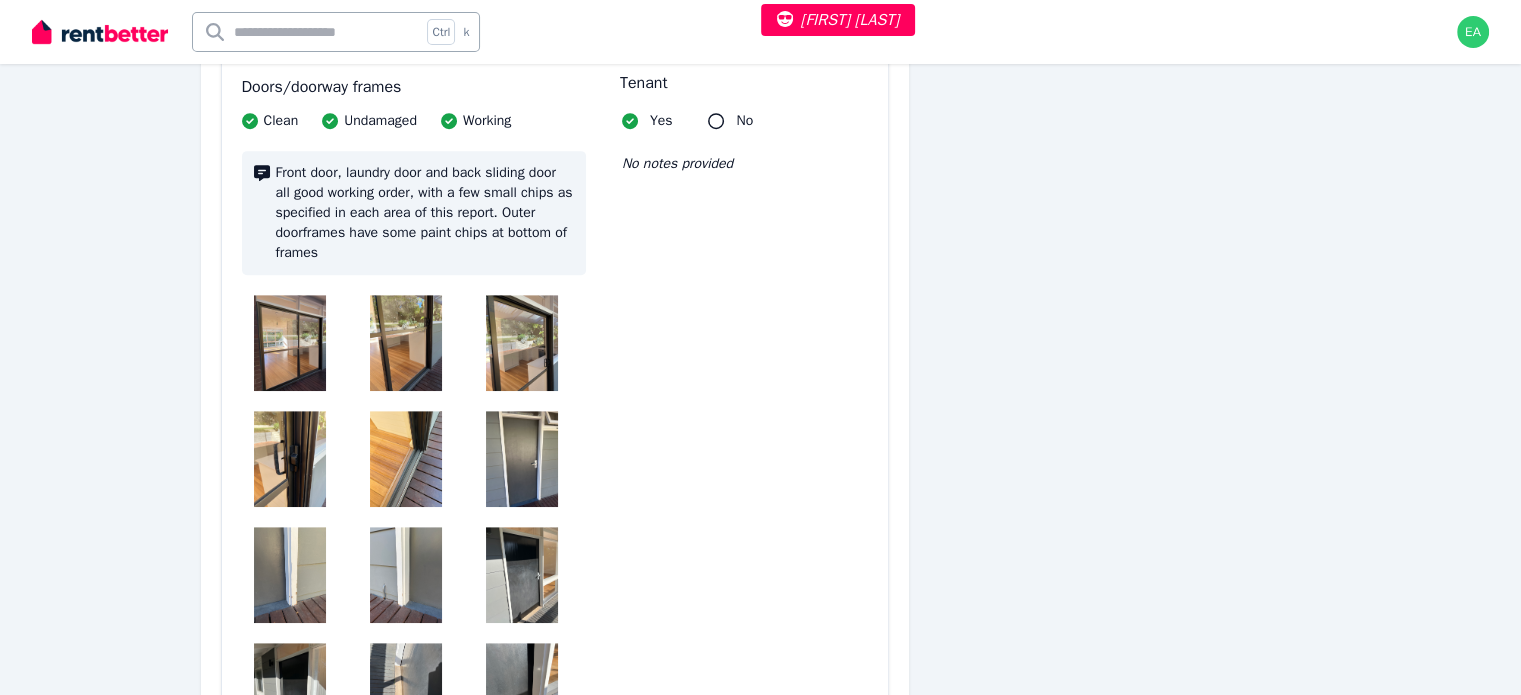 click at bounding box center (290, 343) 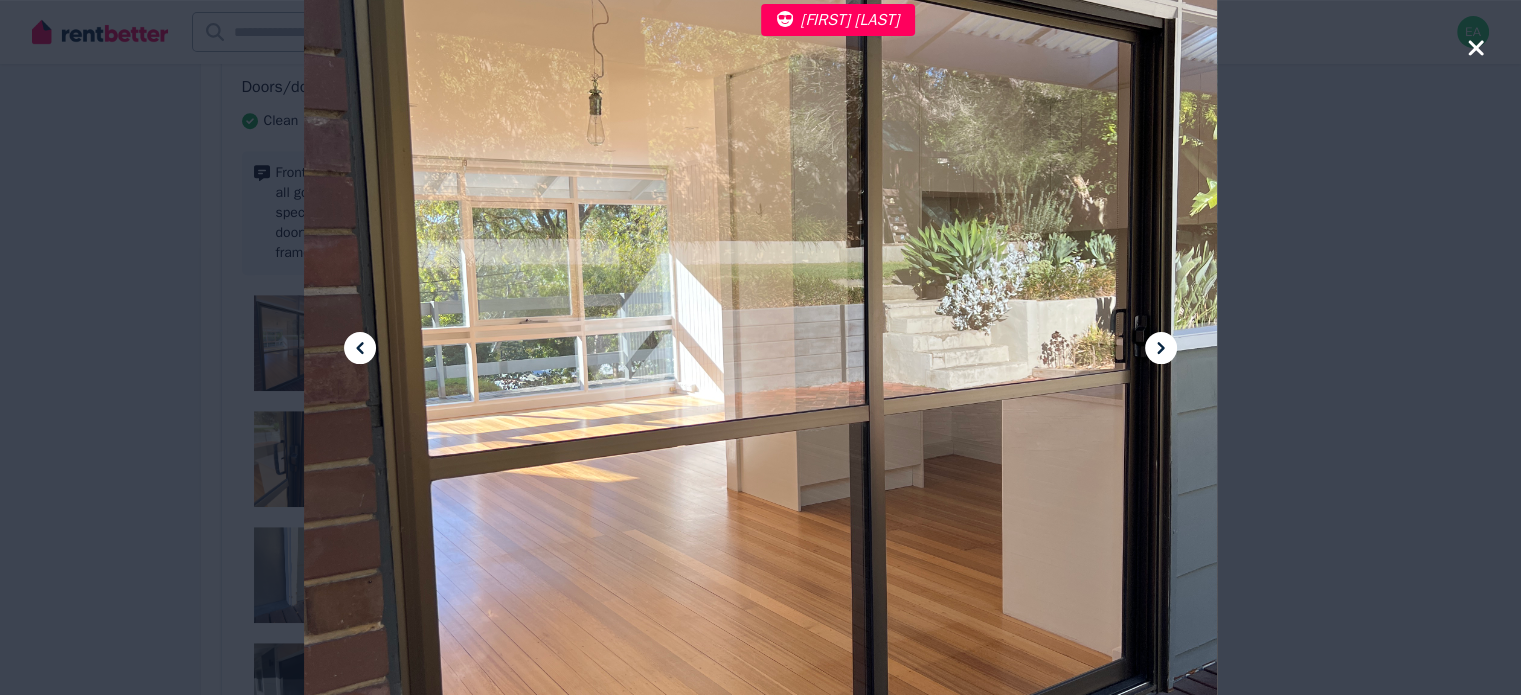 click 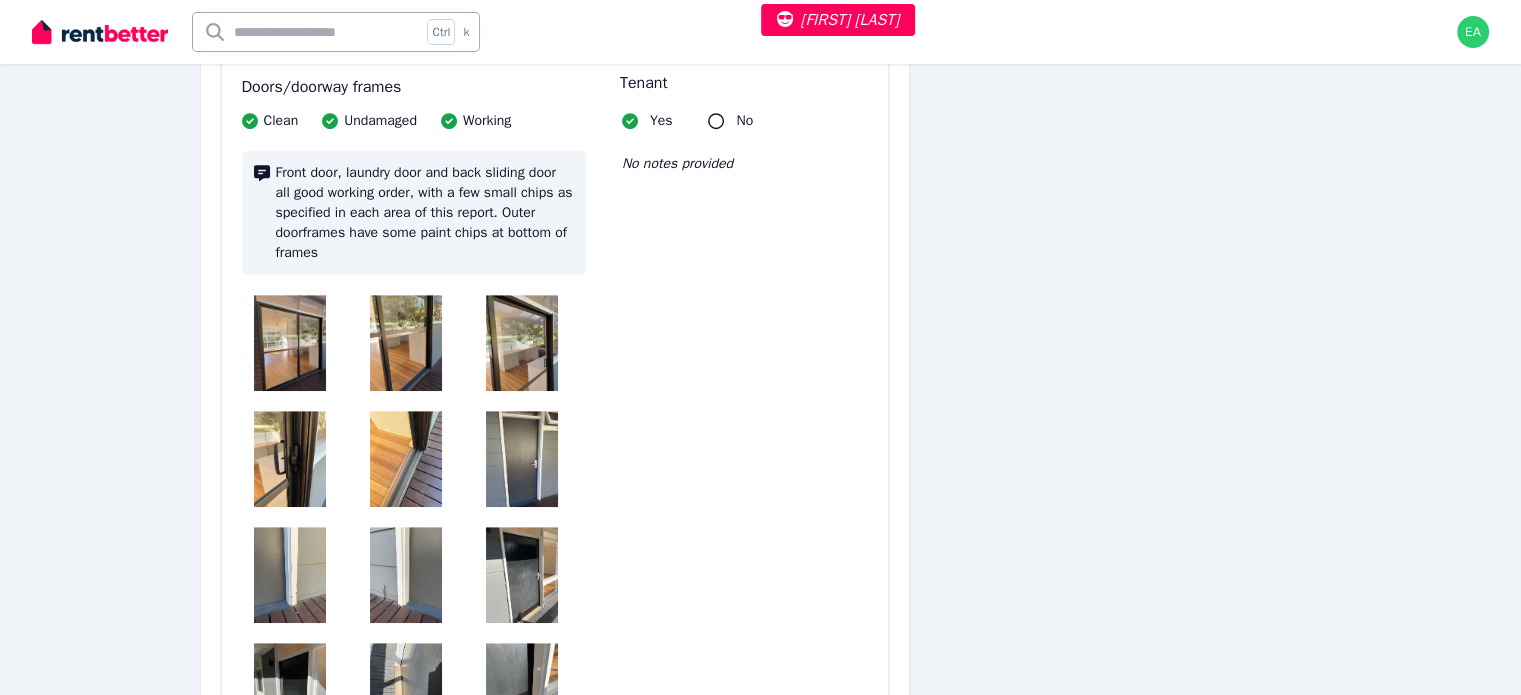 scroll, scrollTop: 700, scrollLeft: 0, axis: vertical 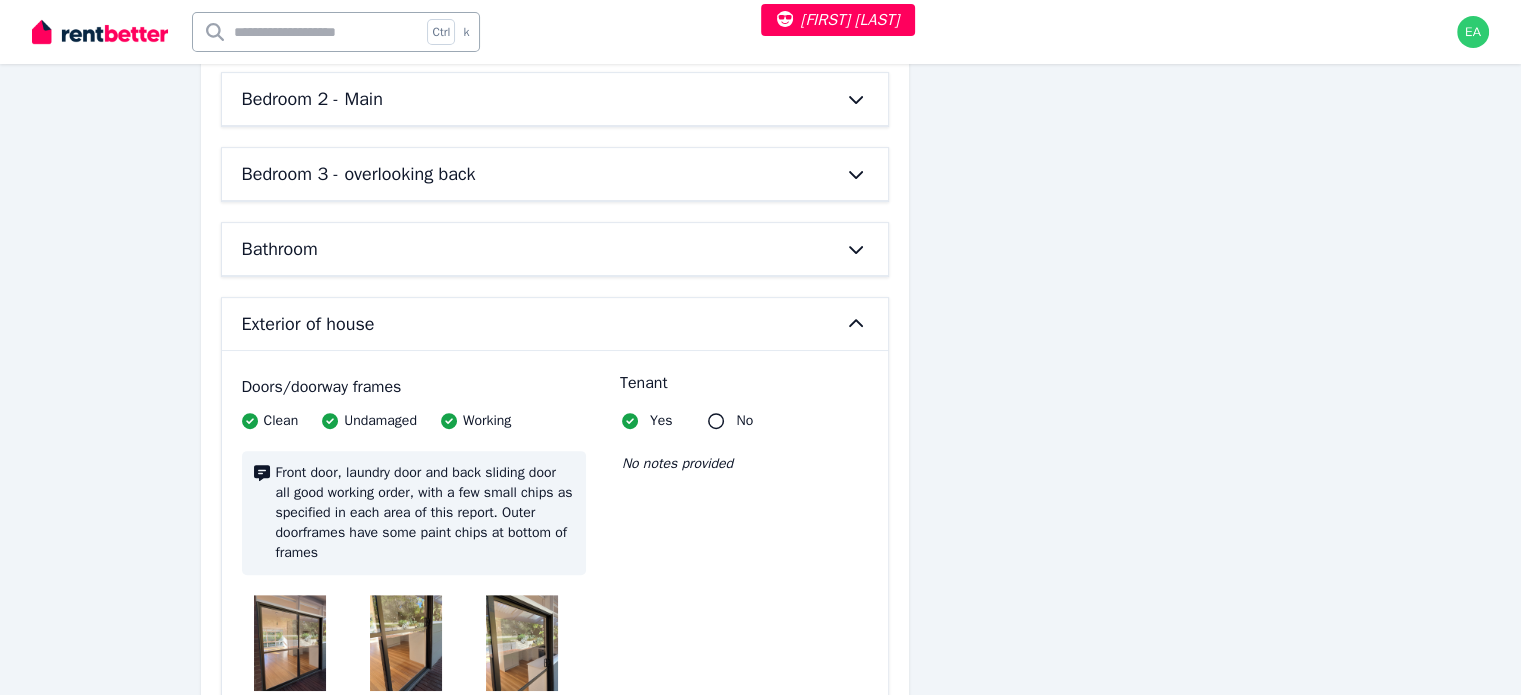 click 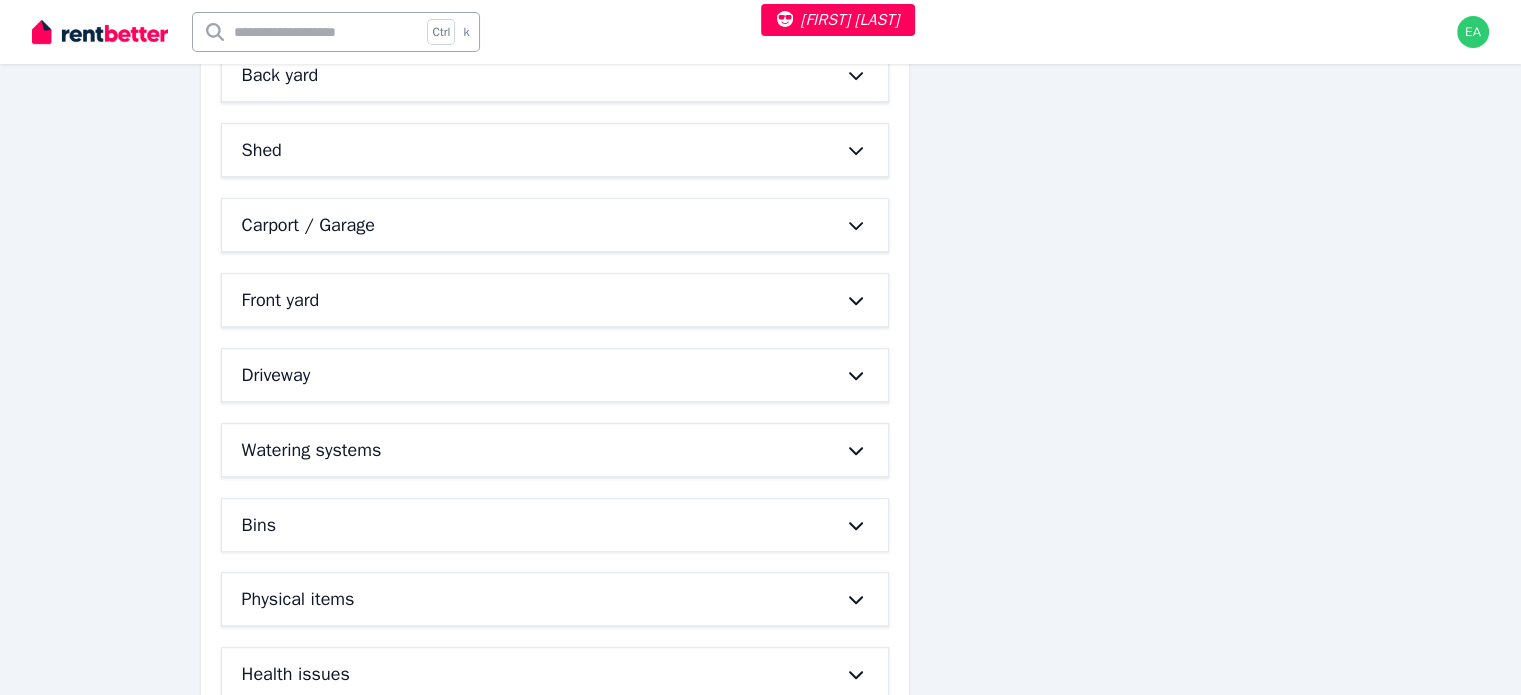 scroll, scrollTop: 924, scrollLeft: 0, axis: vertical 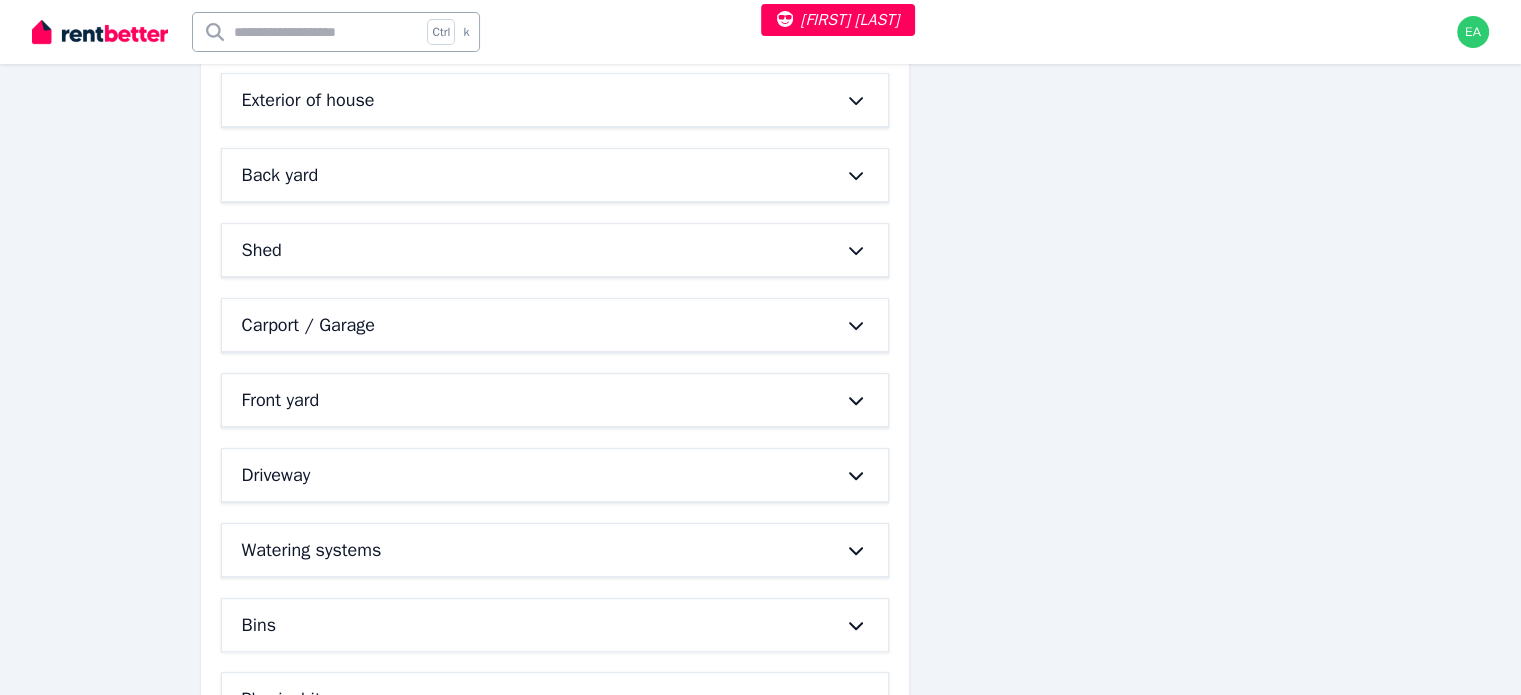 click 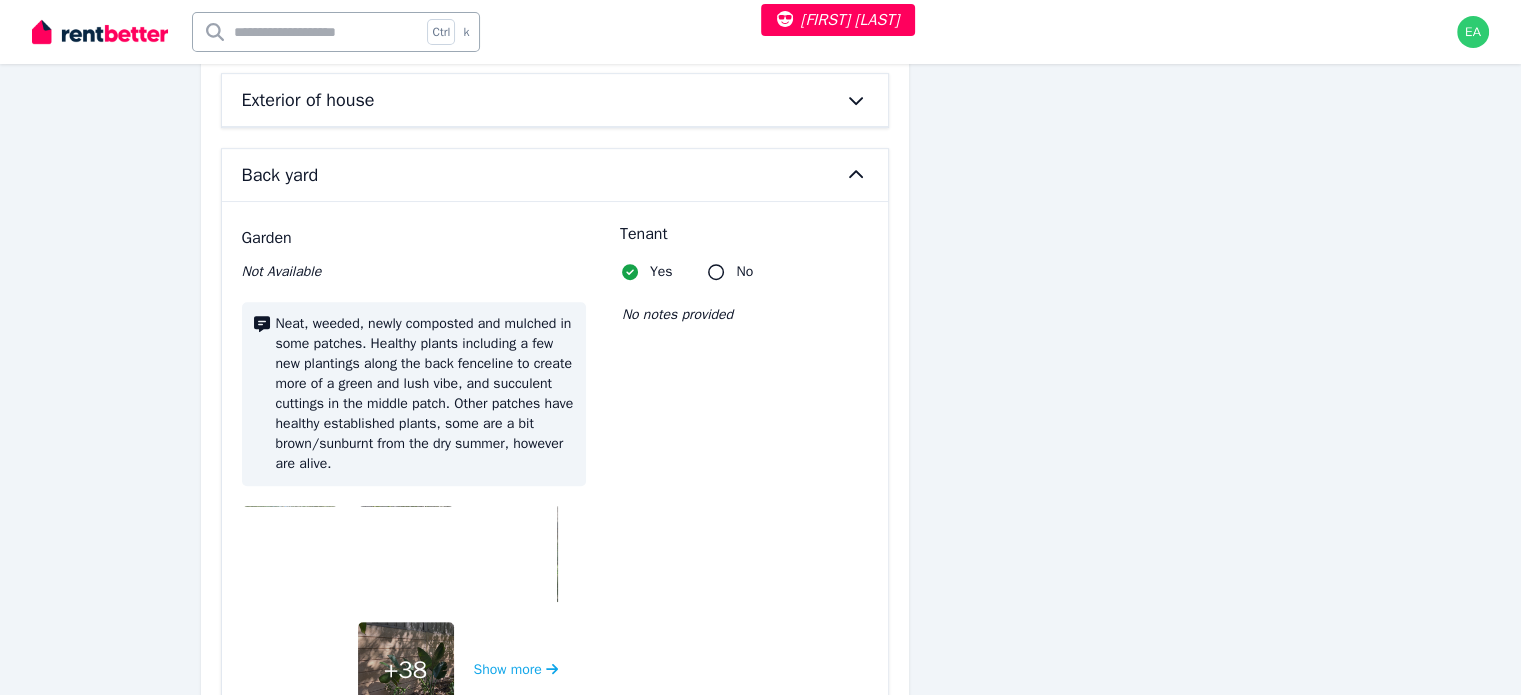 scroll, scrollTop: 1124, scrollLeft: 0, axis: vertical 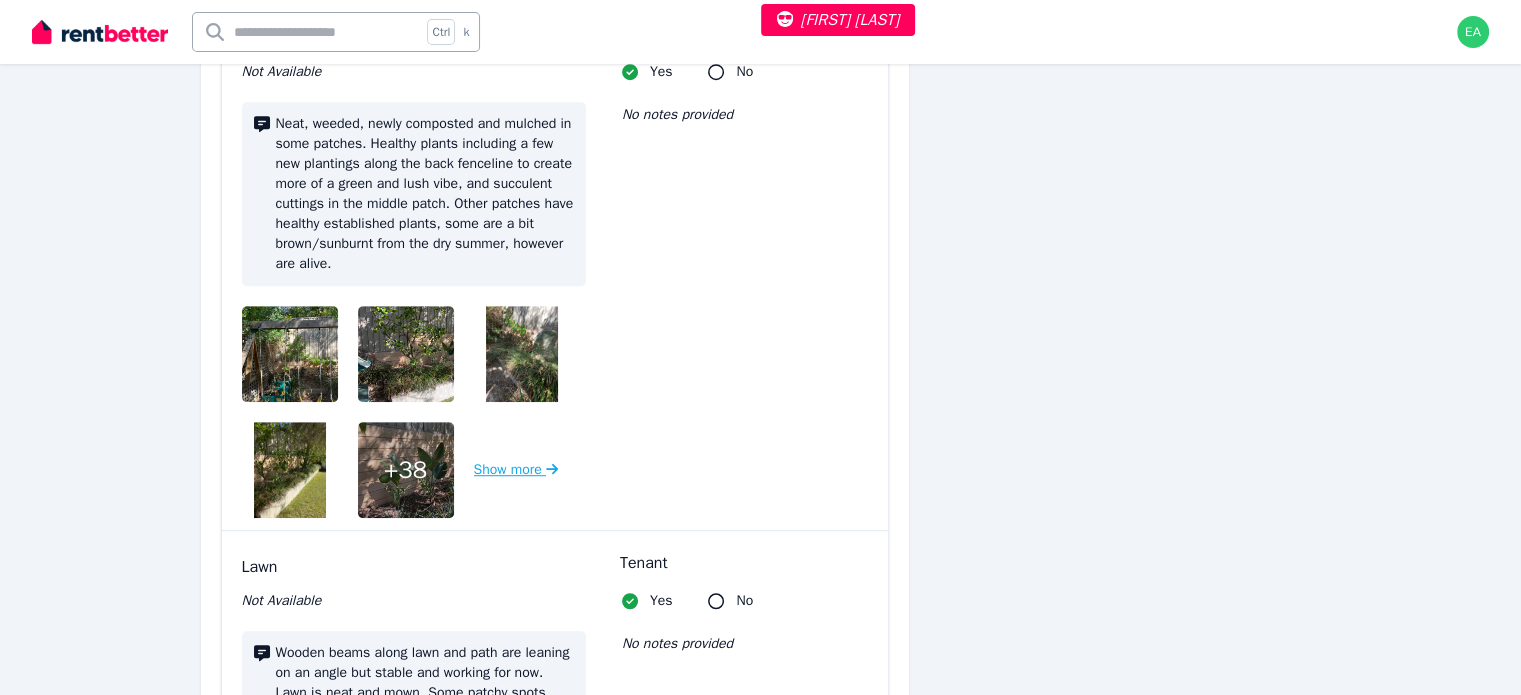 click on "Show more" at bounding box center [516, 470] 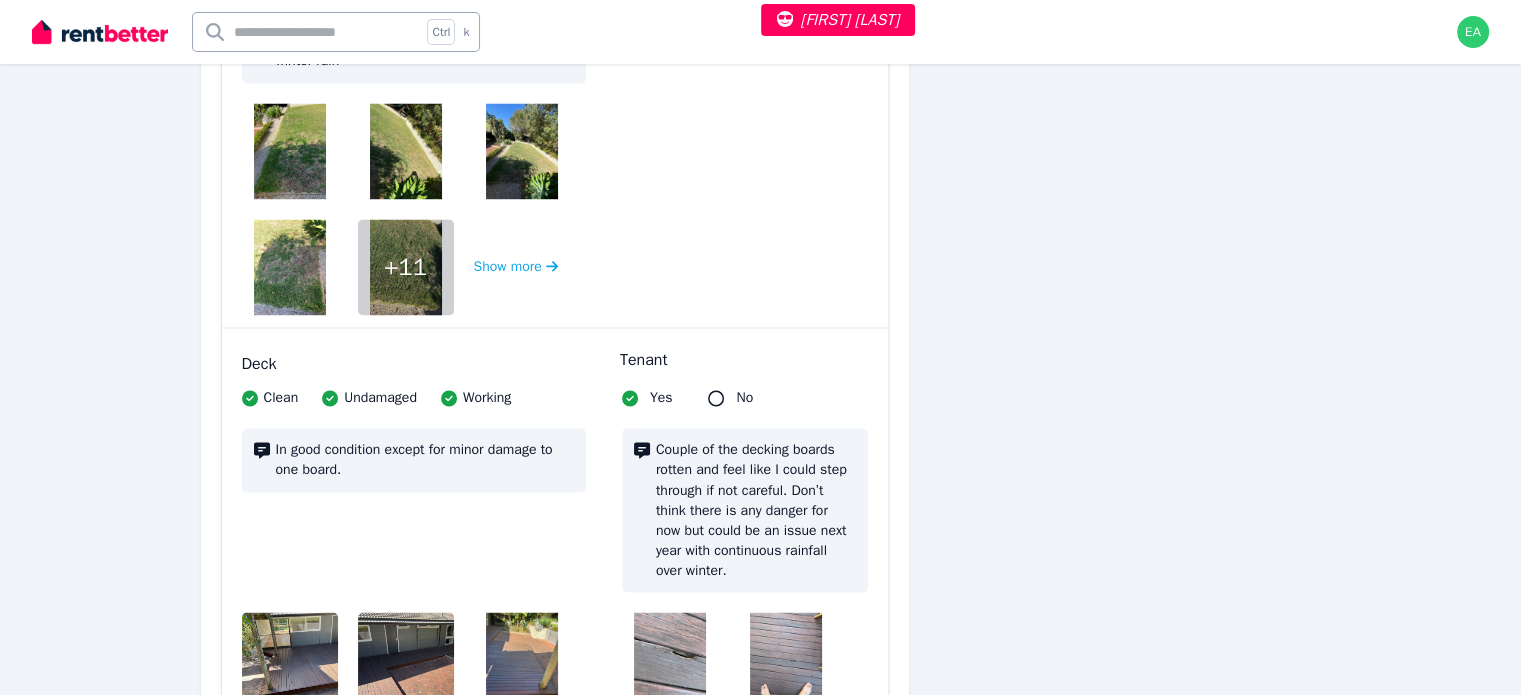 scroll, scrollTop: 3724, scrollLeft: 0, axis: vertical 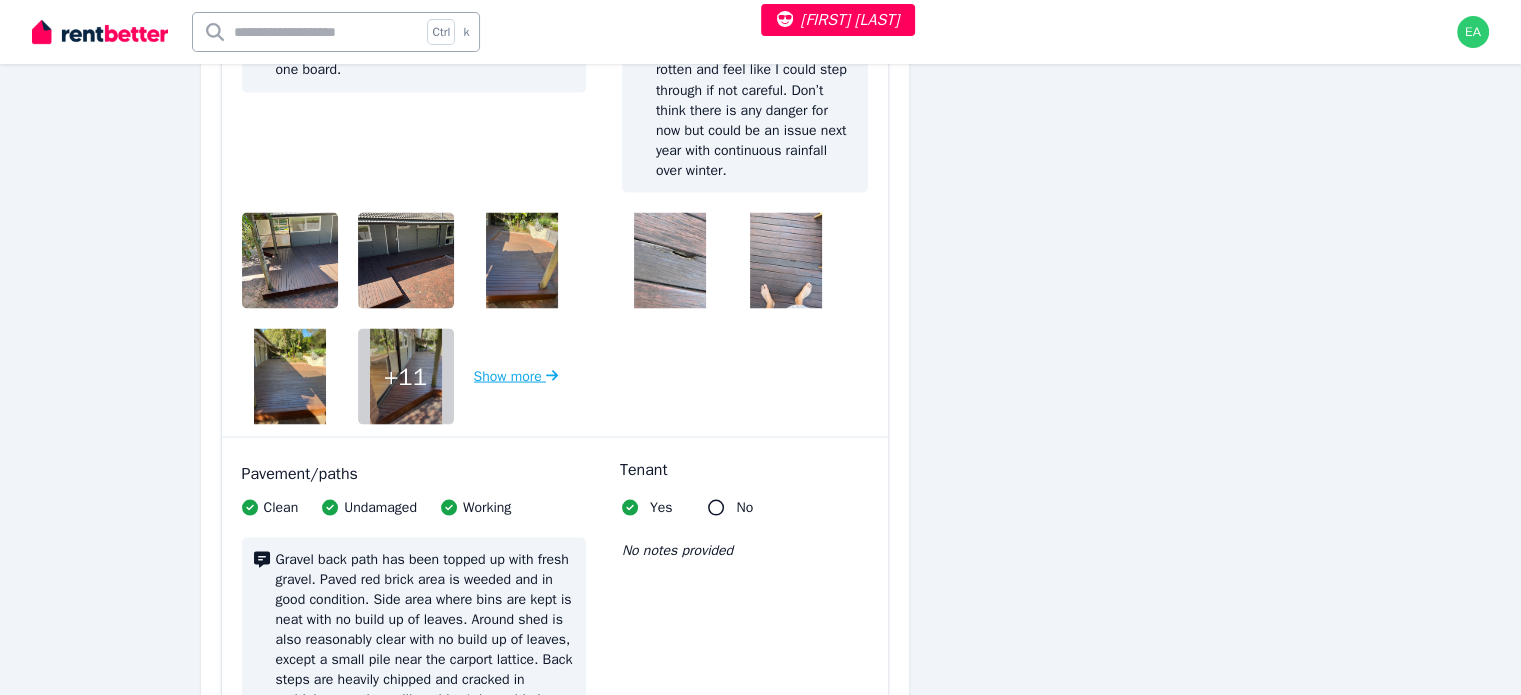 click on "Show more" at bounding box center [516, 376] 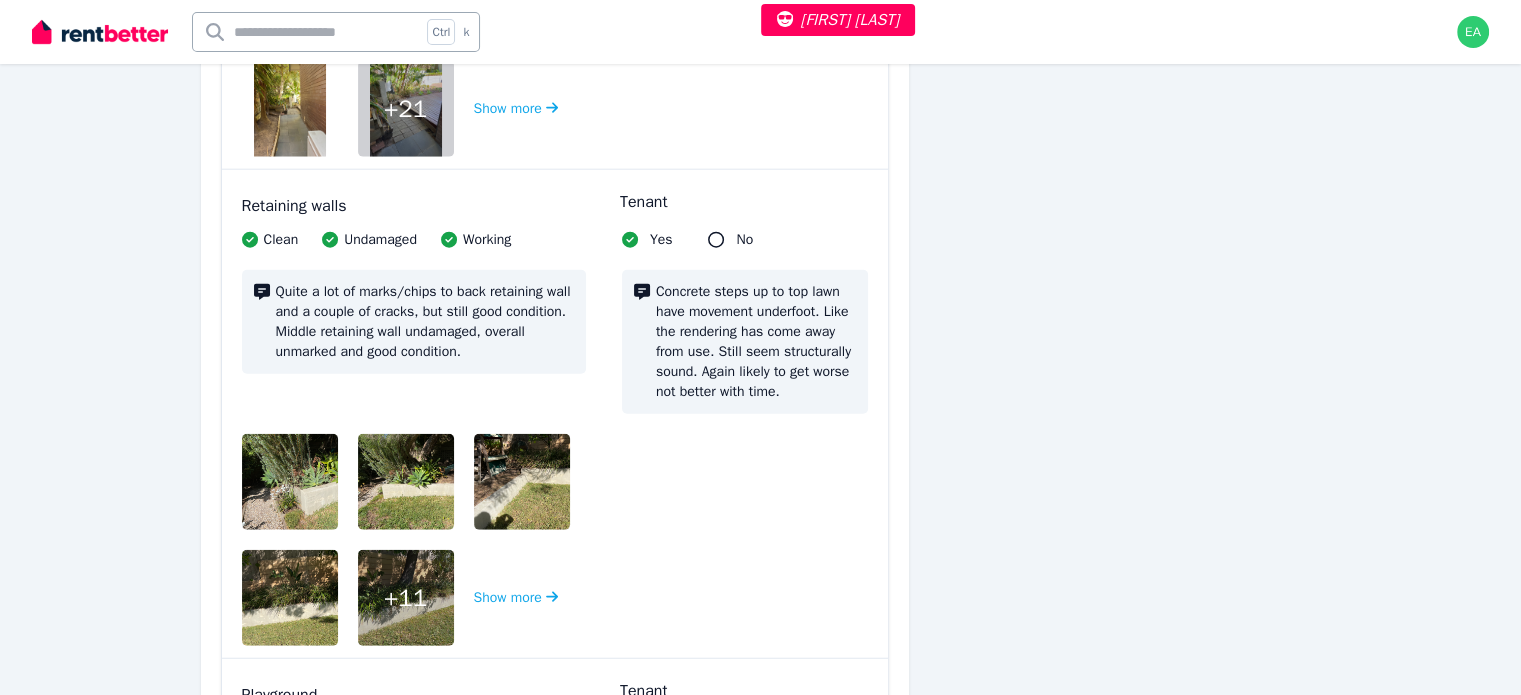 scroll, scrollTop: 4824, scrollLeft: 0, axis: vertical 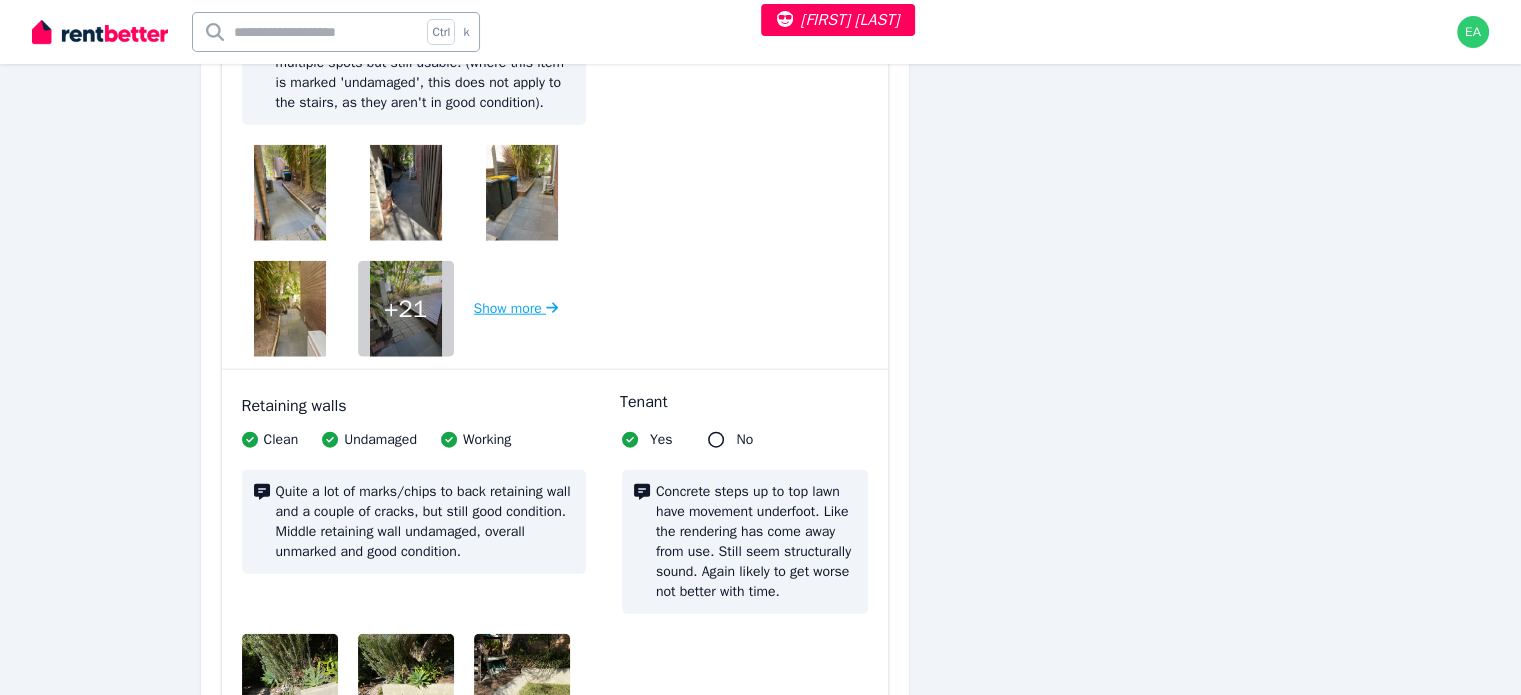 click on "Show more" at bounding box center (516, 309) 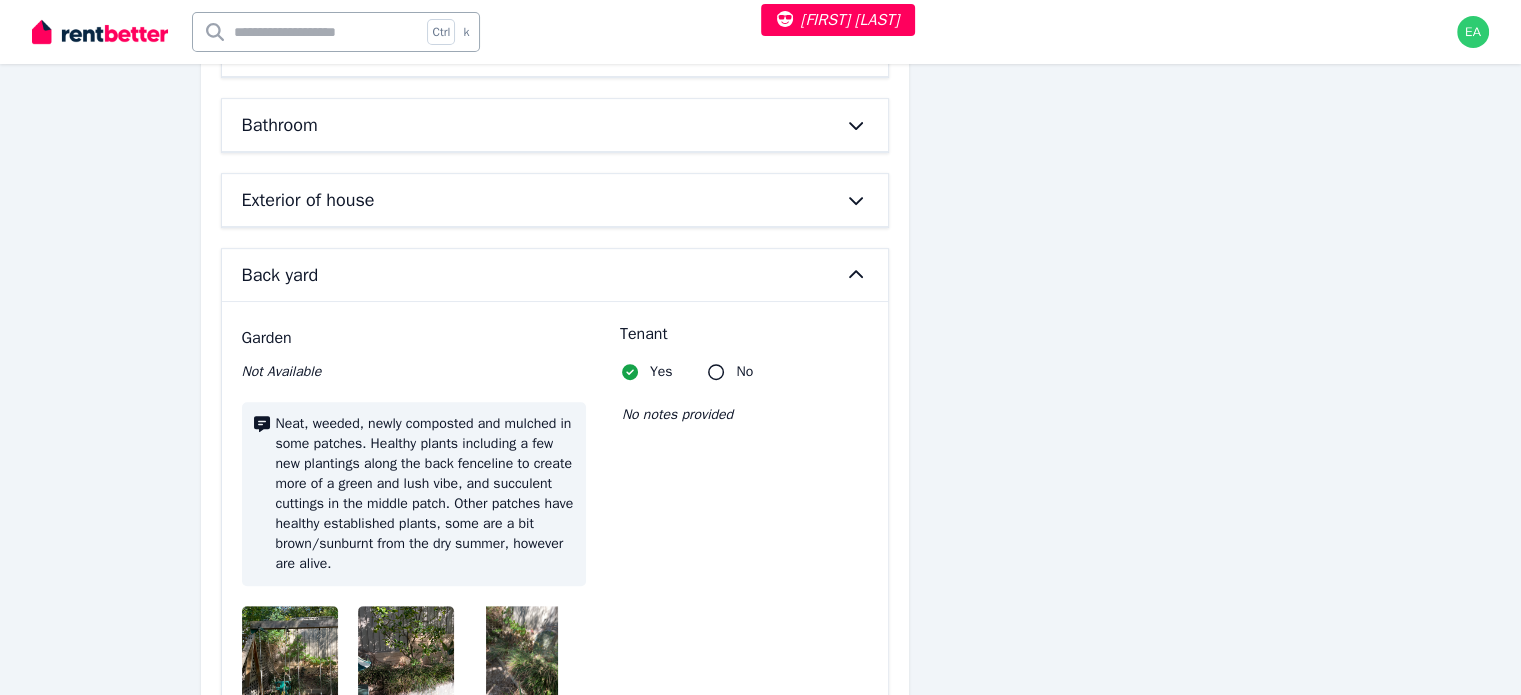 scroll, scrollTop: 1124, scrollLeft: 0, axis: vertical 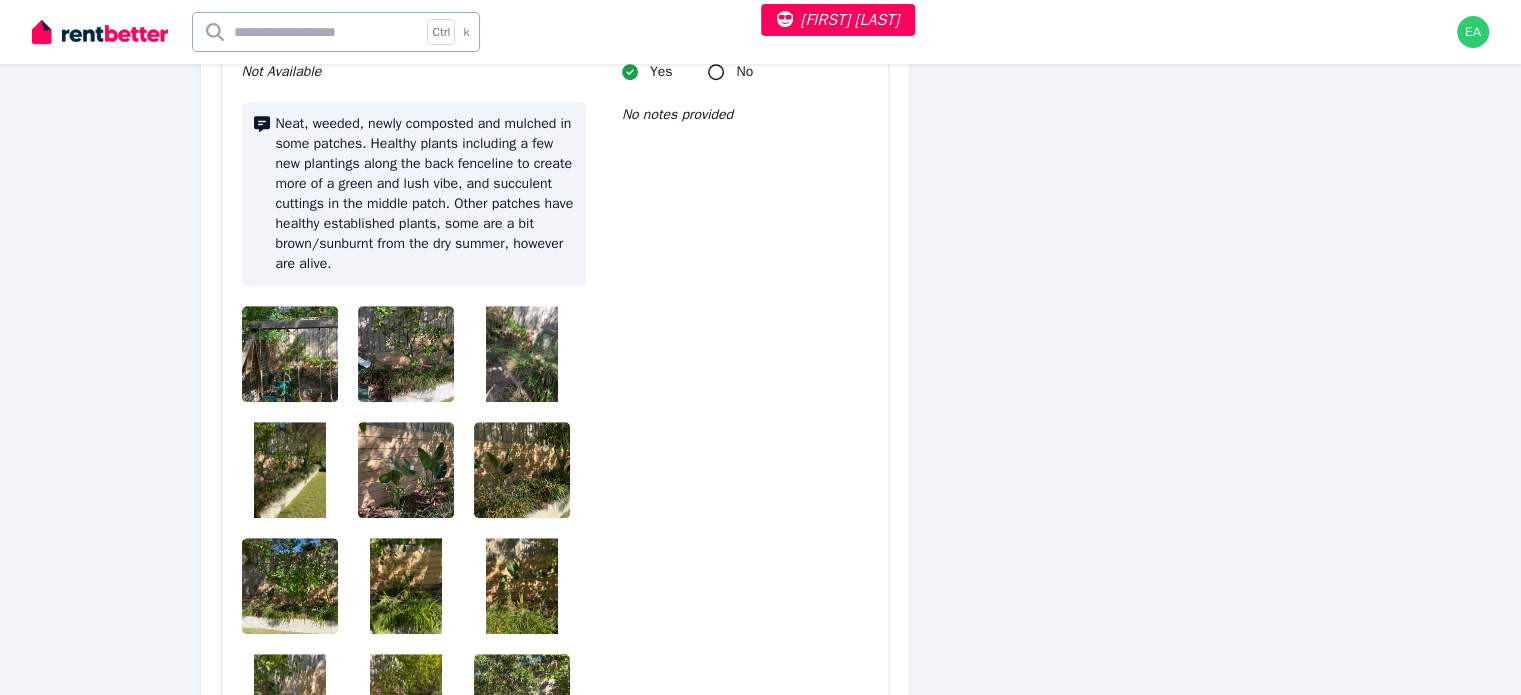 click at bounding box center [306, 354] 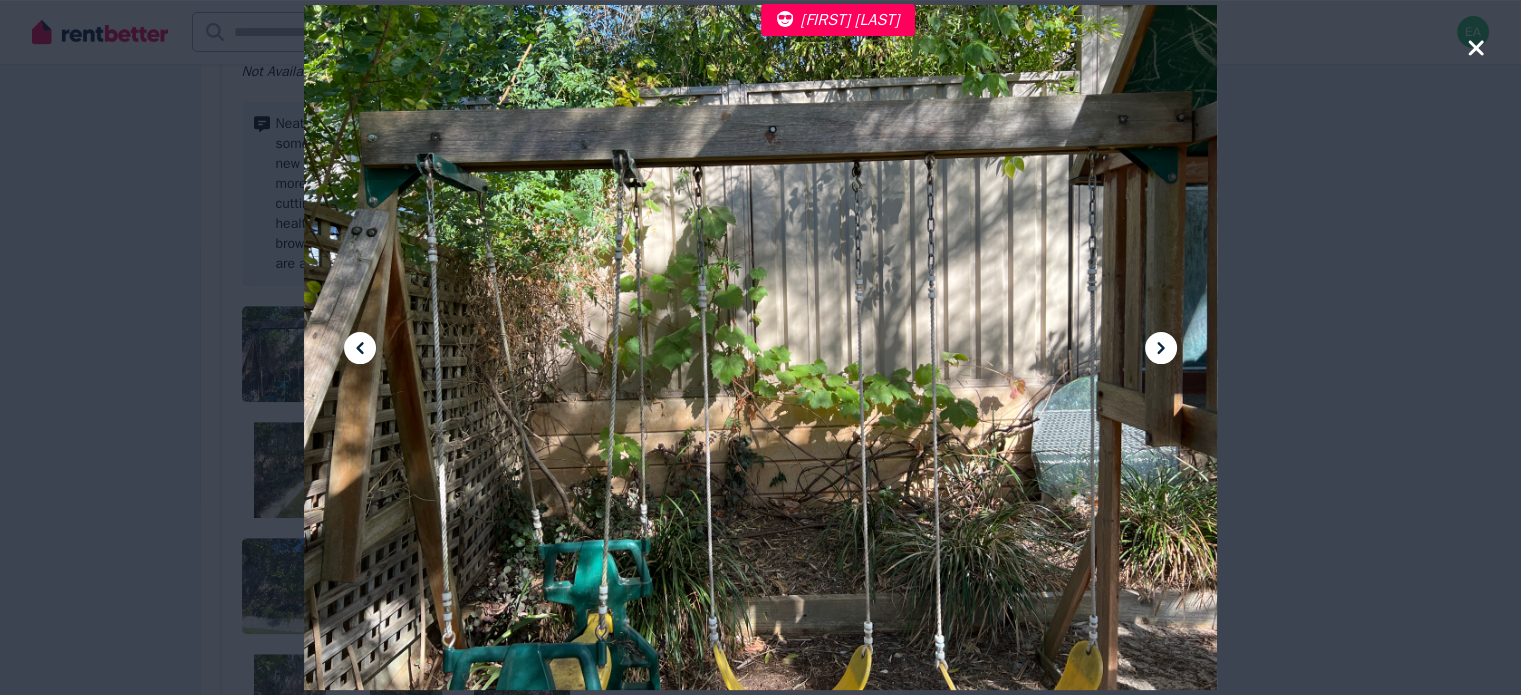 drag, startPoint x: 1479, startPoint y: 49, endPoint x: 1434, endPoint y: 77, distance: 53 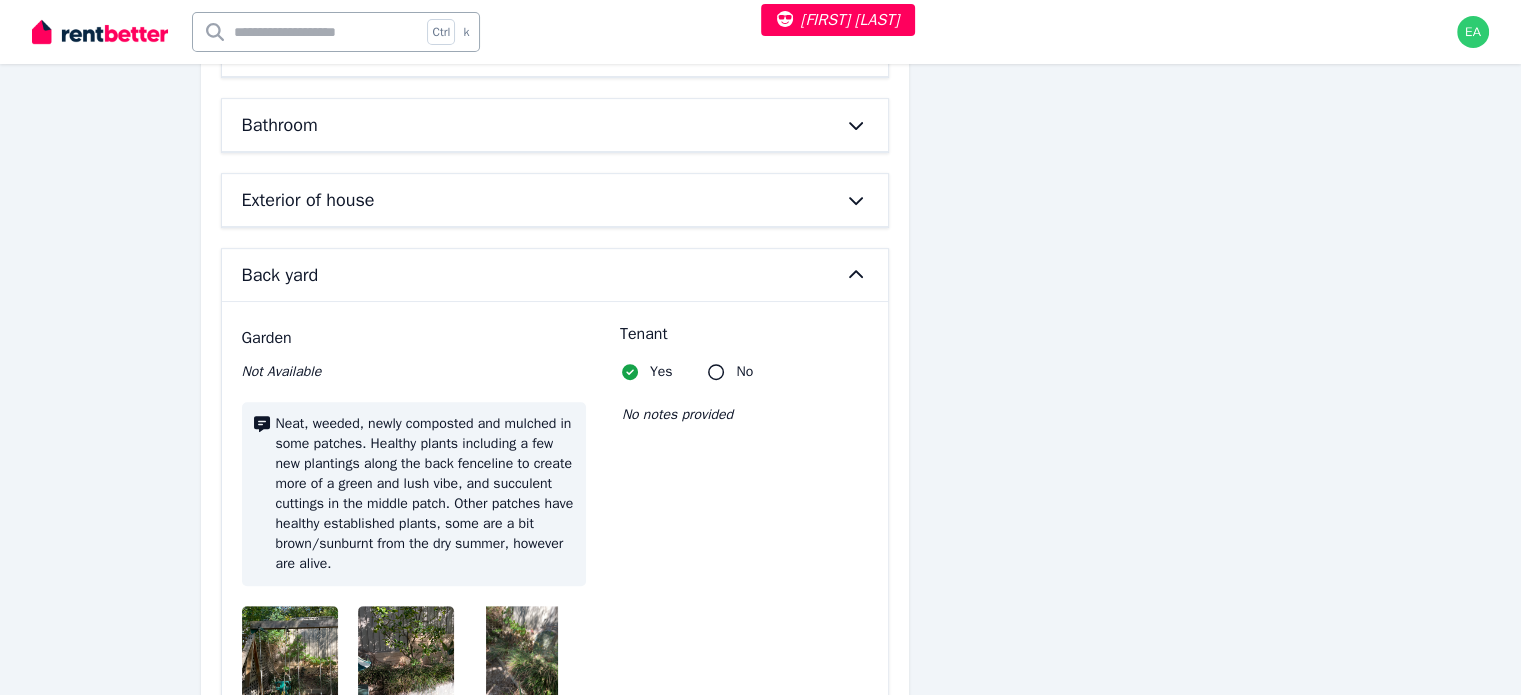 scroll, scrollTop: 924, scrollLeft: 0, axis: vertical 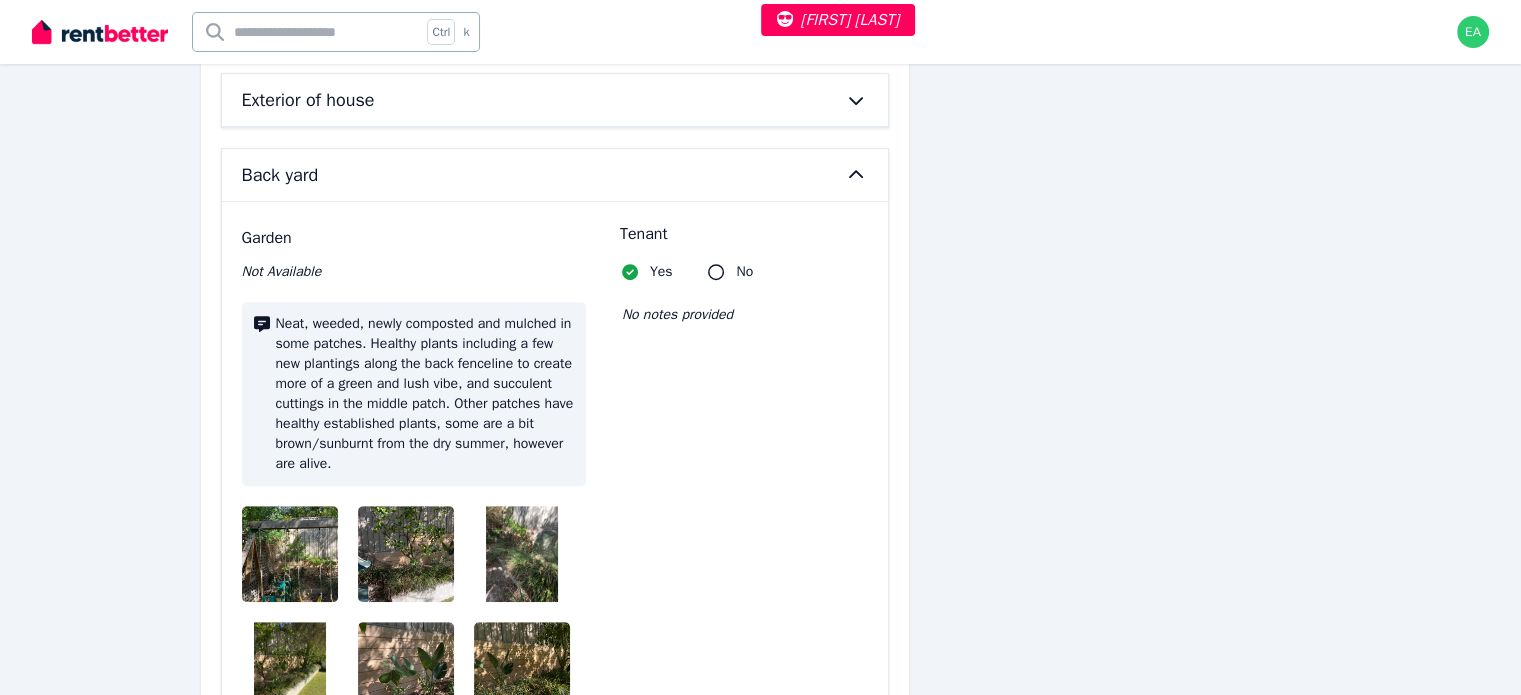 click 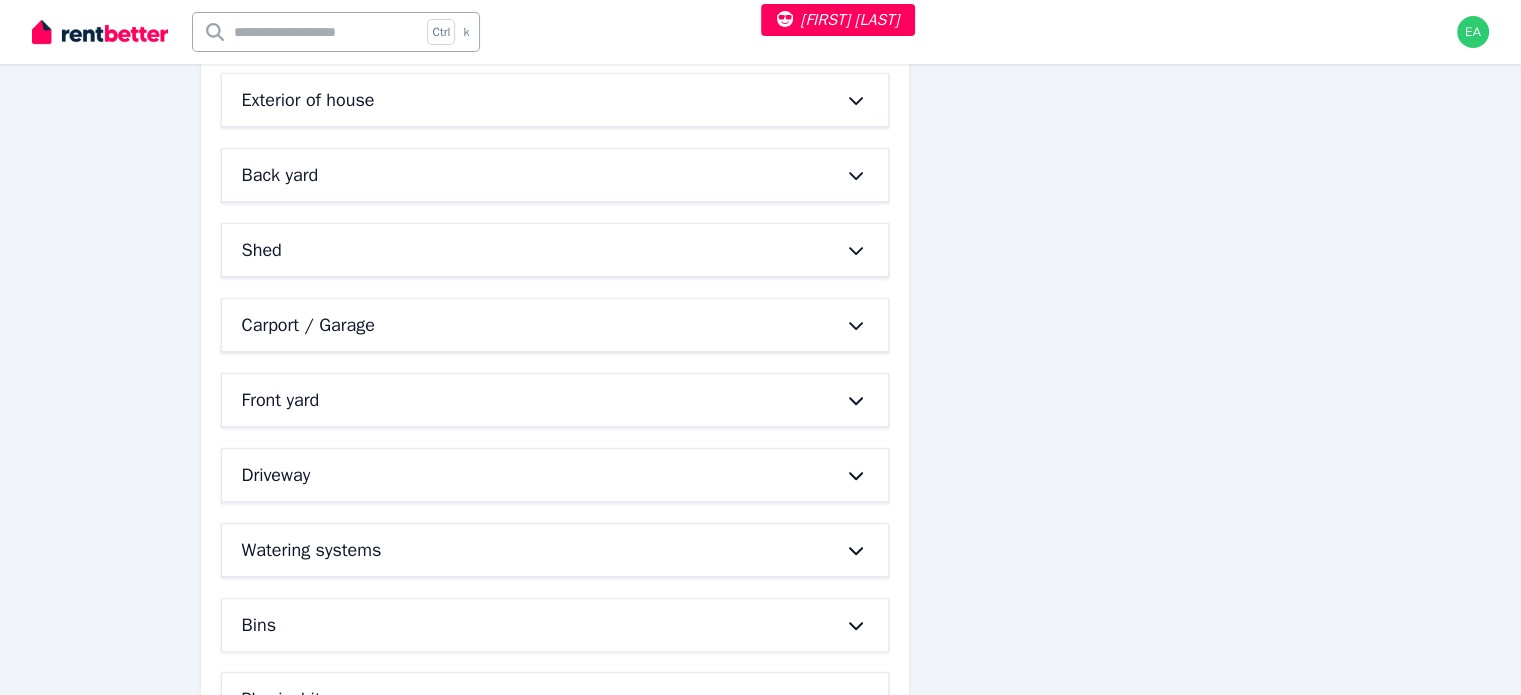 click 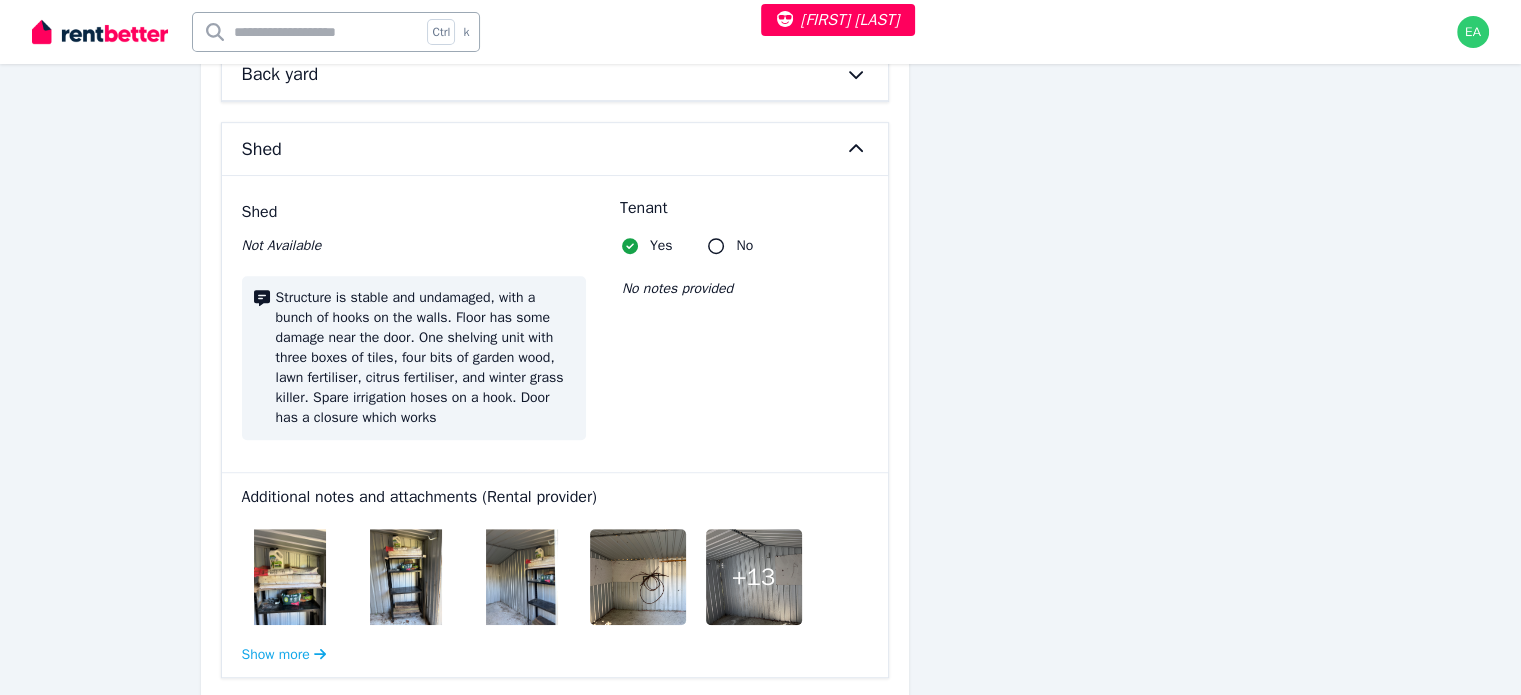 scroll, scrollTop: 1125, scrollLeft: 0, axis: vertical 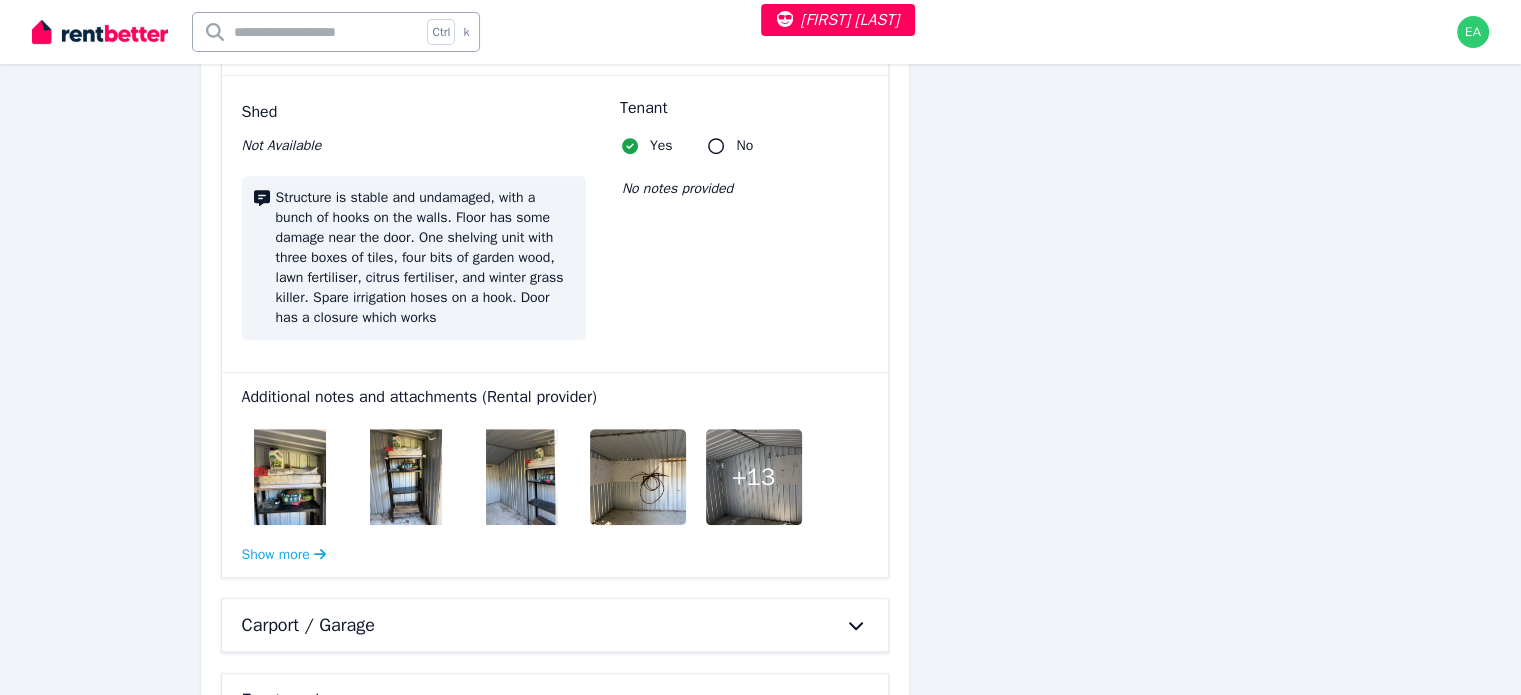 click at bounding box center (290, 477) 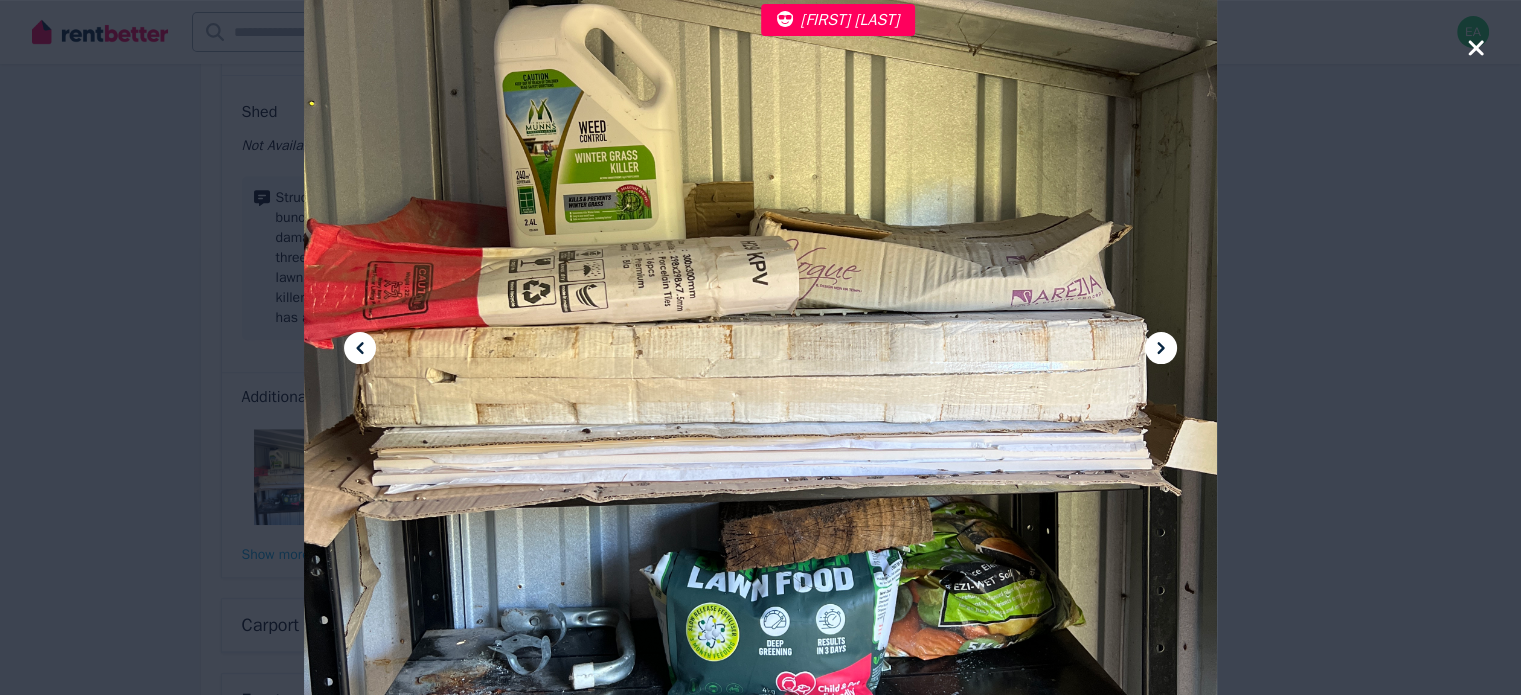 click 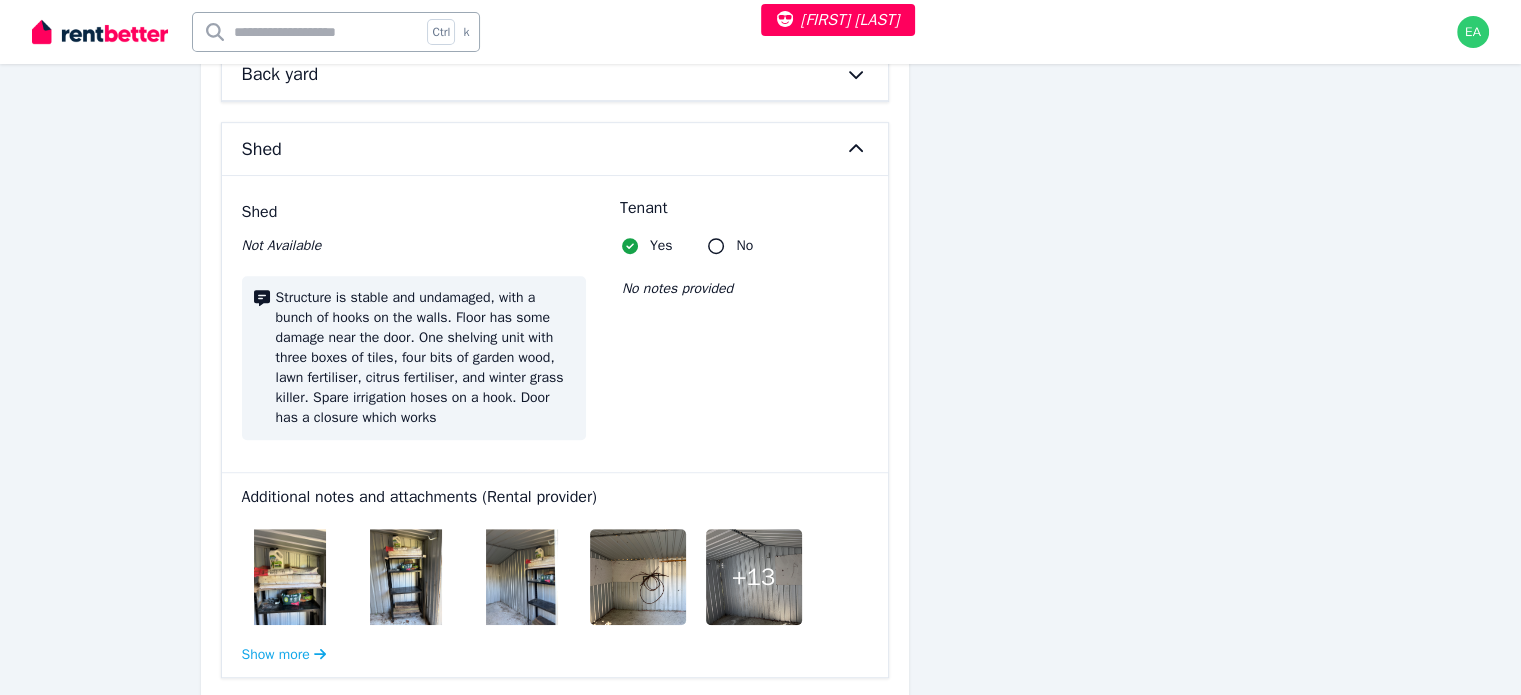scroll, scrollTop: 925, scrollLeft: 0, axis: vertical 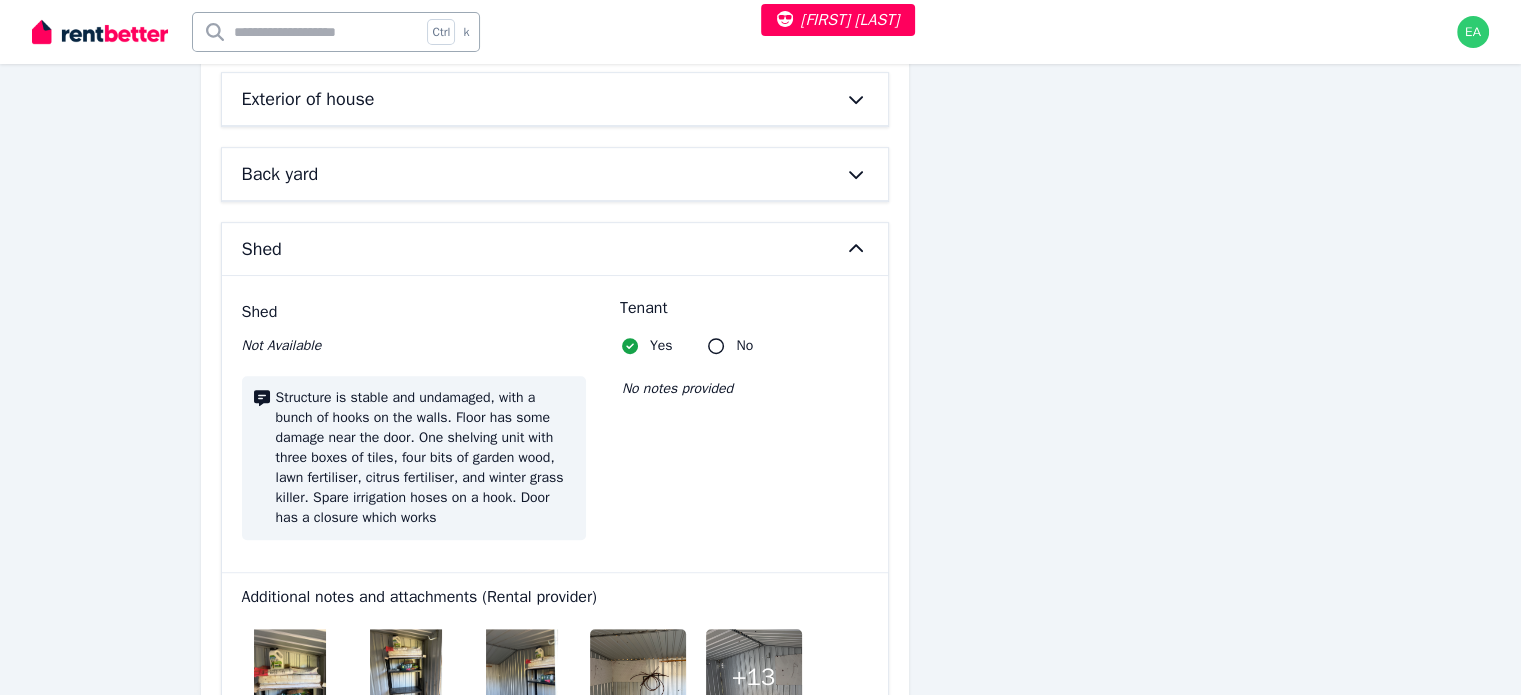 click 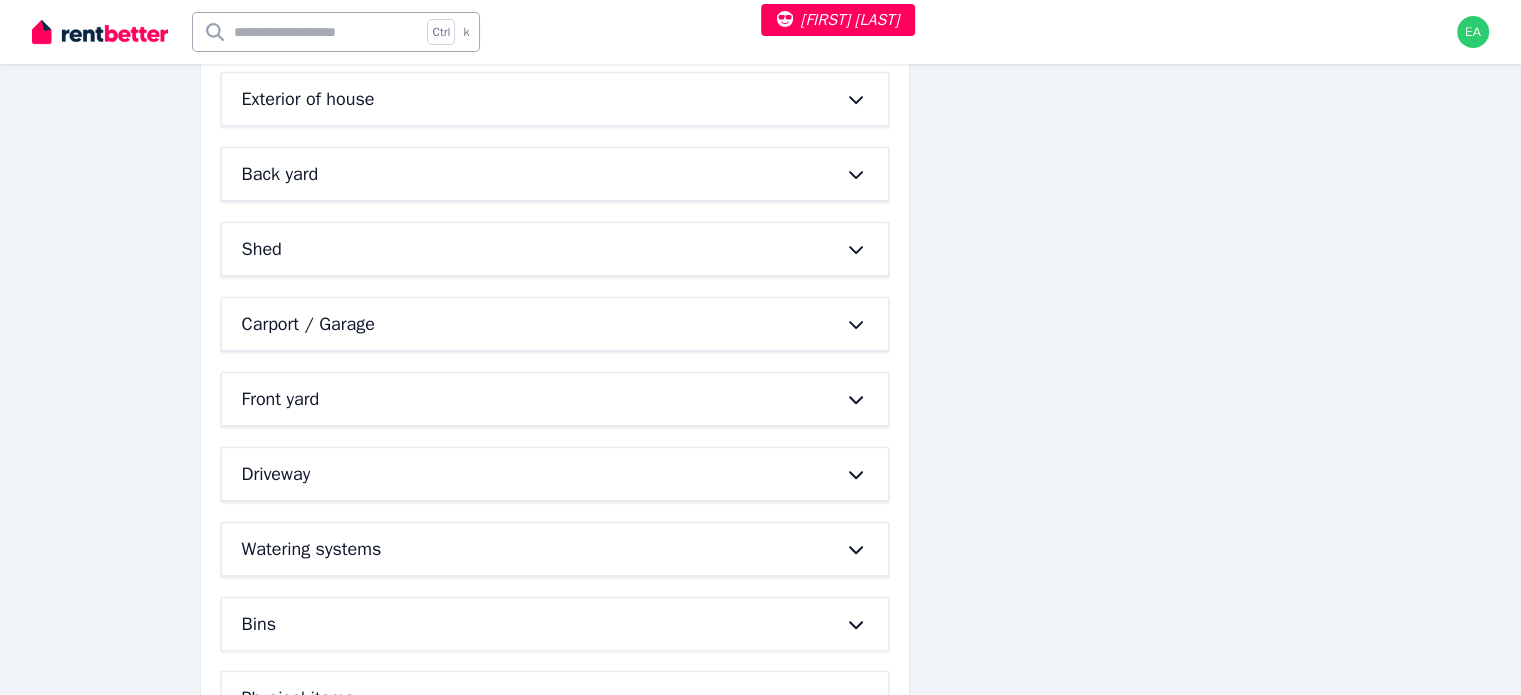 click 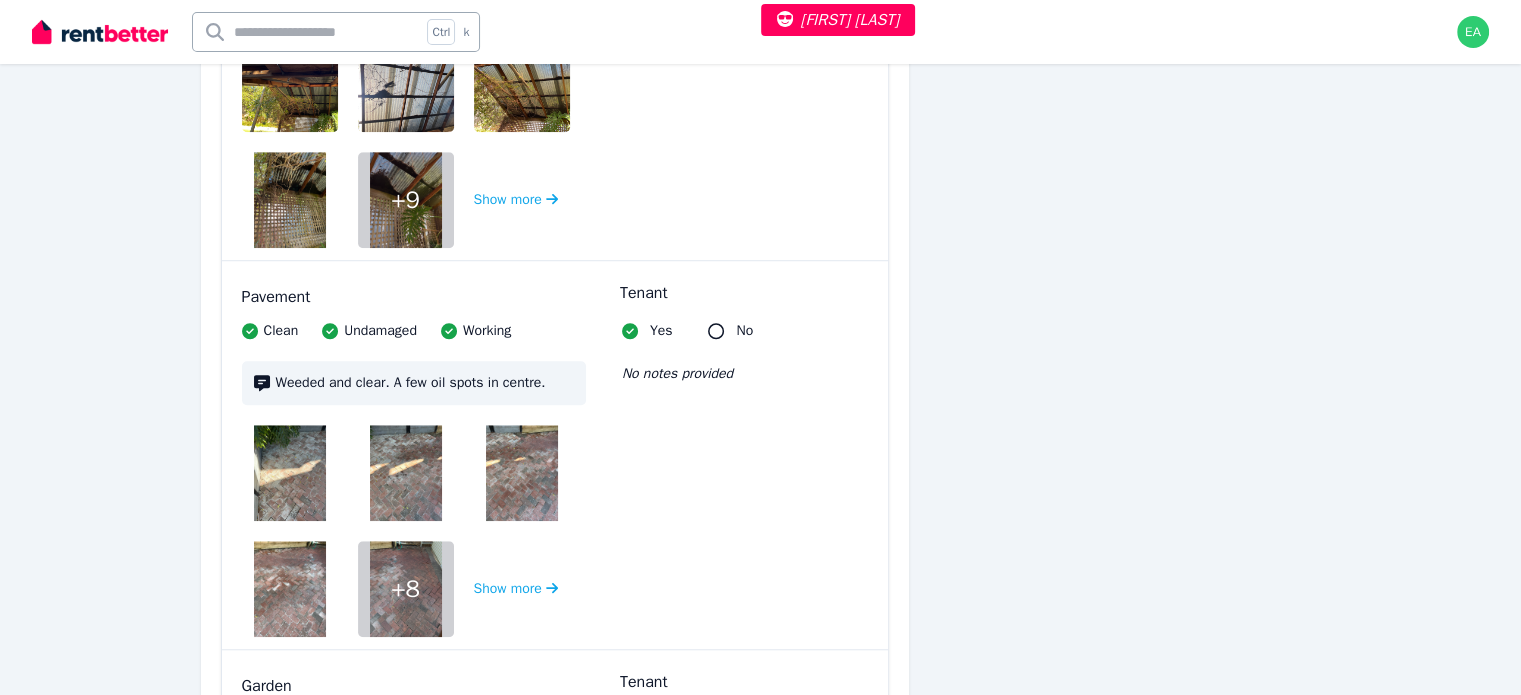scroll, scrollTop: 1044, scrollLeft: 0, axis: vertical 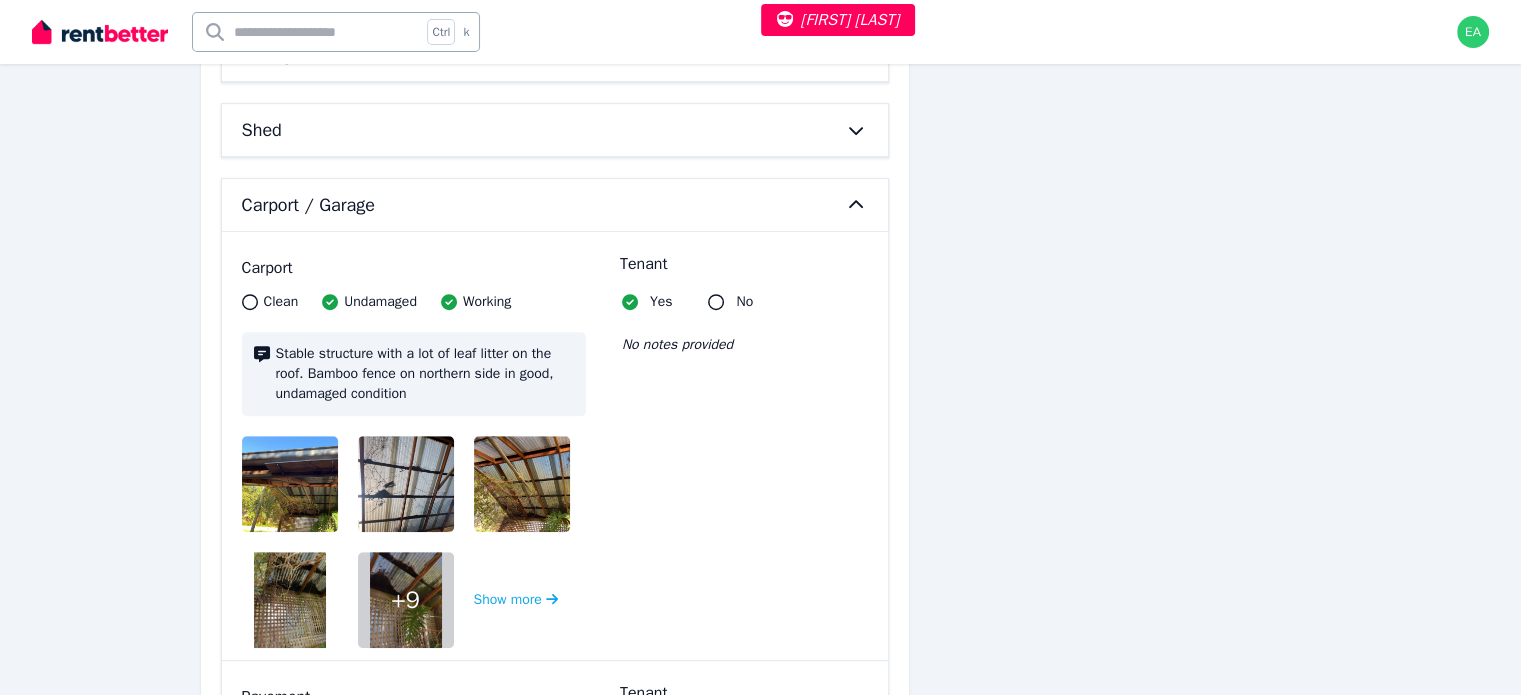 click at bounding box center [306, 484] 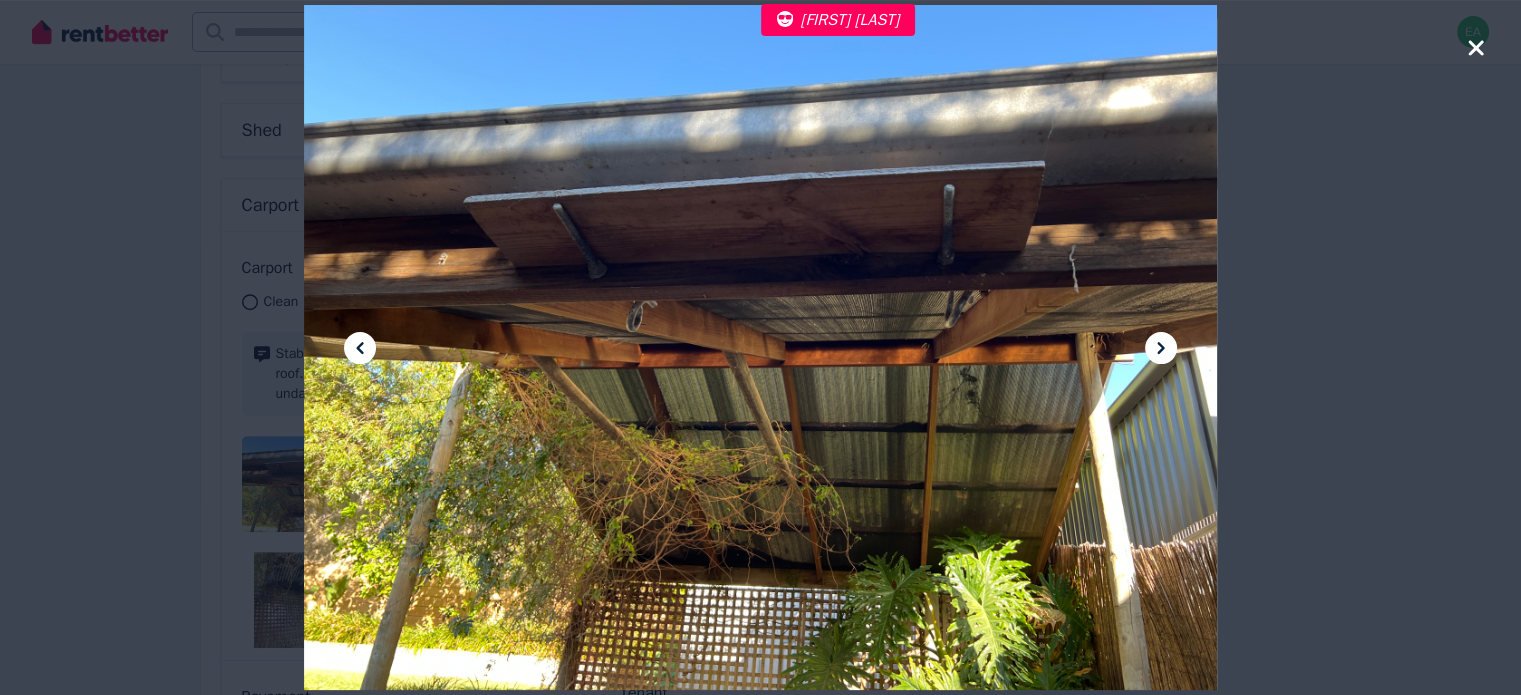 click 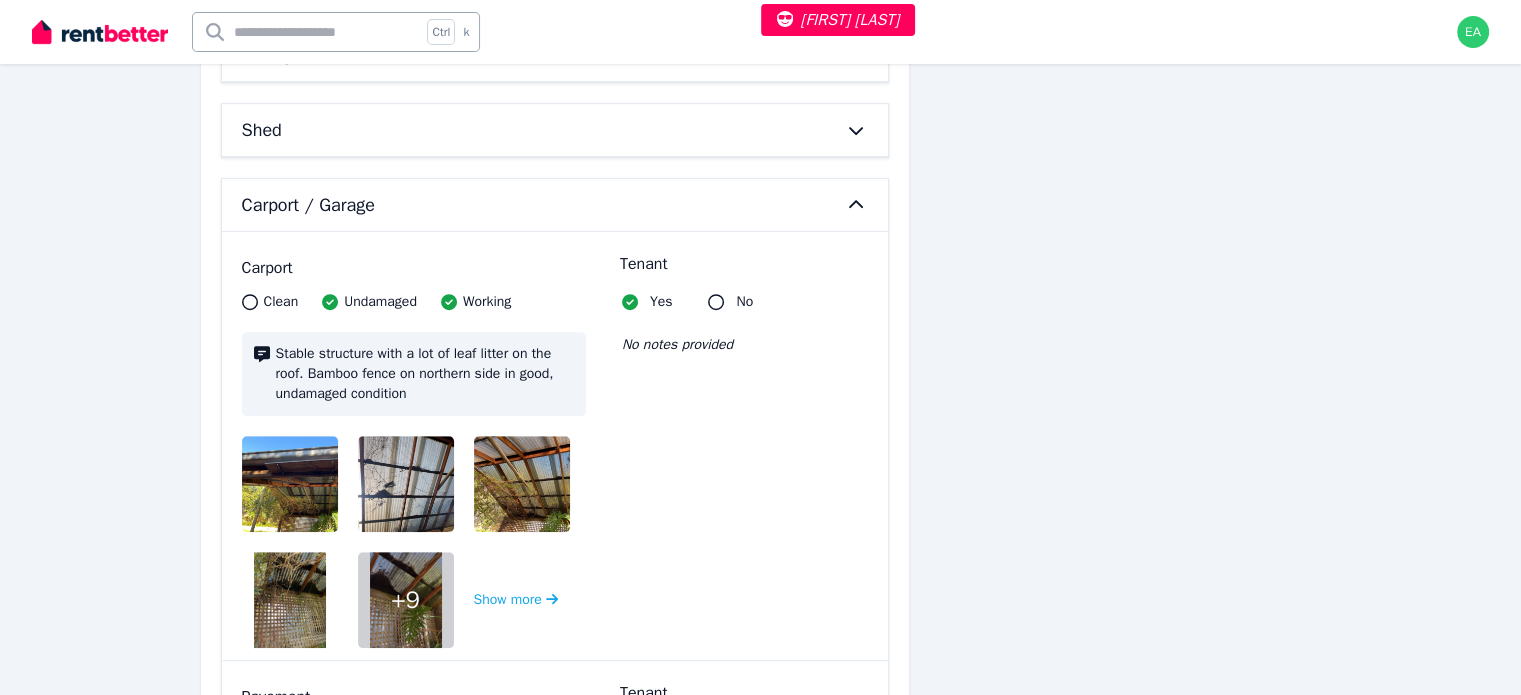 scroll, scrollTop: 944, scrollLeft: 0, axis: vertical 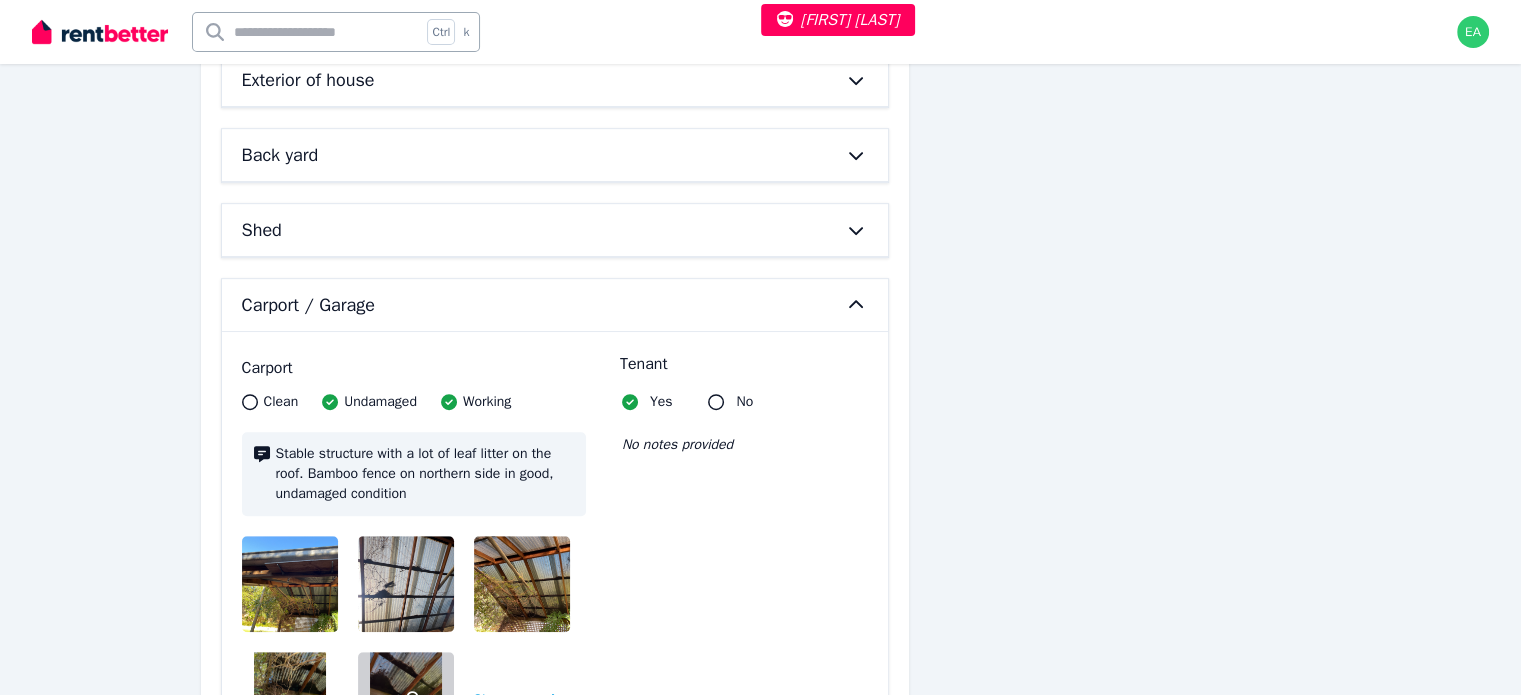 click 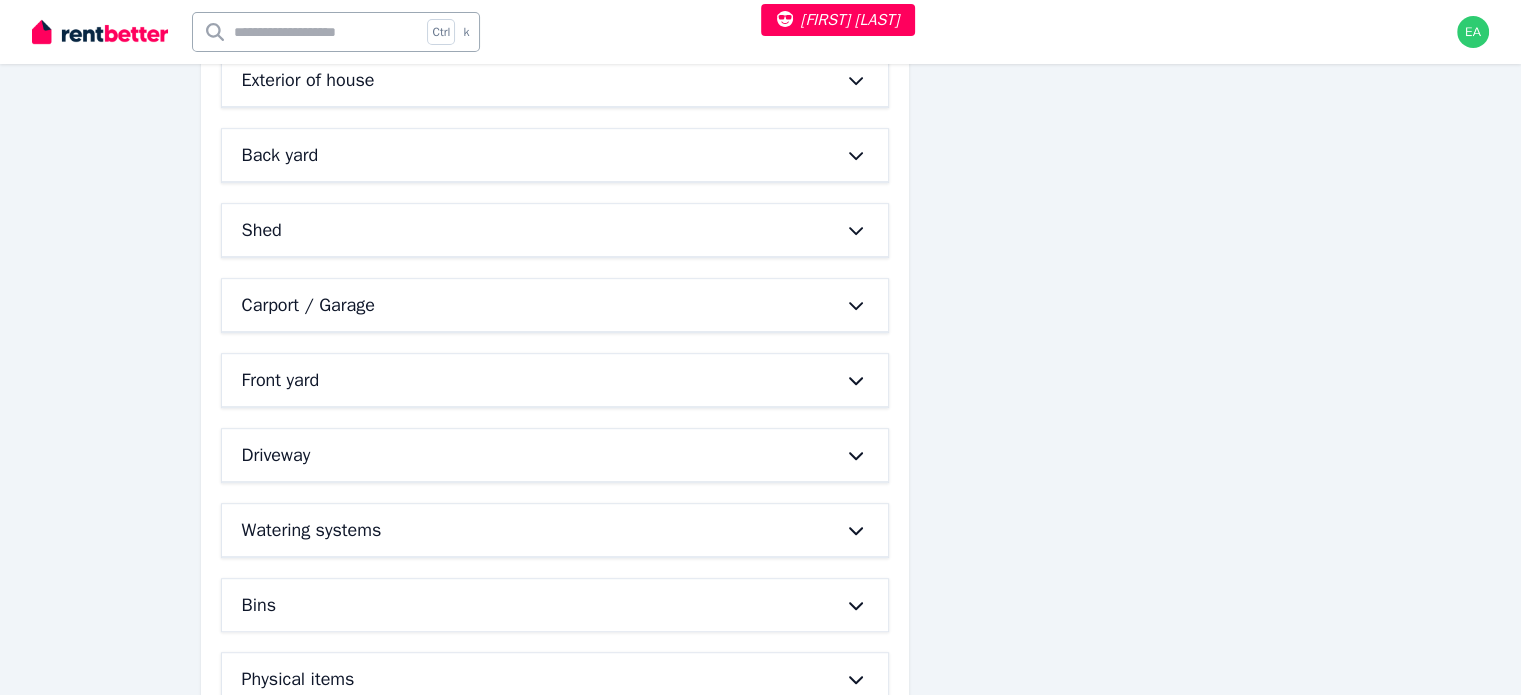 click 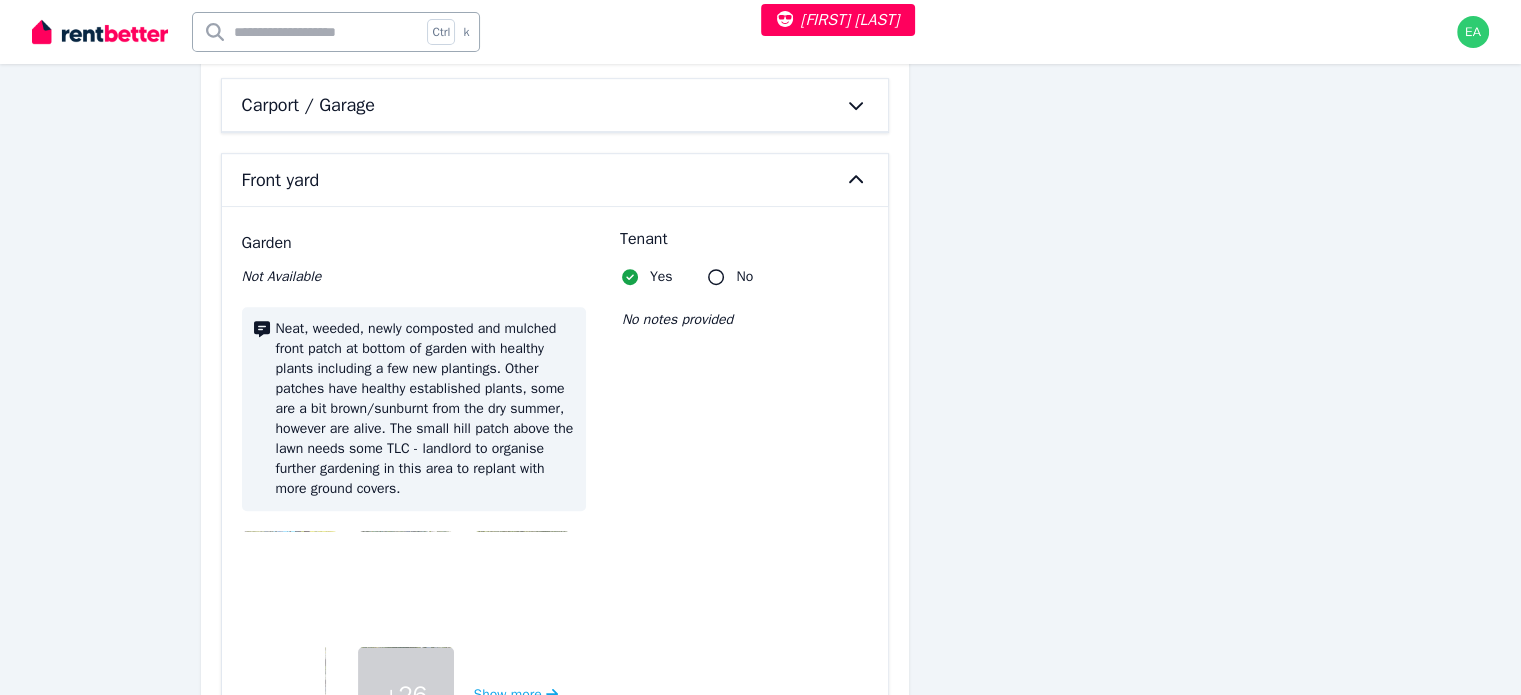 scroll, scrollTop: 1444, scrollLeft: 0, axis: vertical 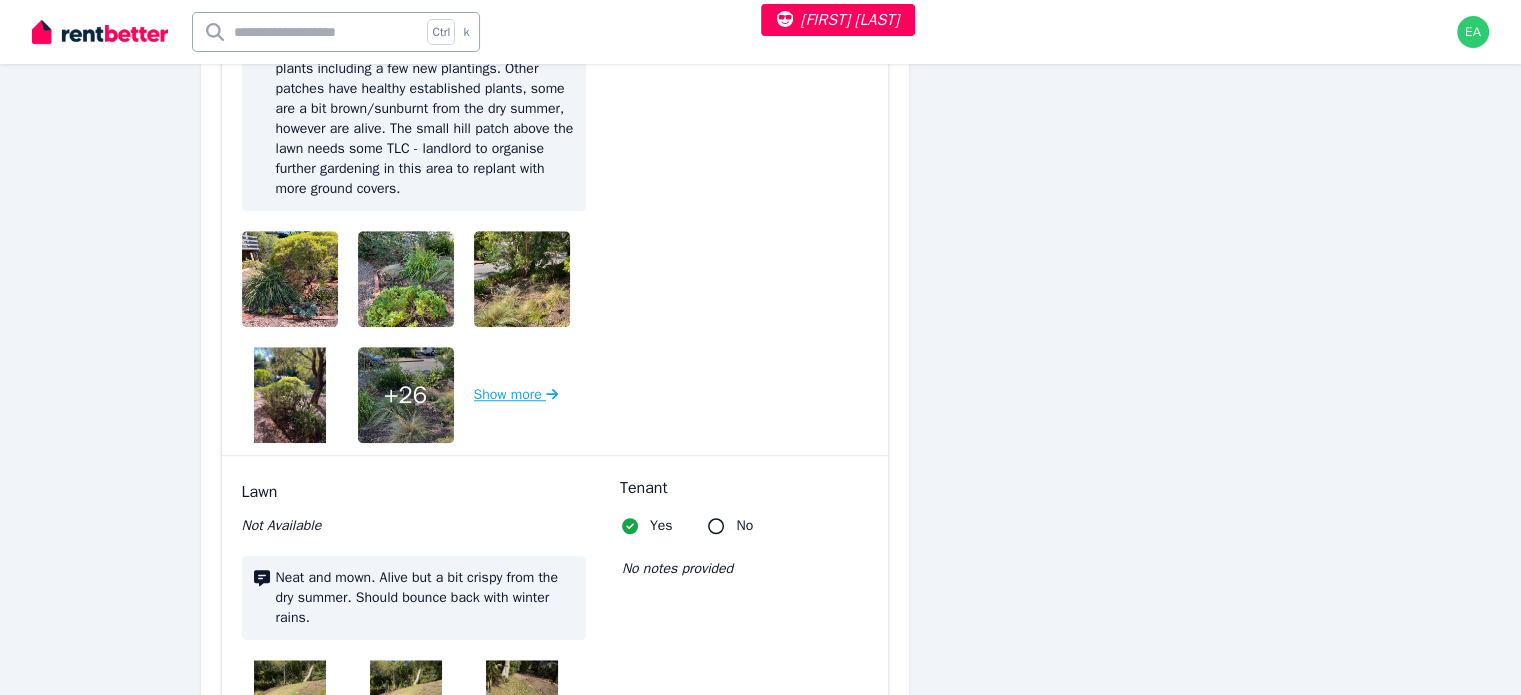 click on "Show more" at bounding box center [516, 395] 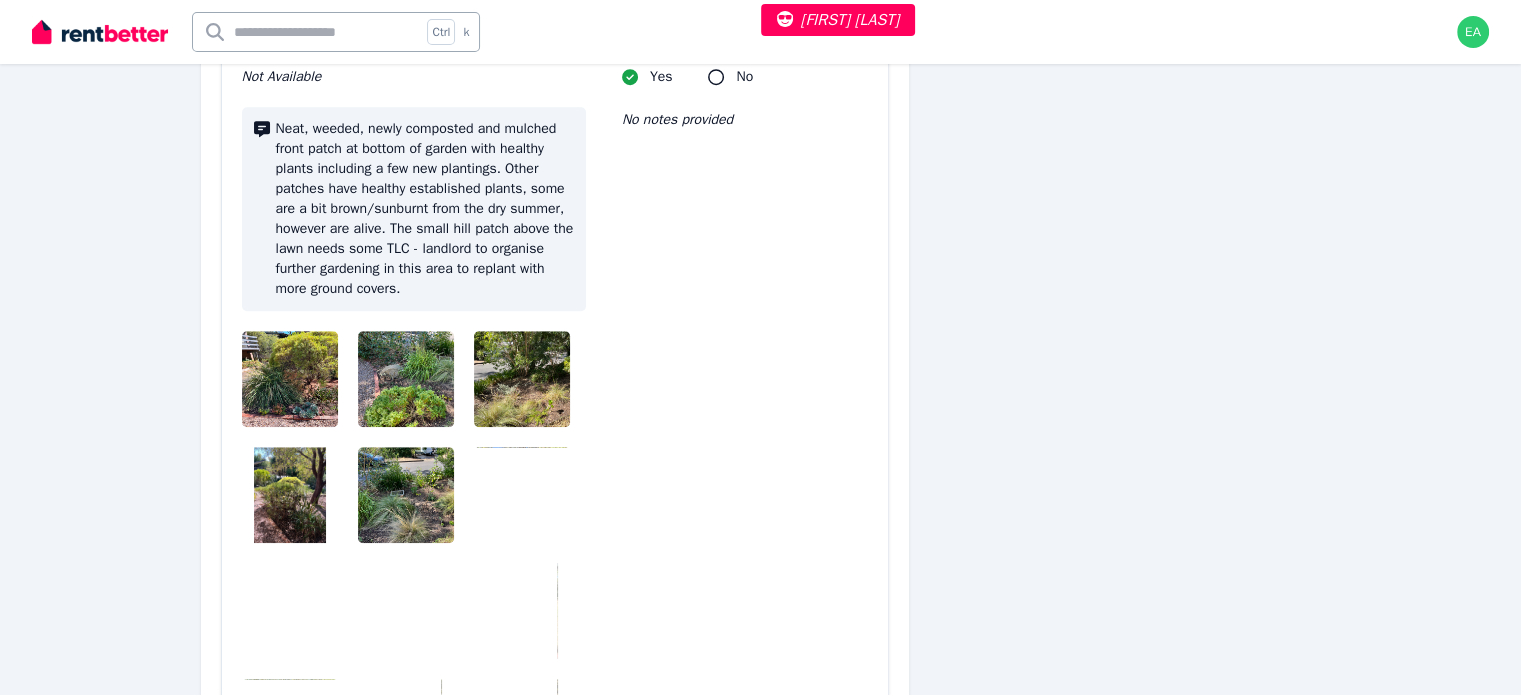 scroll, scrollTop: 1144, scrollLeft: 0, axis: vertical 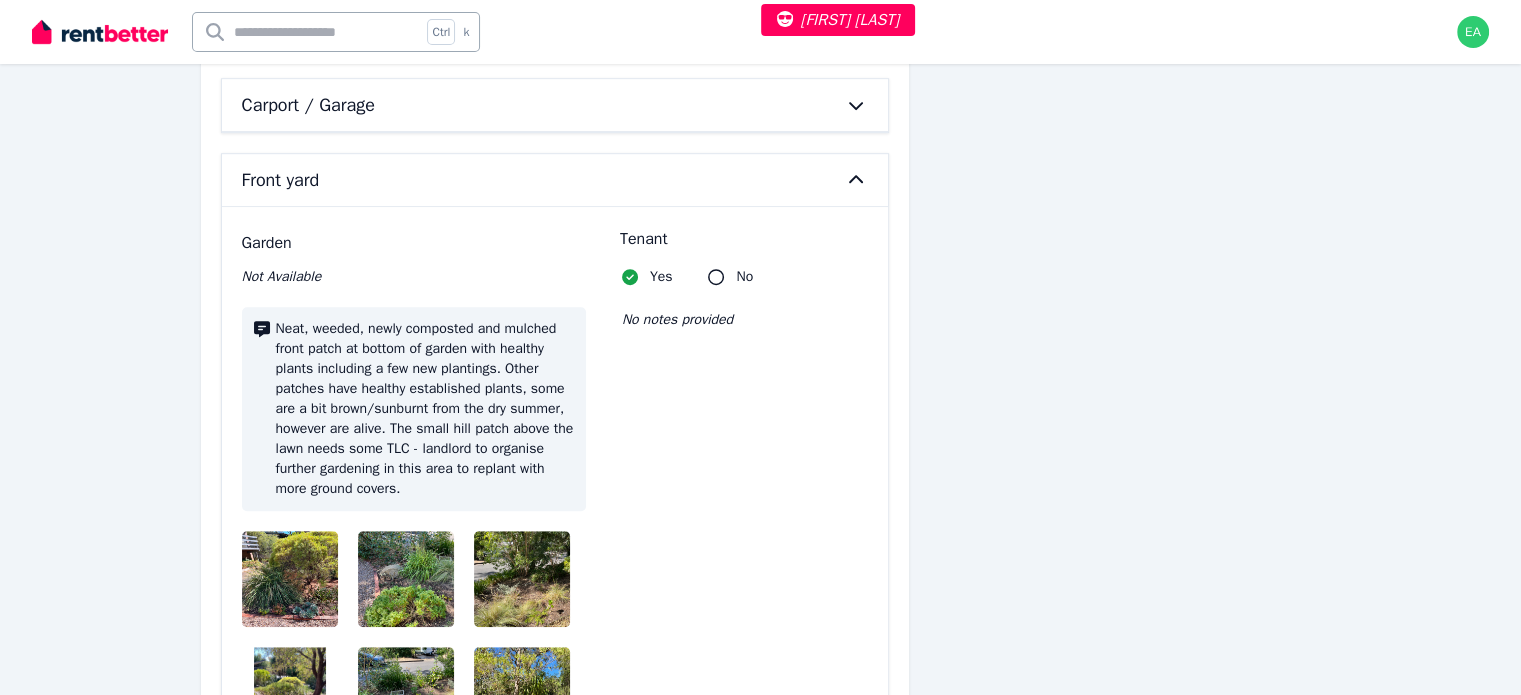 click at bounding box center (306, 579) 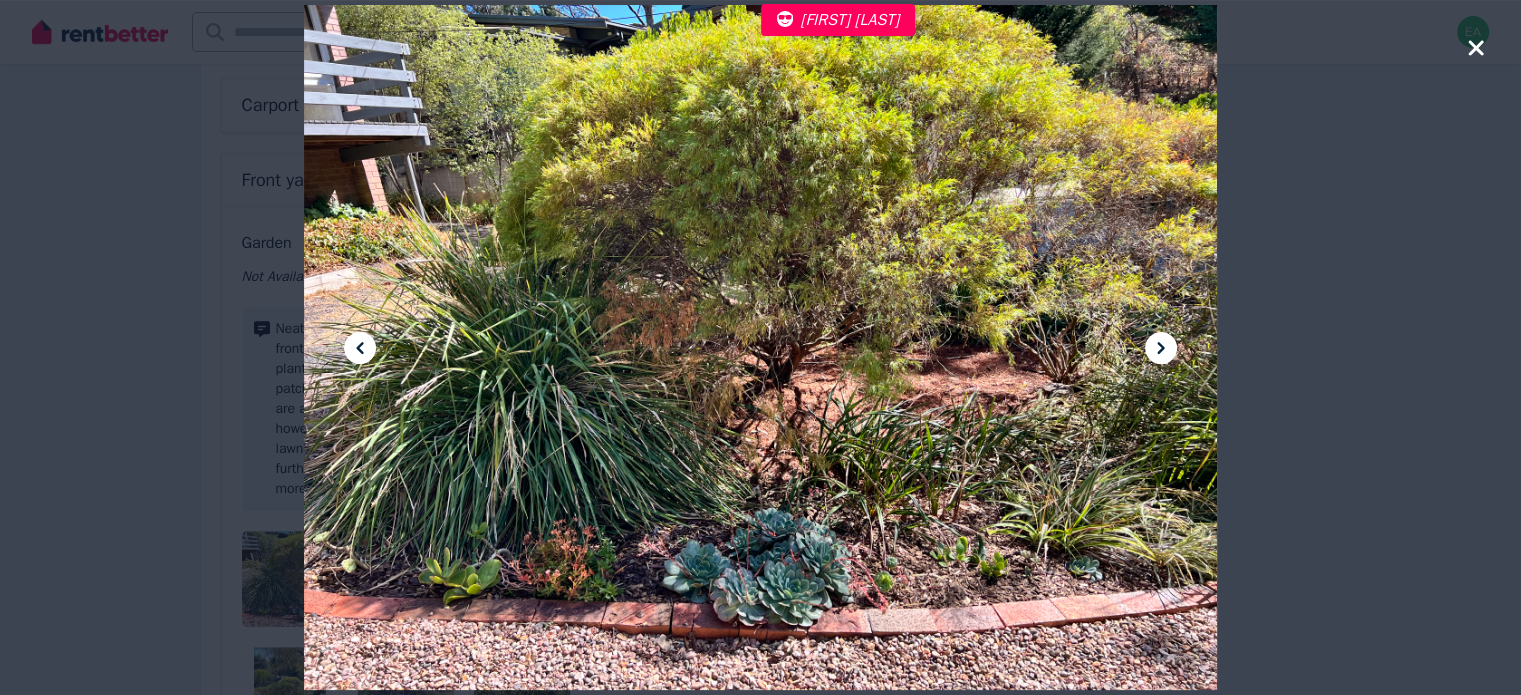 click 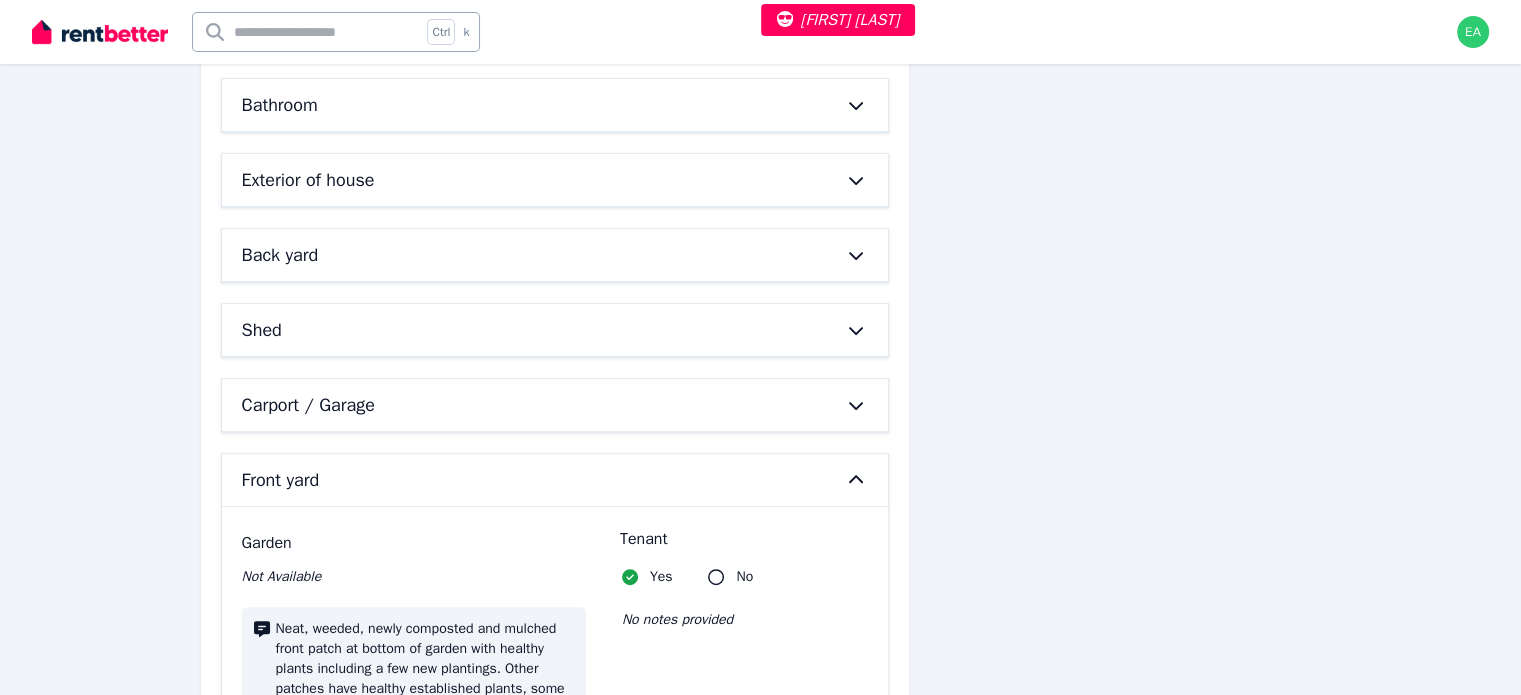 scroll, scrollTop: 944, scrollLeft: 0, axis: vertical 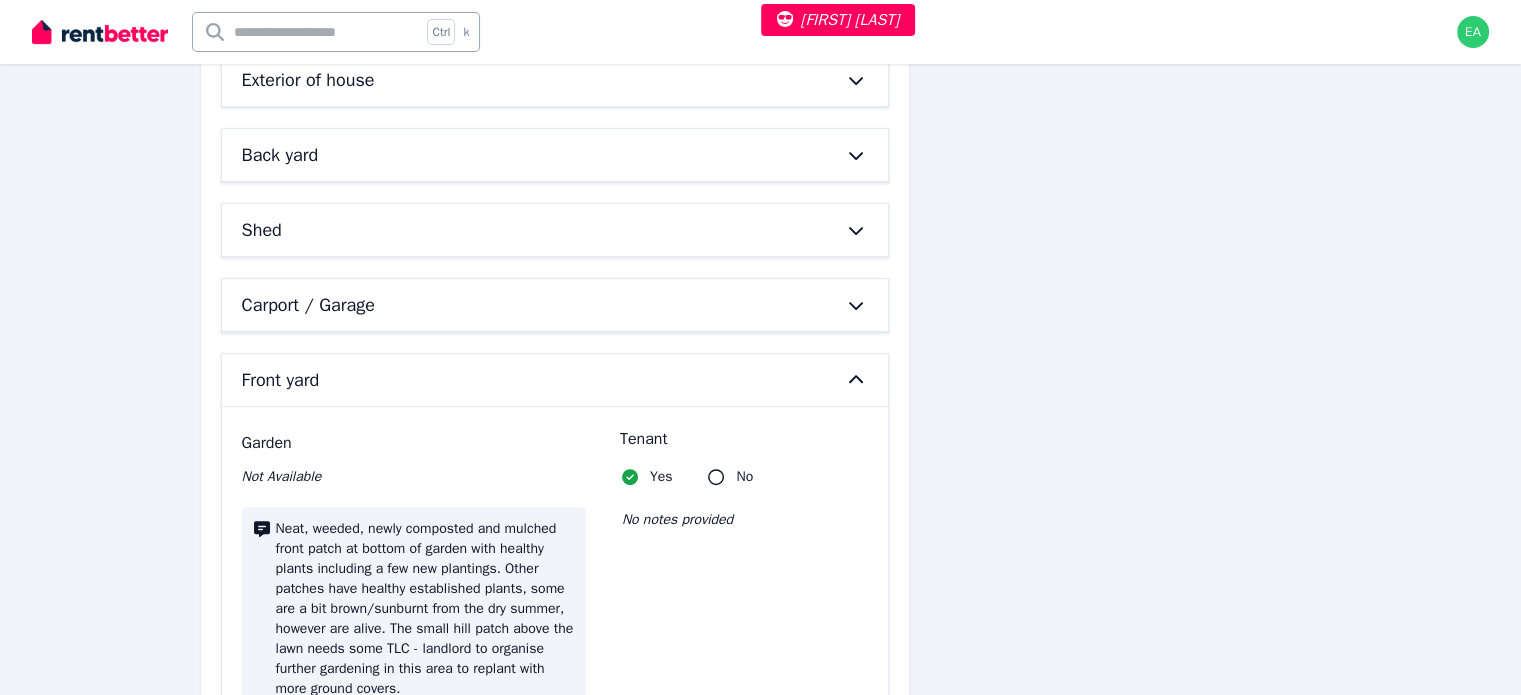 click 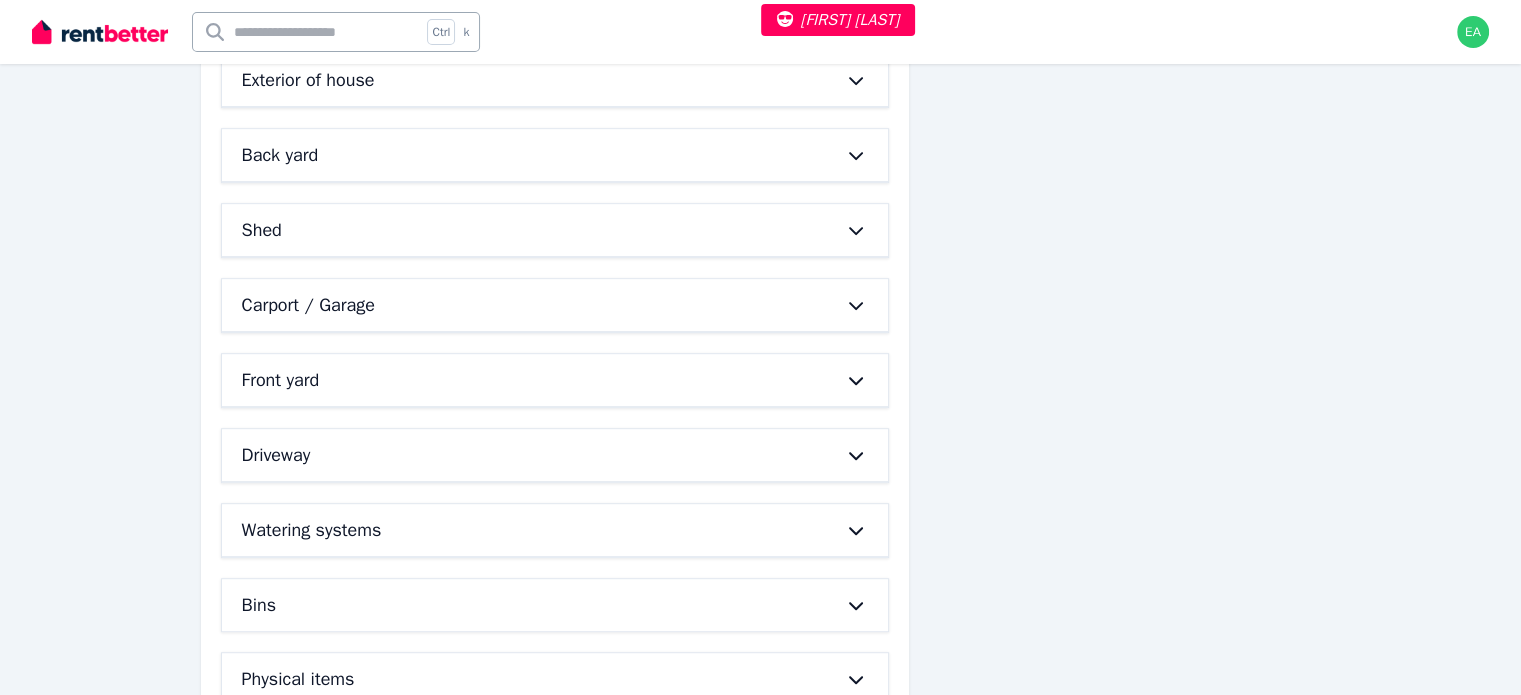 scroll, scrollTop: 1044, scrollLeft: 0, axis: vertical 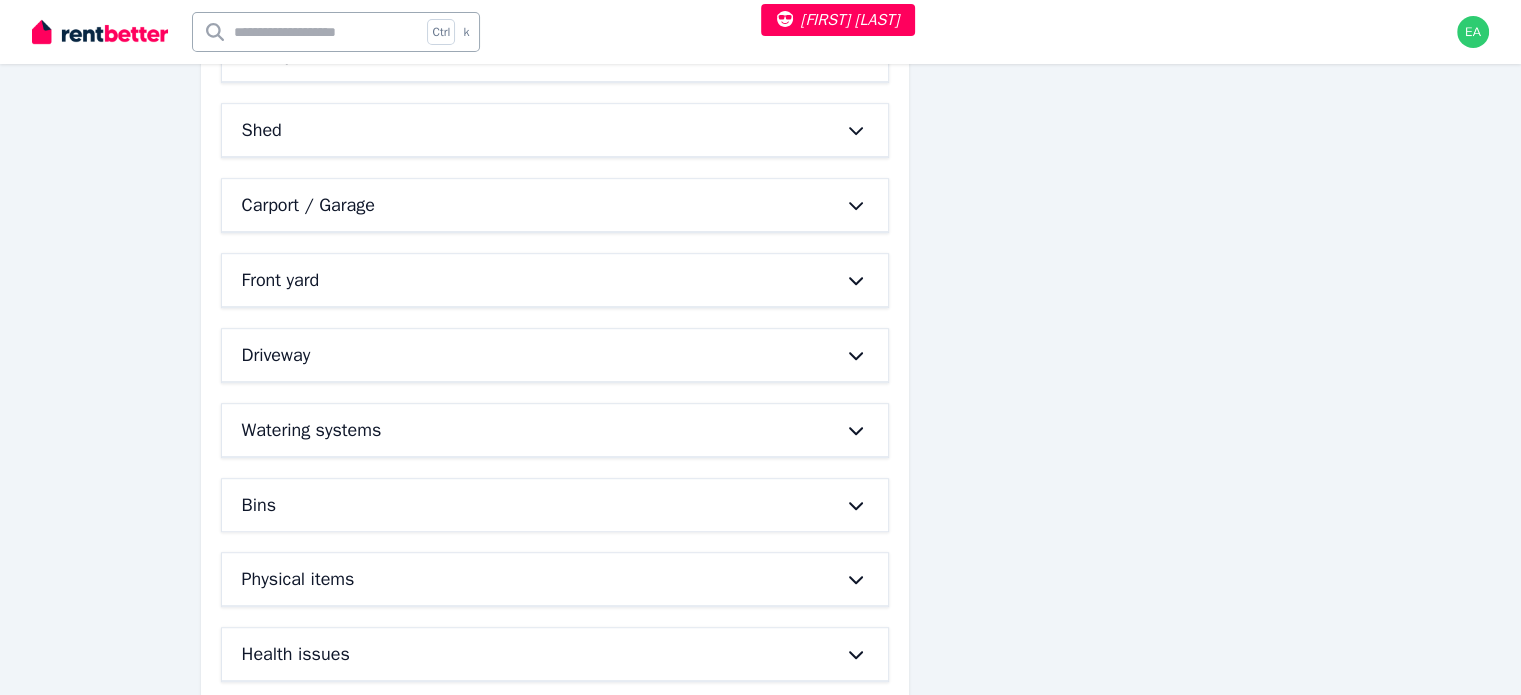 click 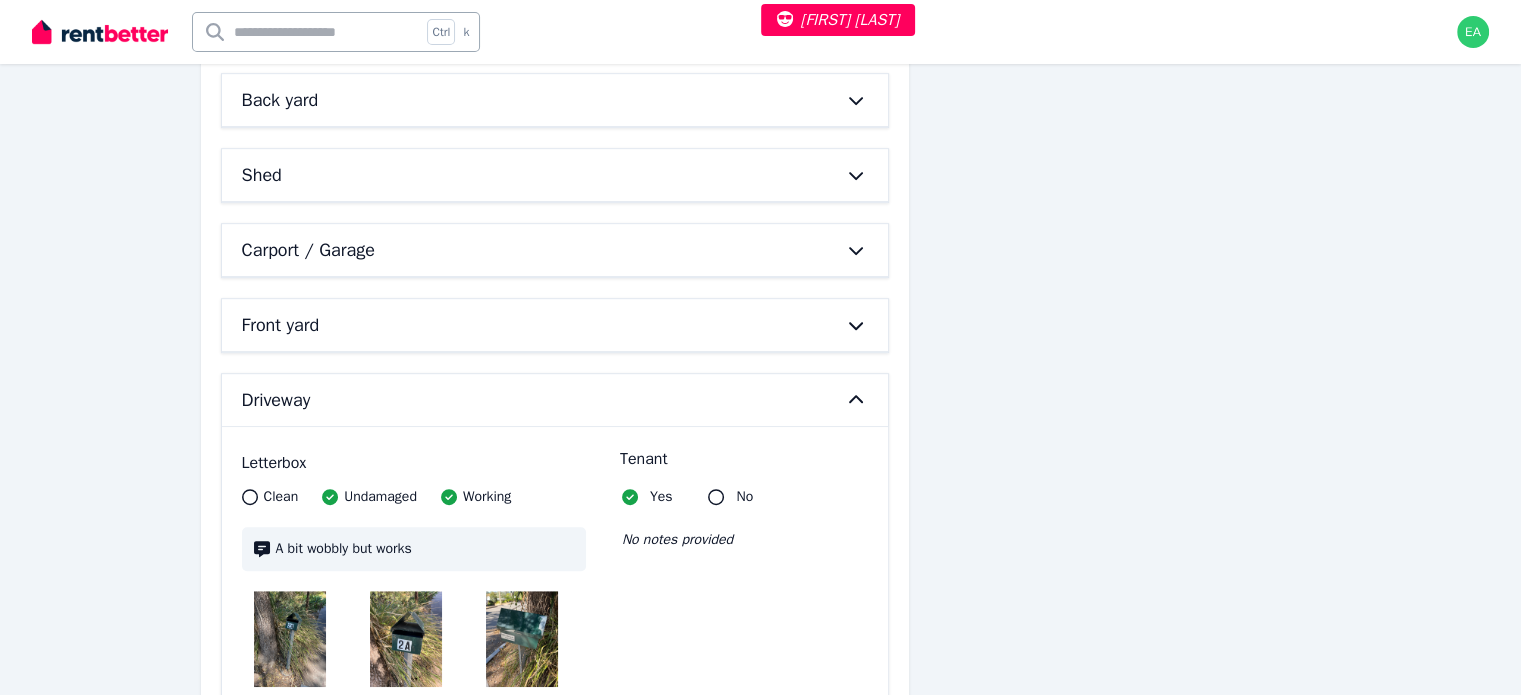 scroll, scrollTop: 1199, scrollLeft: 0, axis: vertical 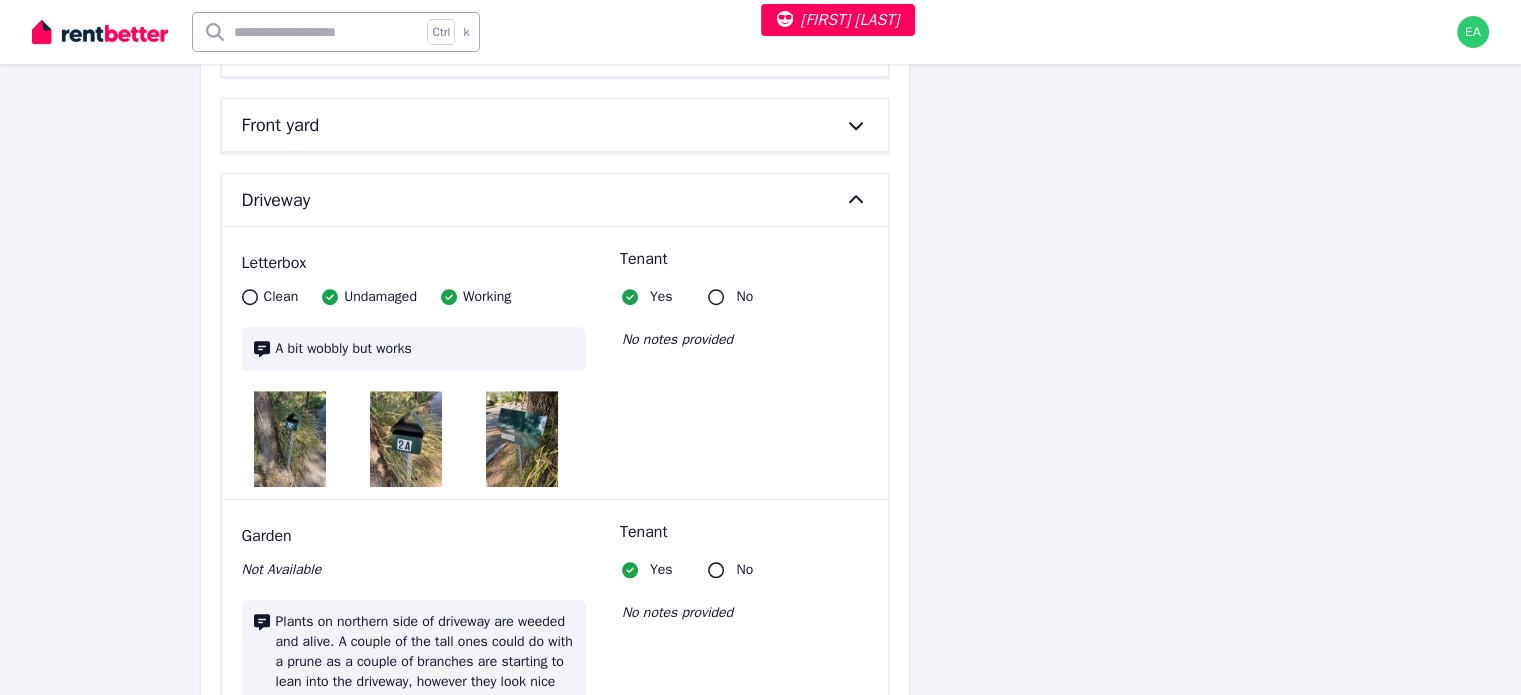 click at bounding box center (290, 439) 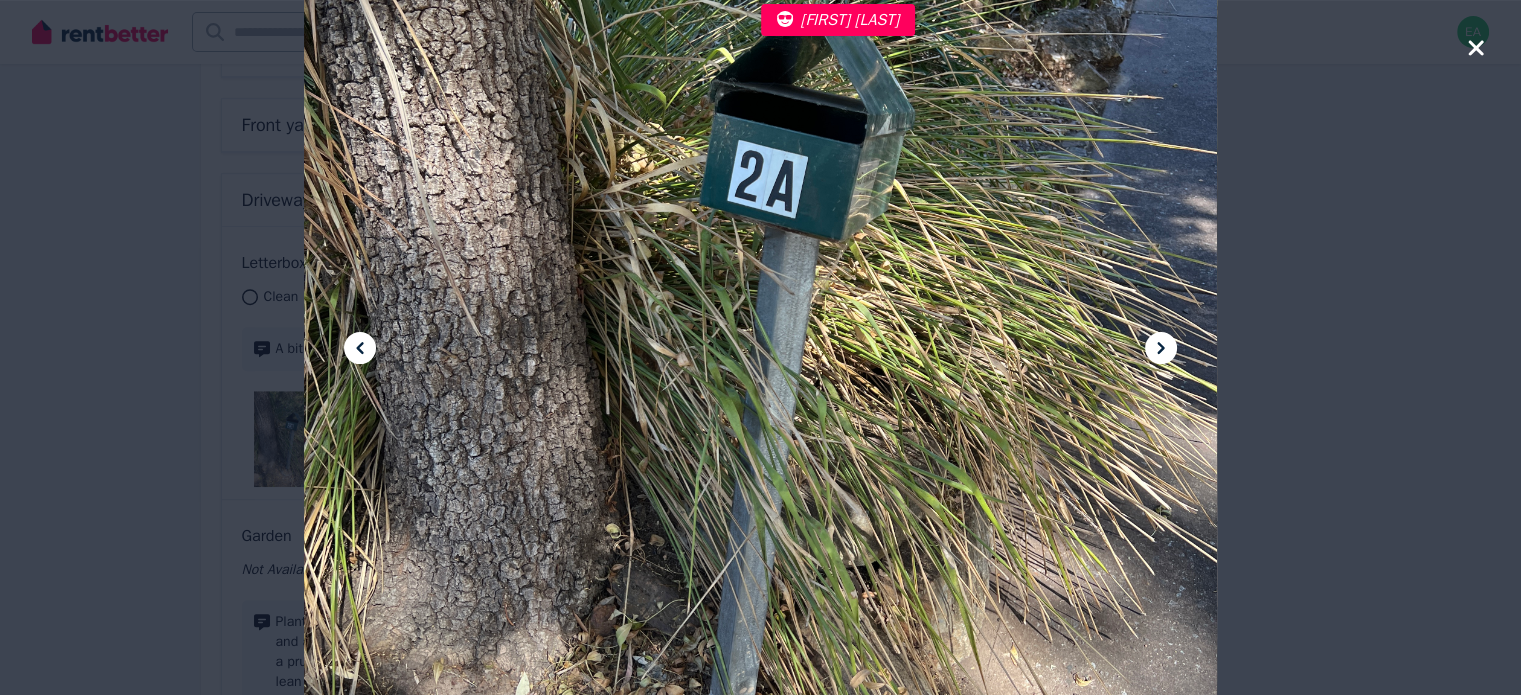drag, startPoint x: 680, startPoint y: 358, endPoint x: 1074, endPoint y: 167, distance: 437.855 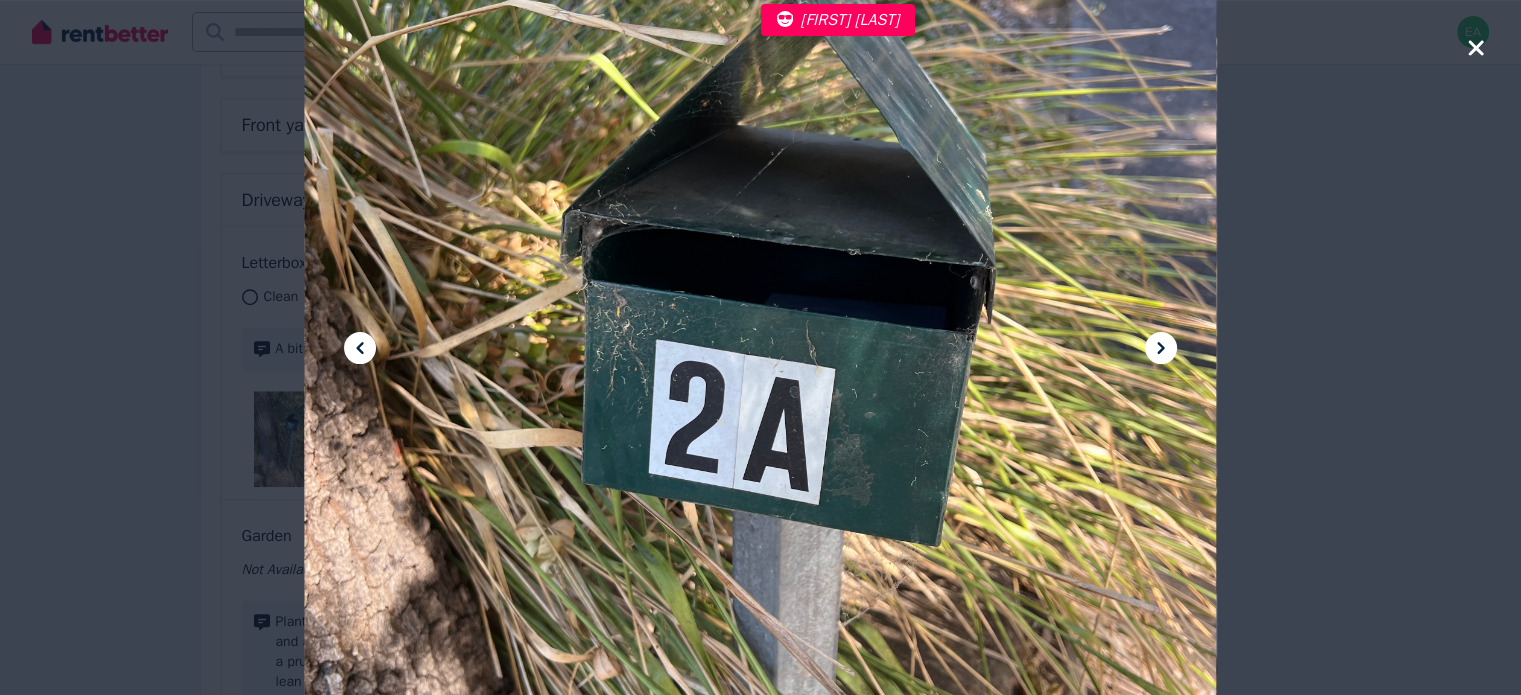 click 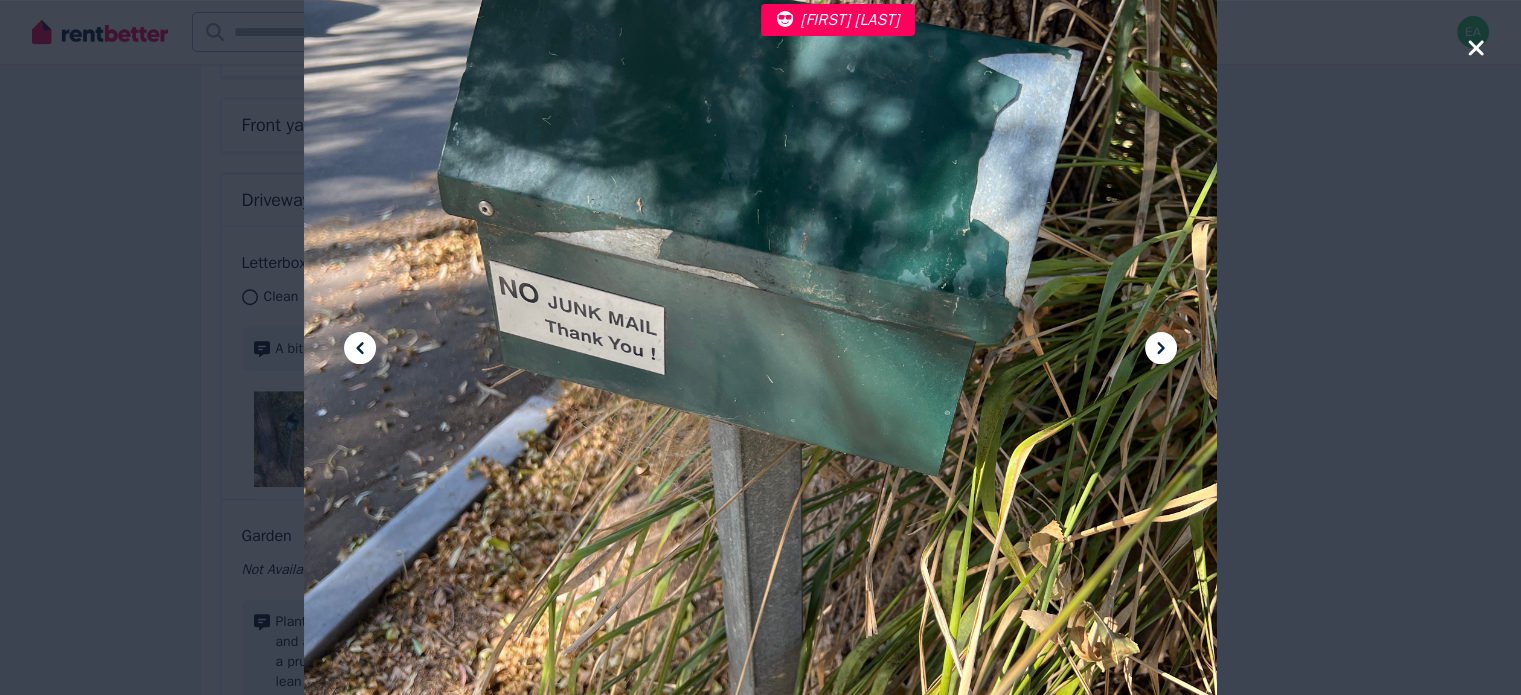 click 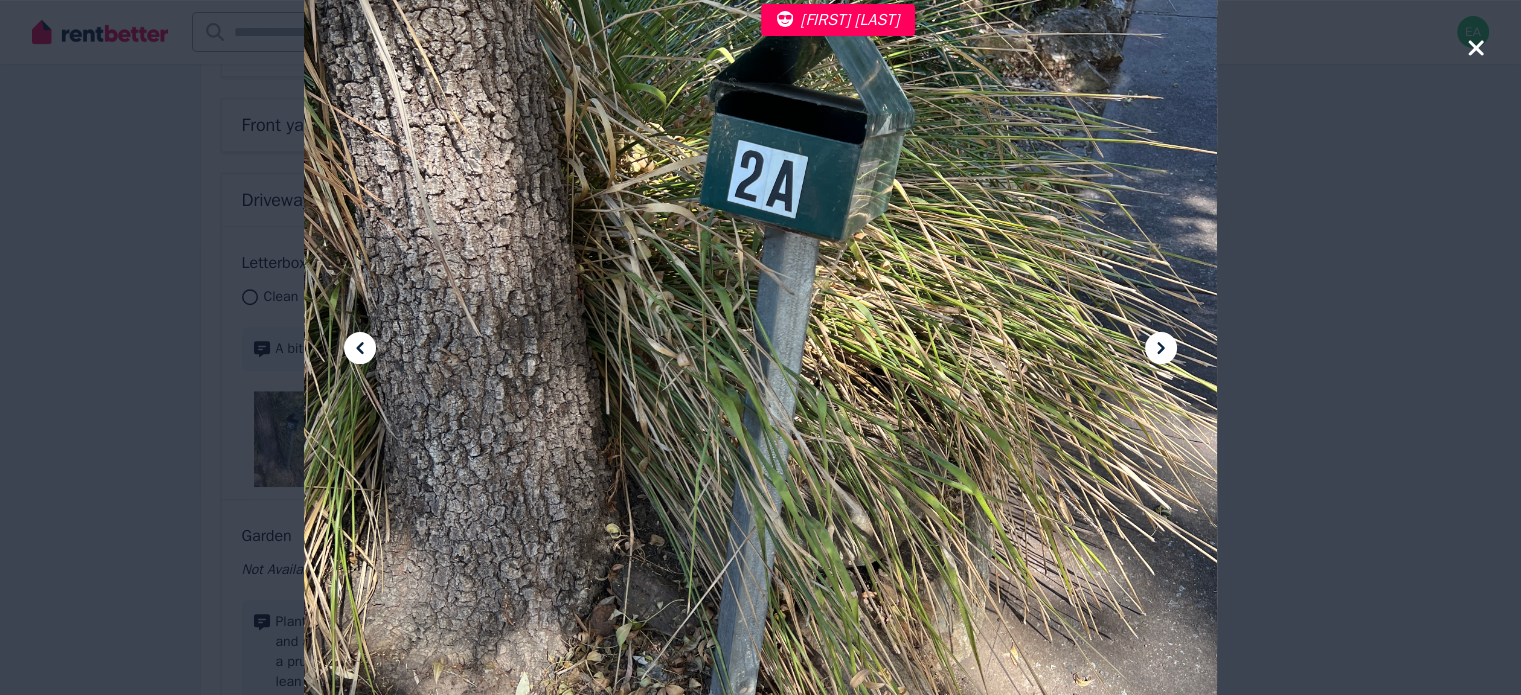 click 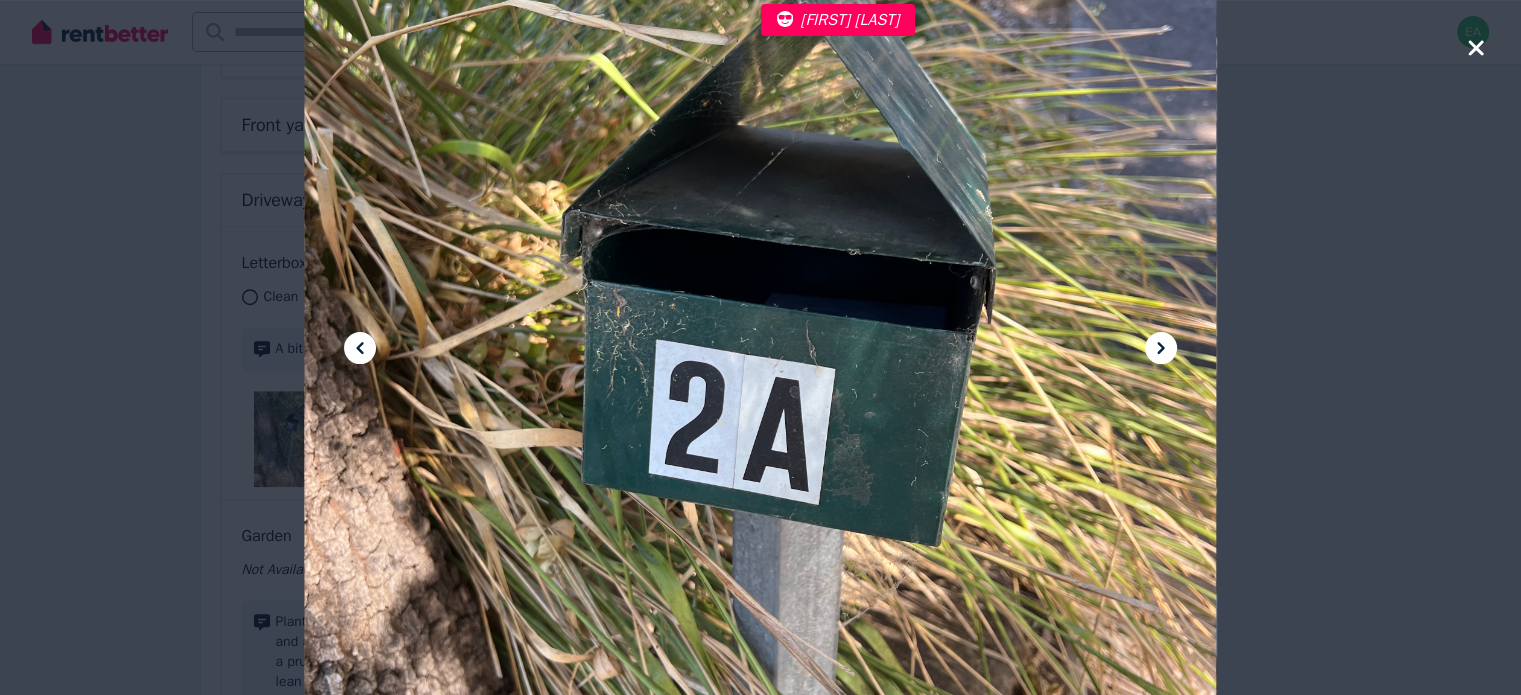 click 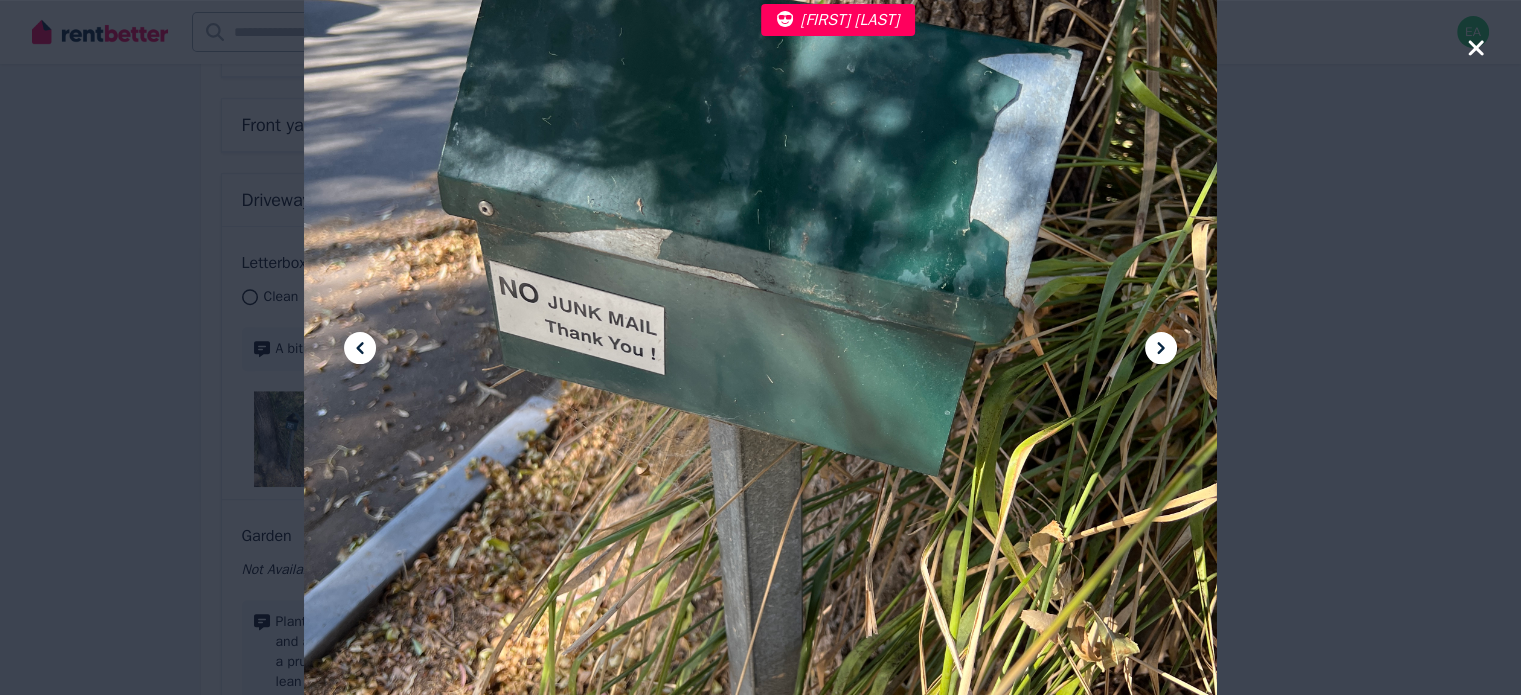 click 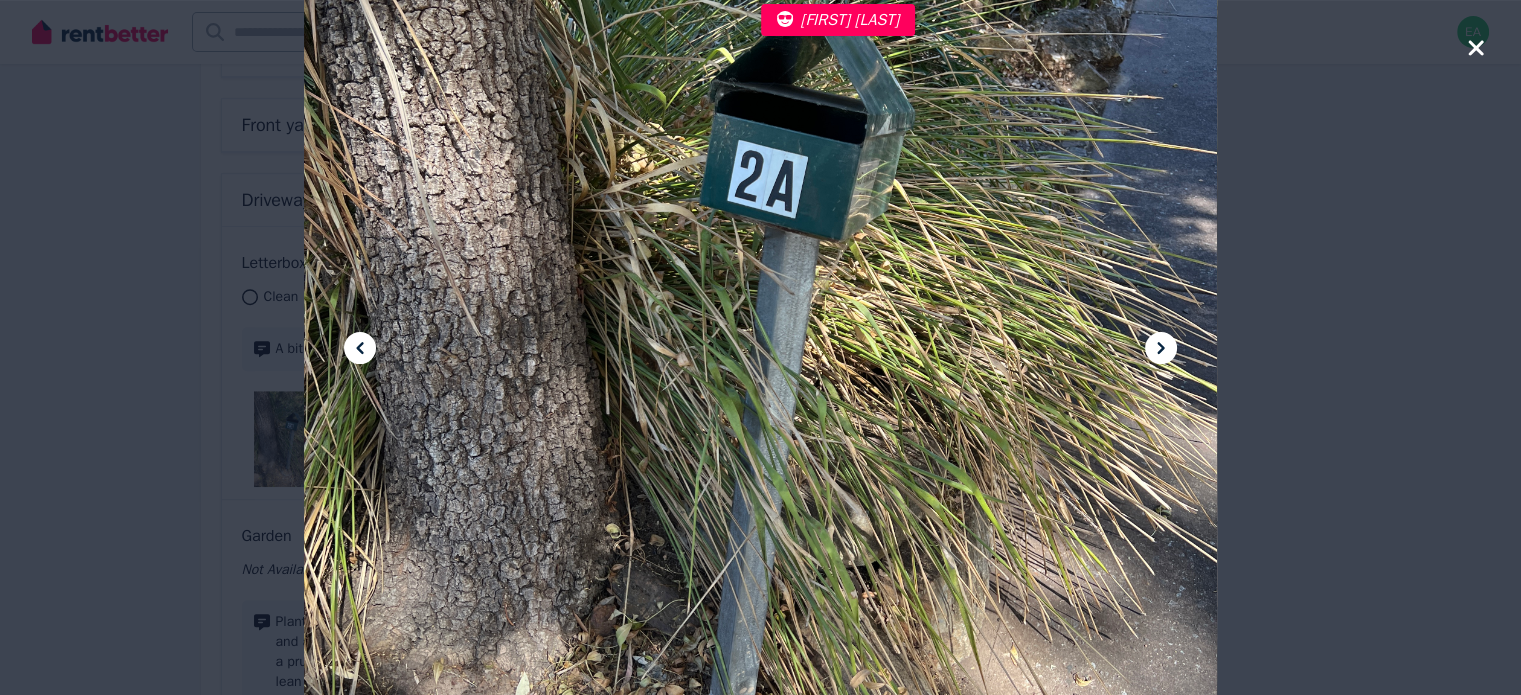 click 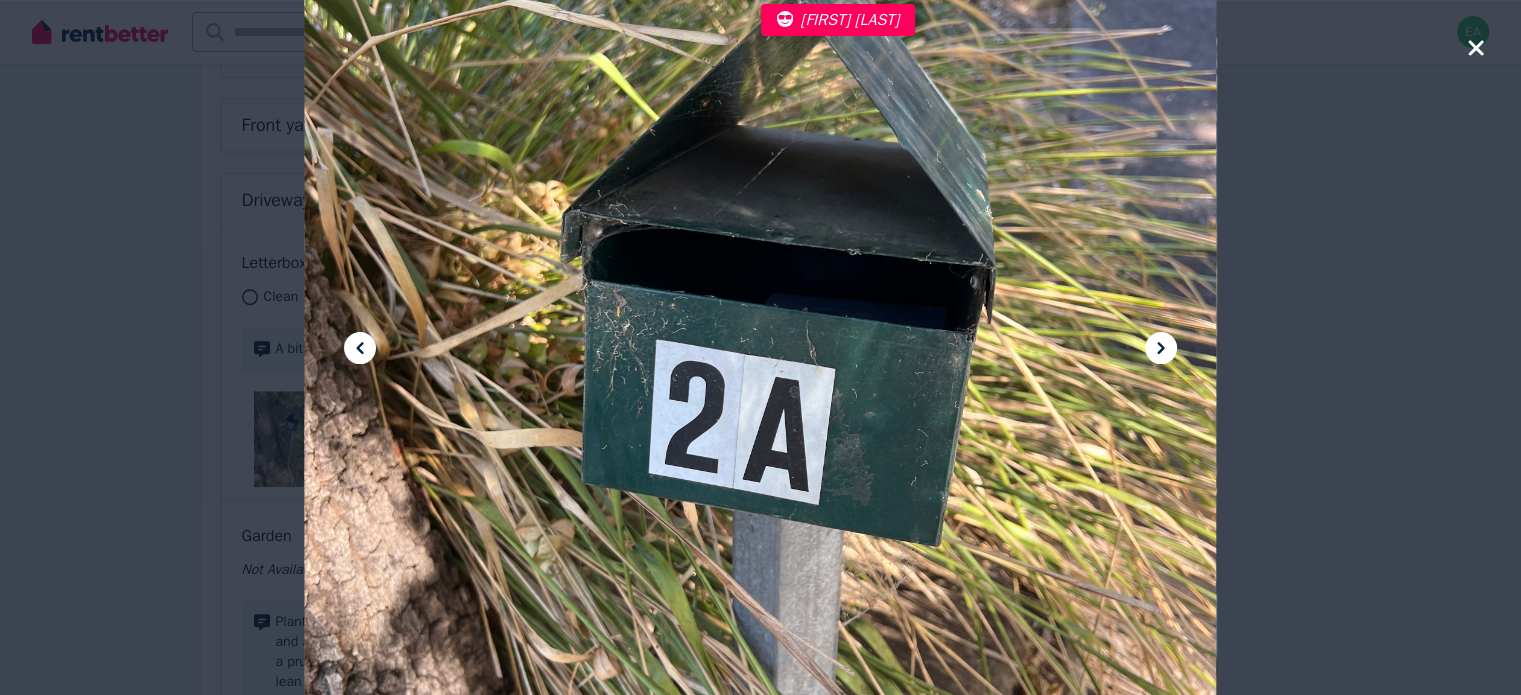 click 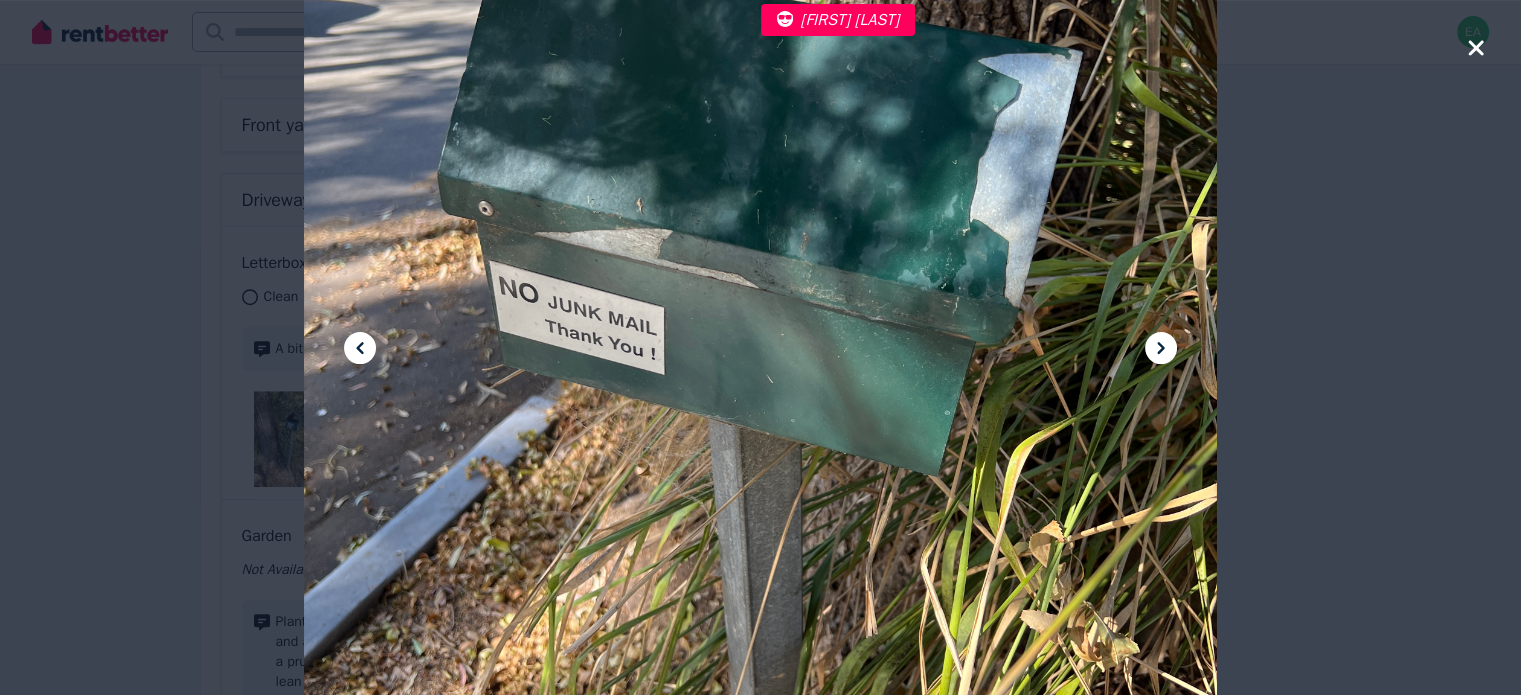 click 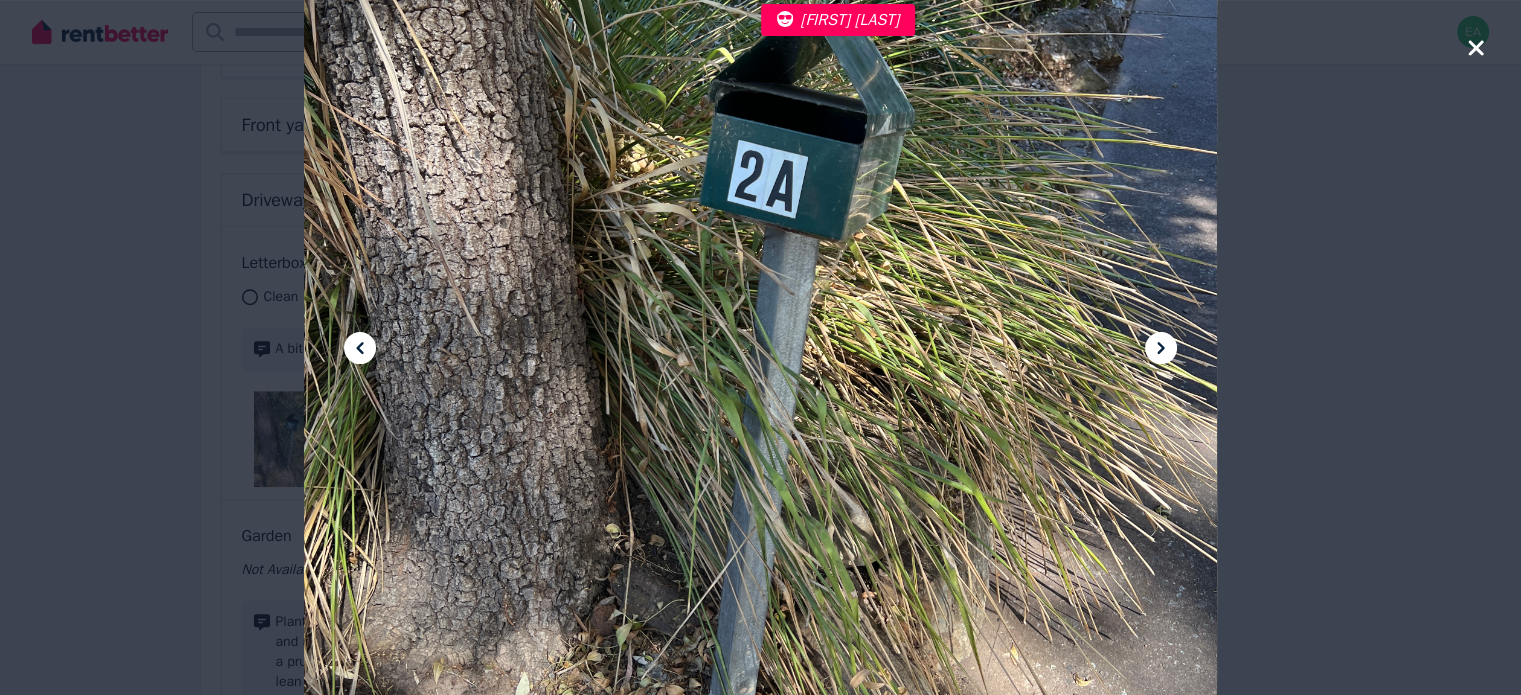 click 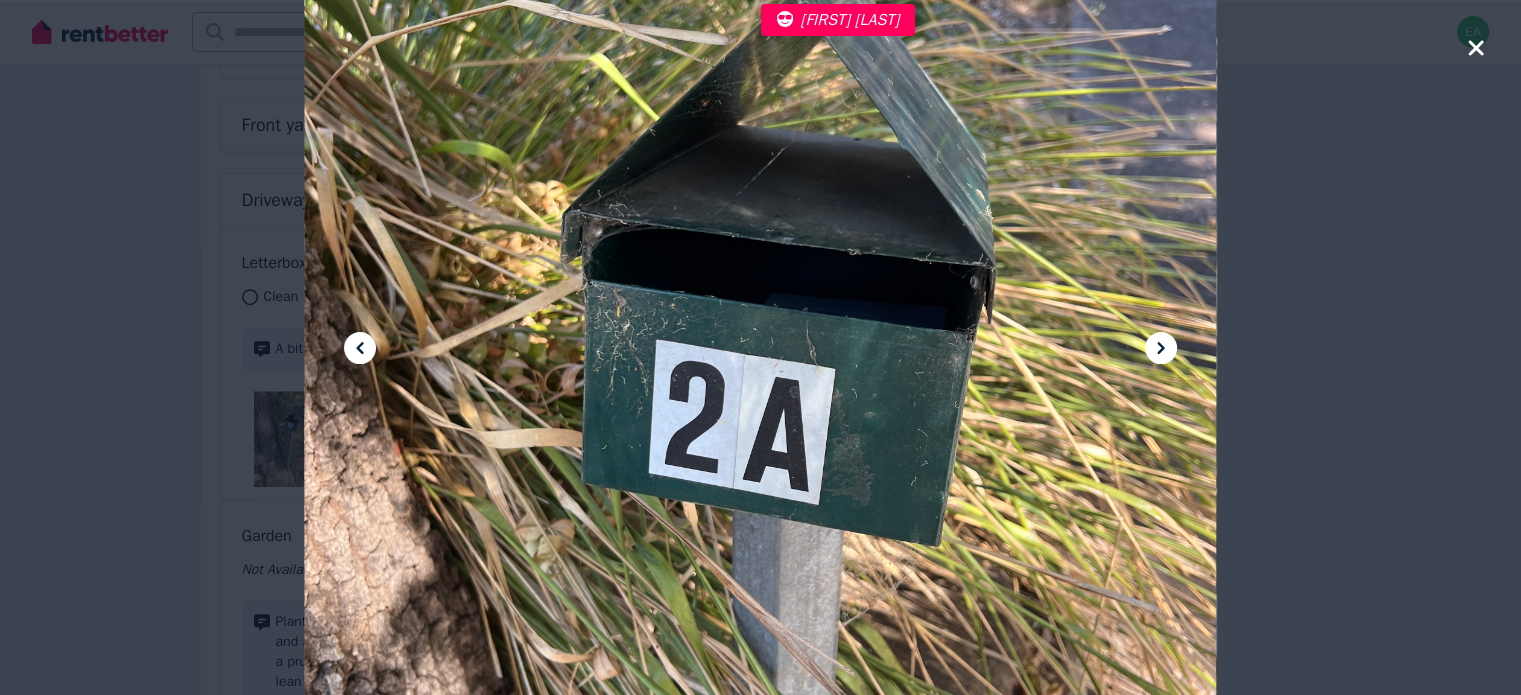 click 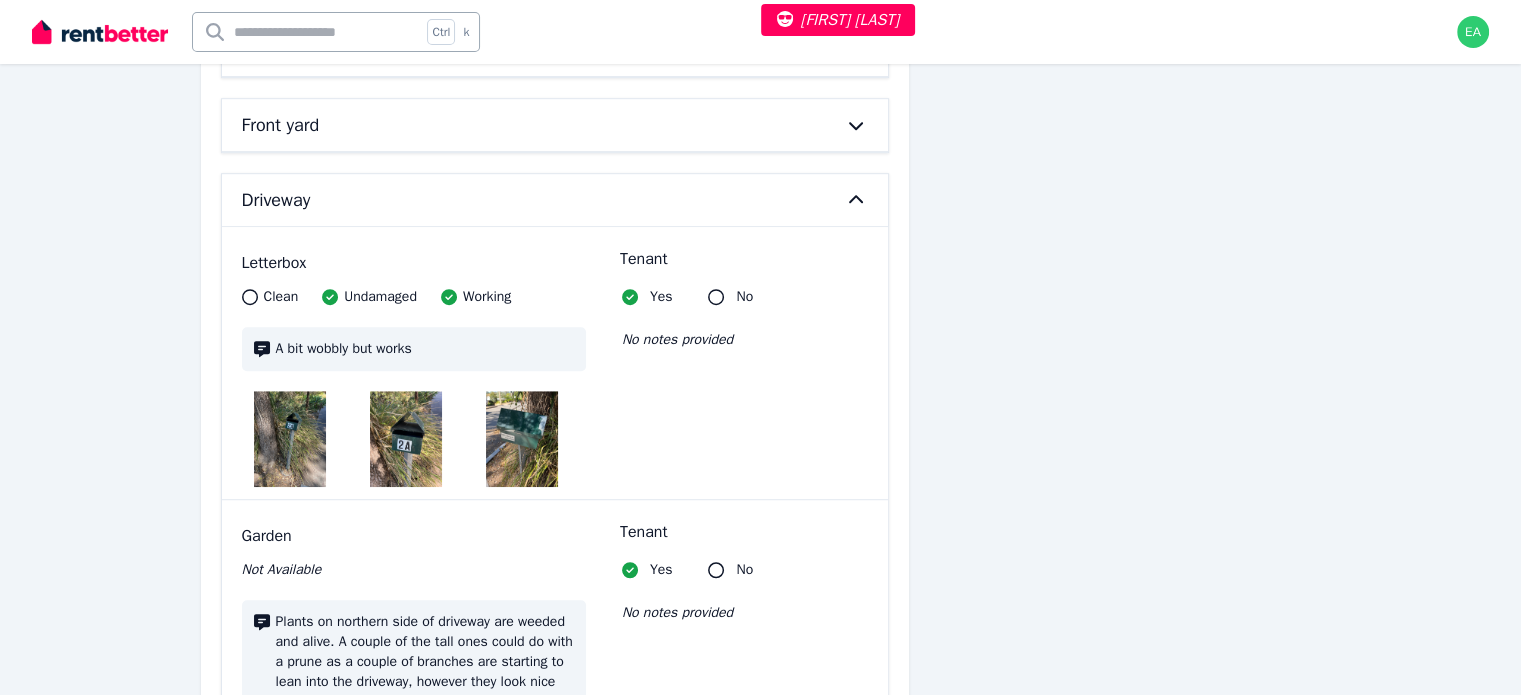 click at bounding box center [290, 439] 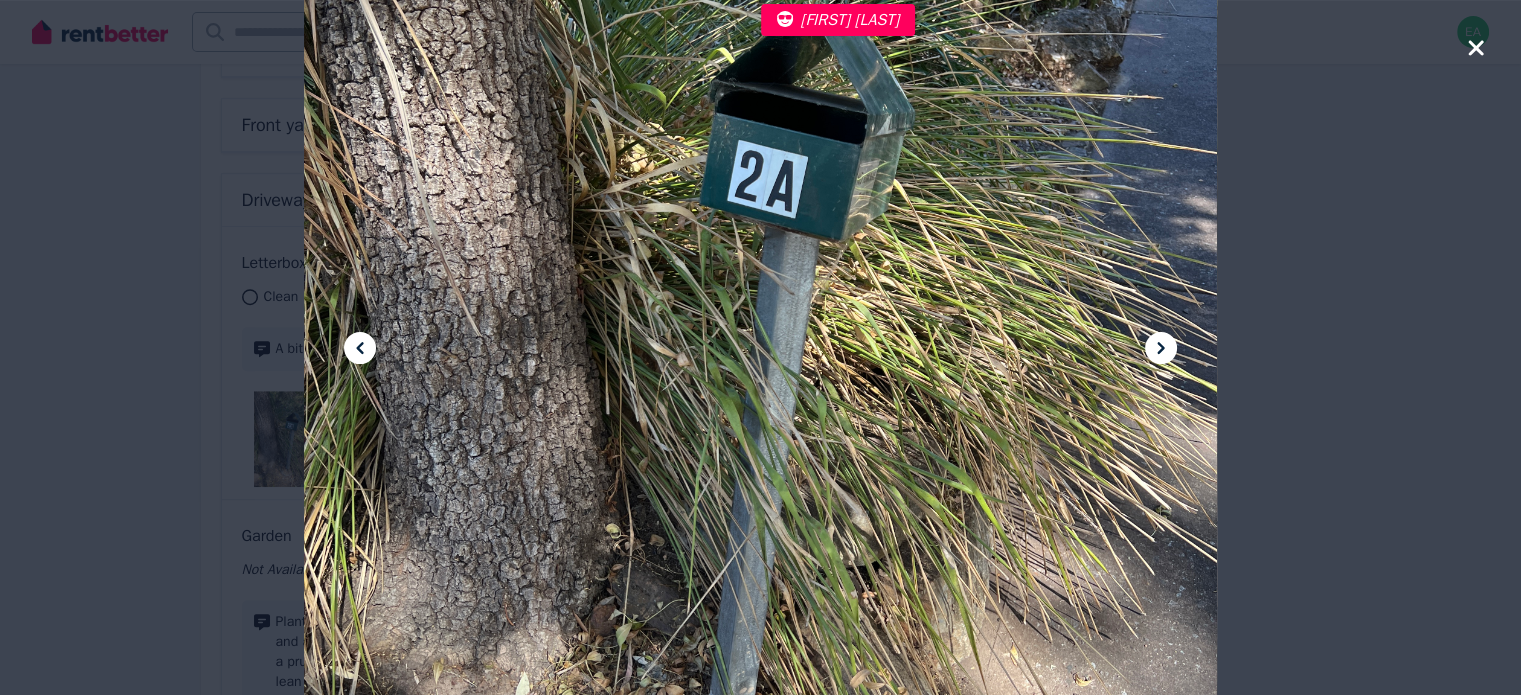 drag, startPoint x: 1474, startPoint y: 50, endPoint x: 1448, endPoint y: 63, distance: 29.068884 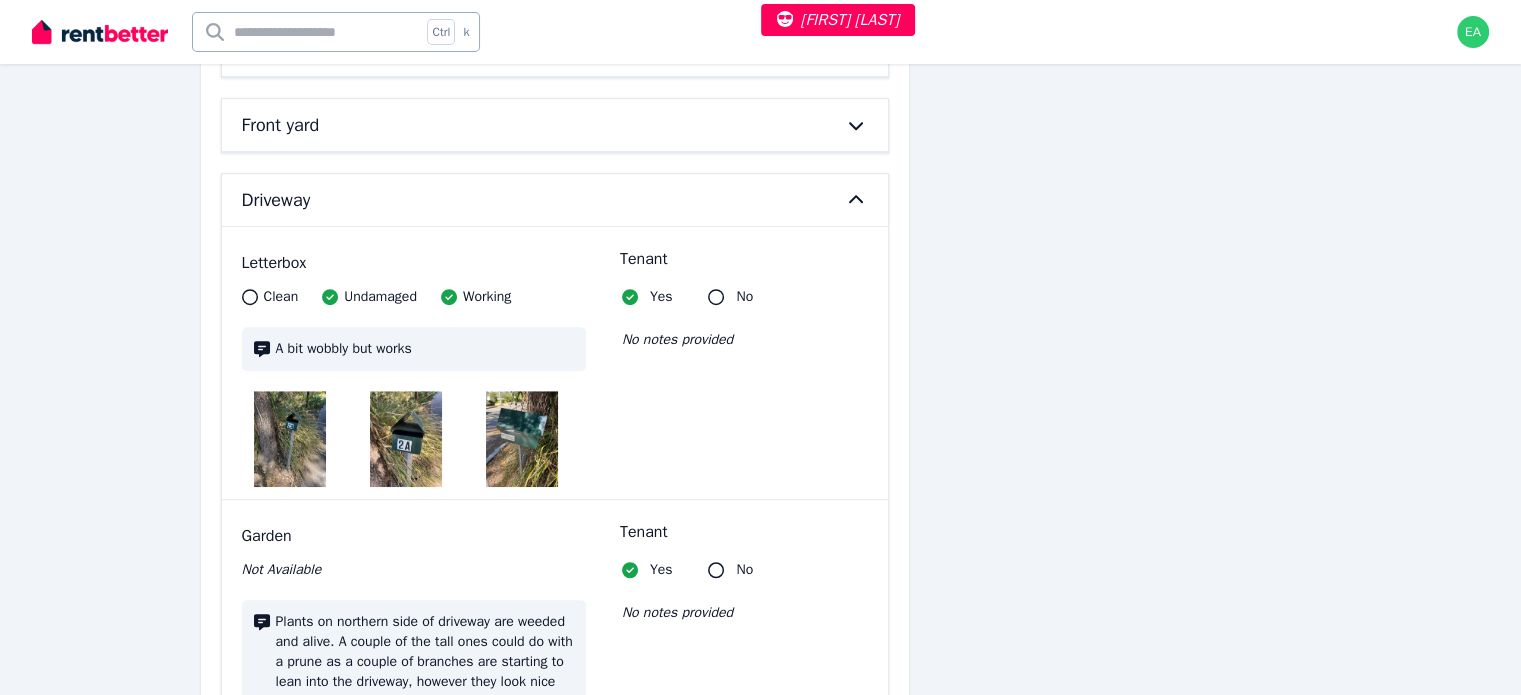 click 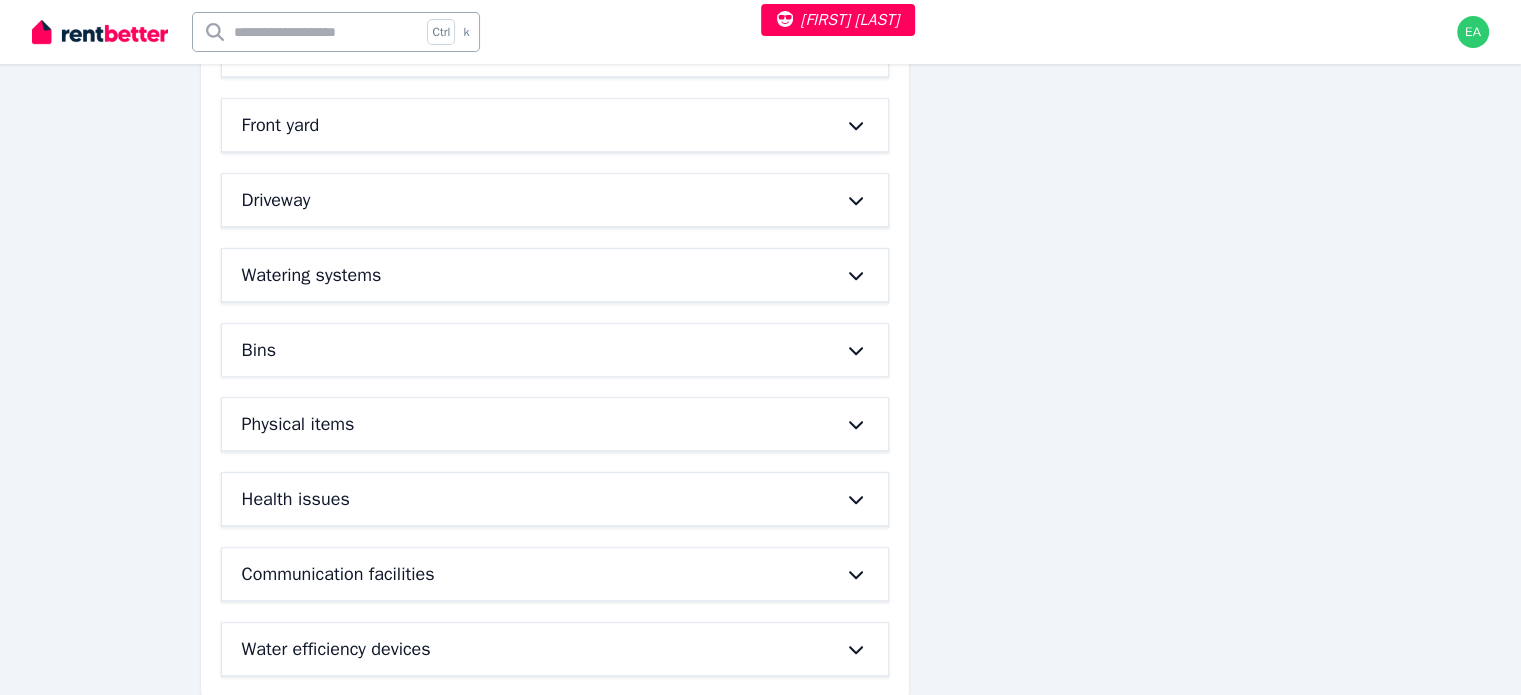 click 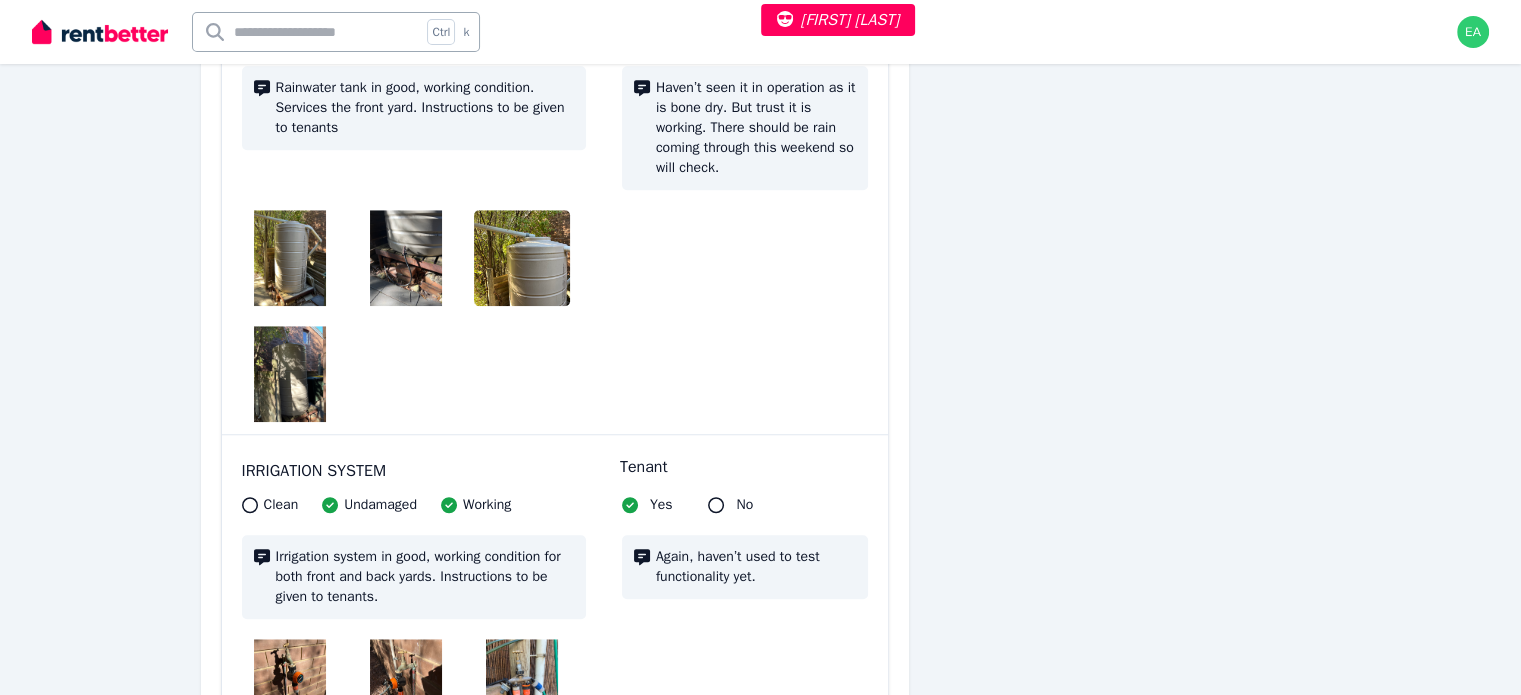scroll, scrollTop: 1435, scrollLeft: 0, axis: vertical 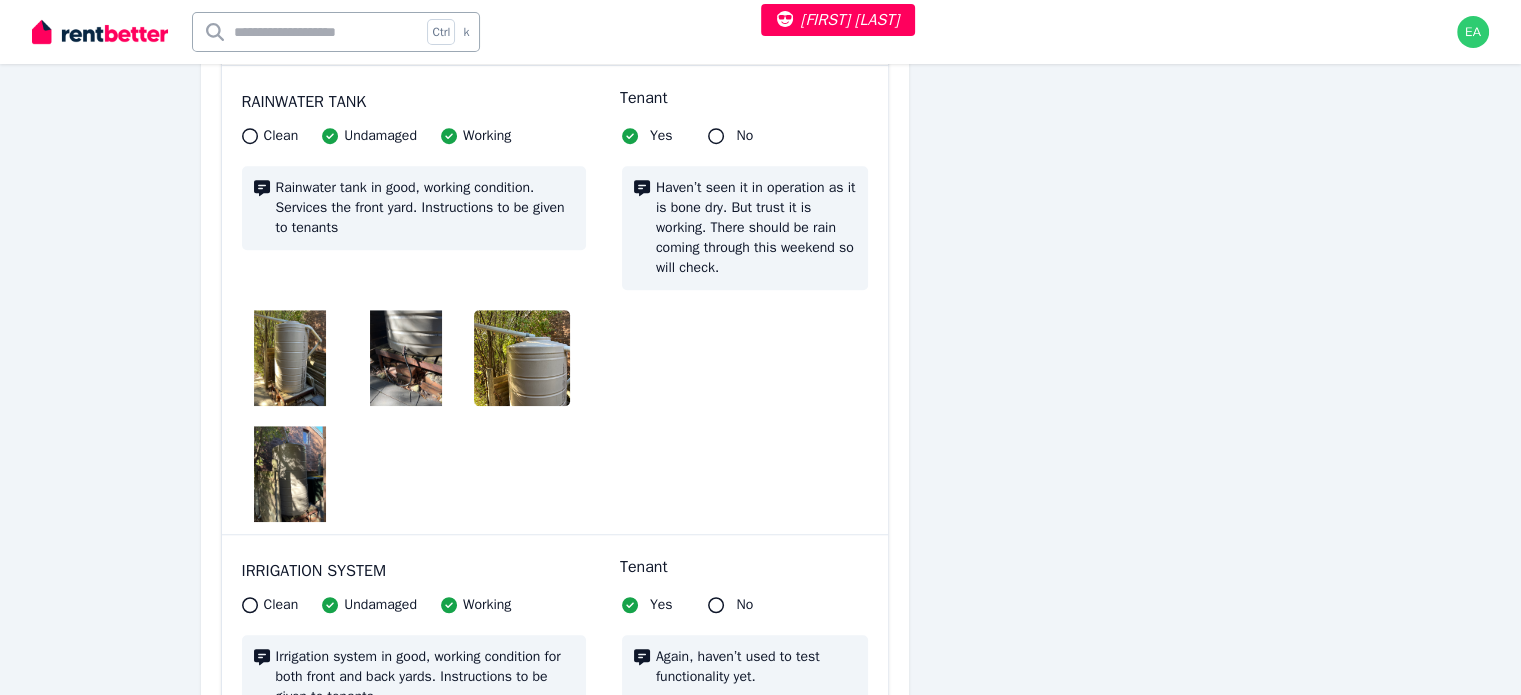 click at bounding box center (290, 358) 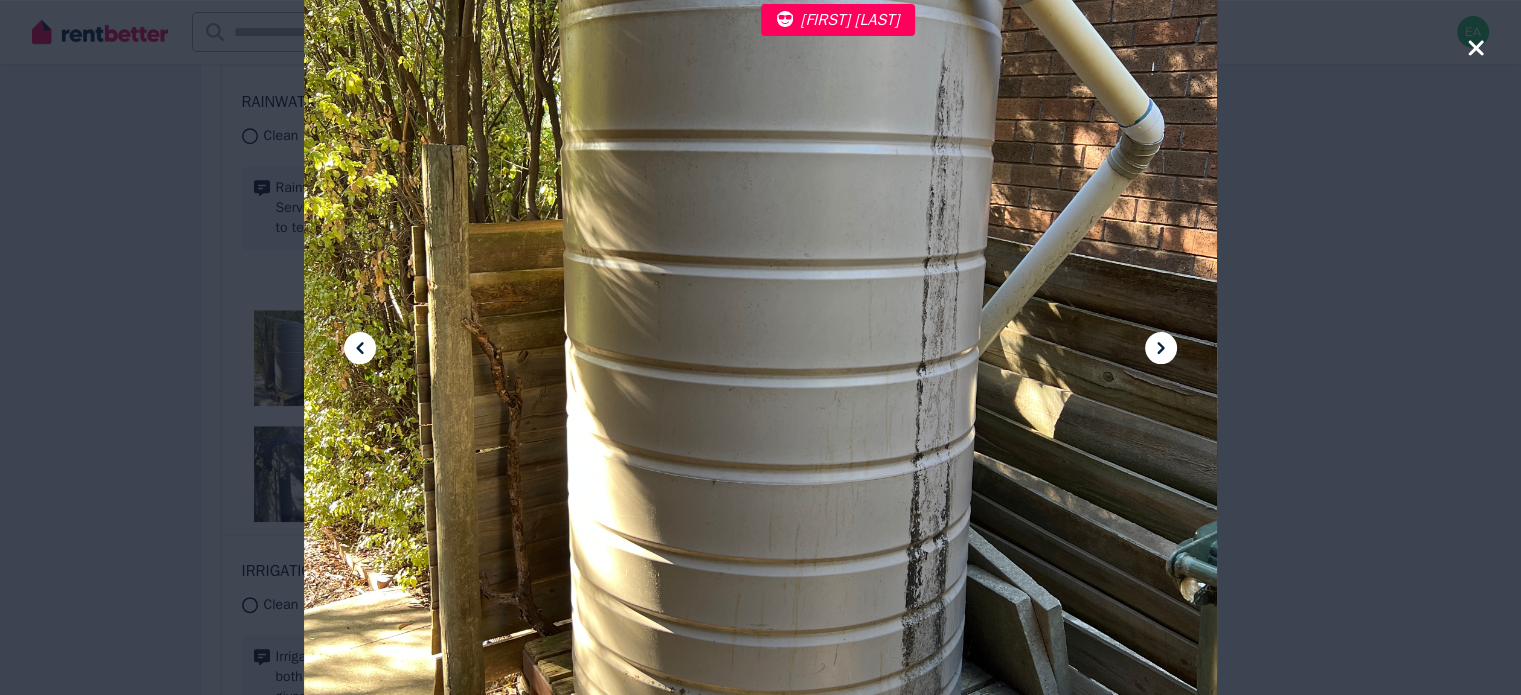 click 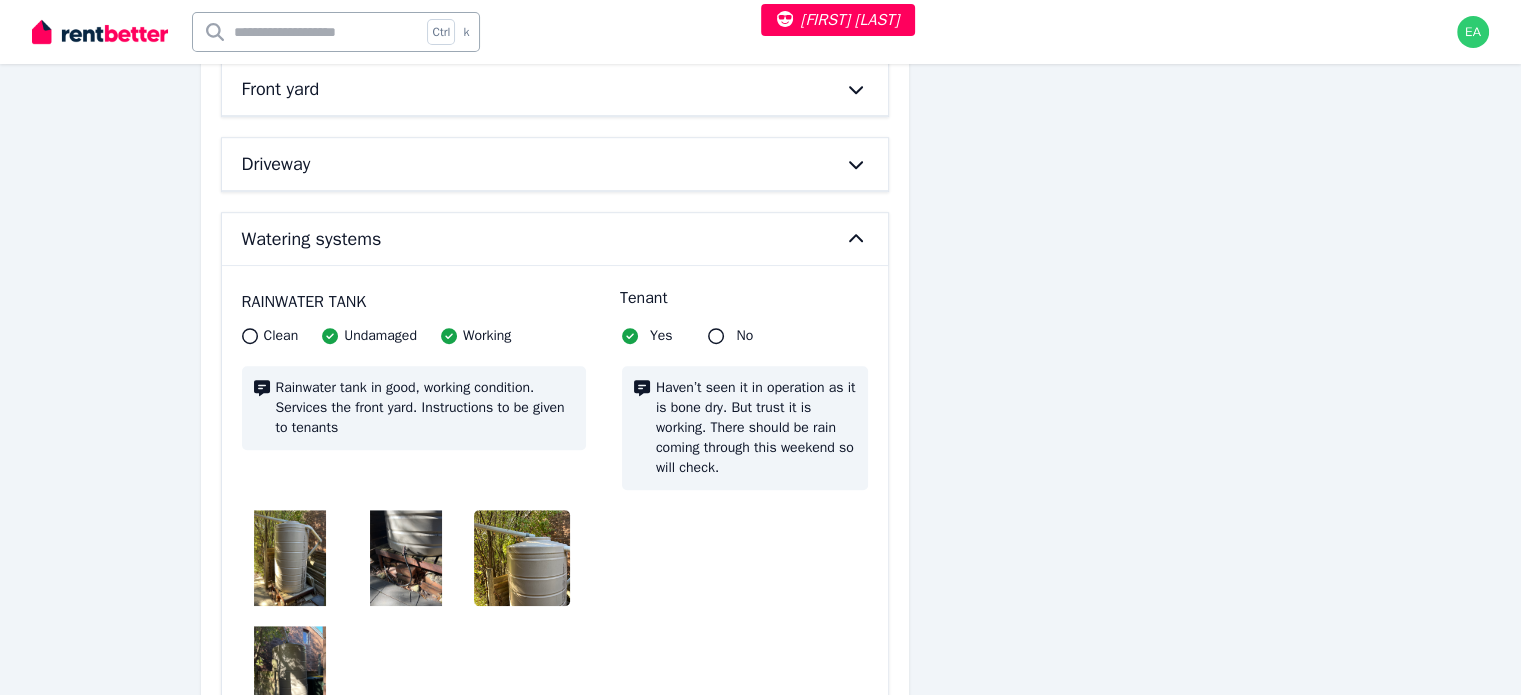 scroll, scrollTop: 1135, scrollLeft: 0, axis: vertical 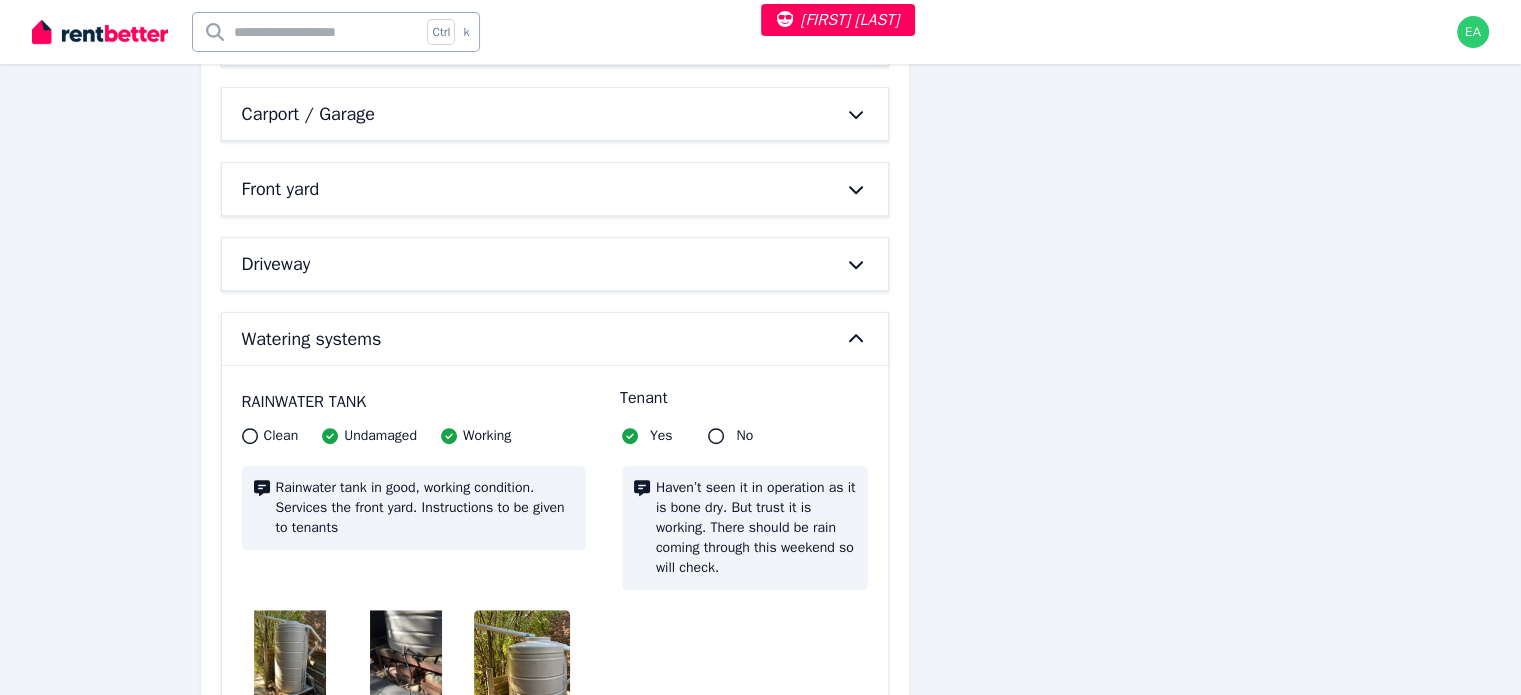 click 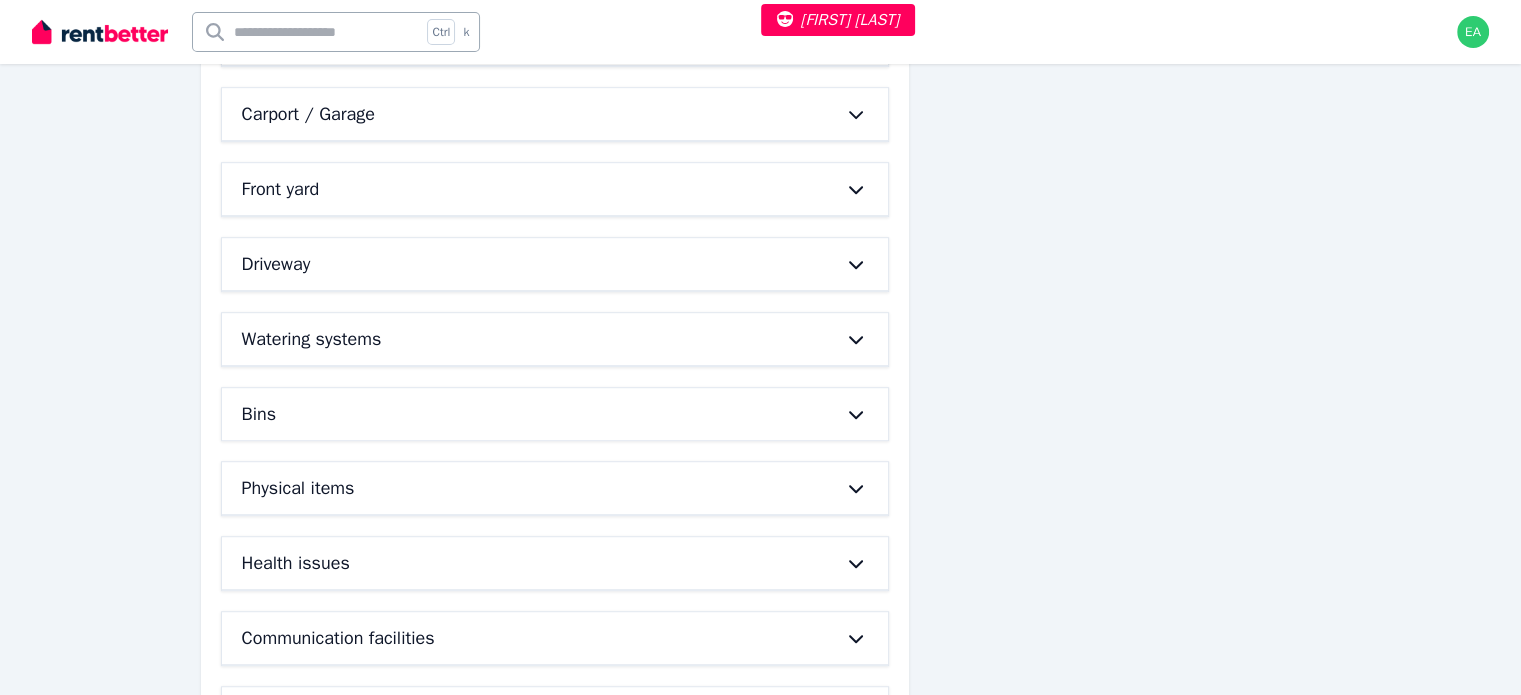 scroll, scrollTop: 1224, scrollLeft: 0, axis: vertical 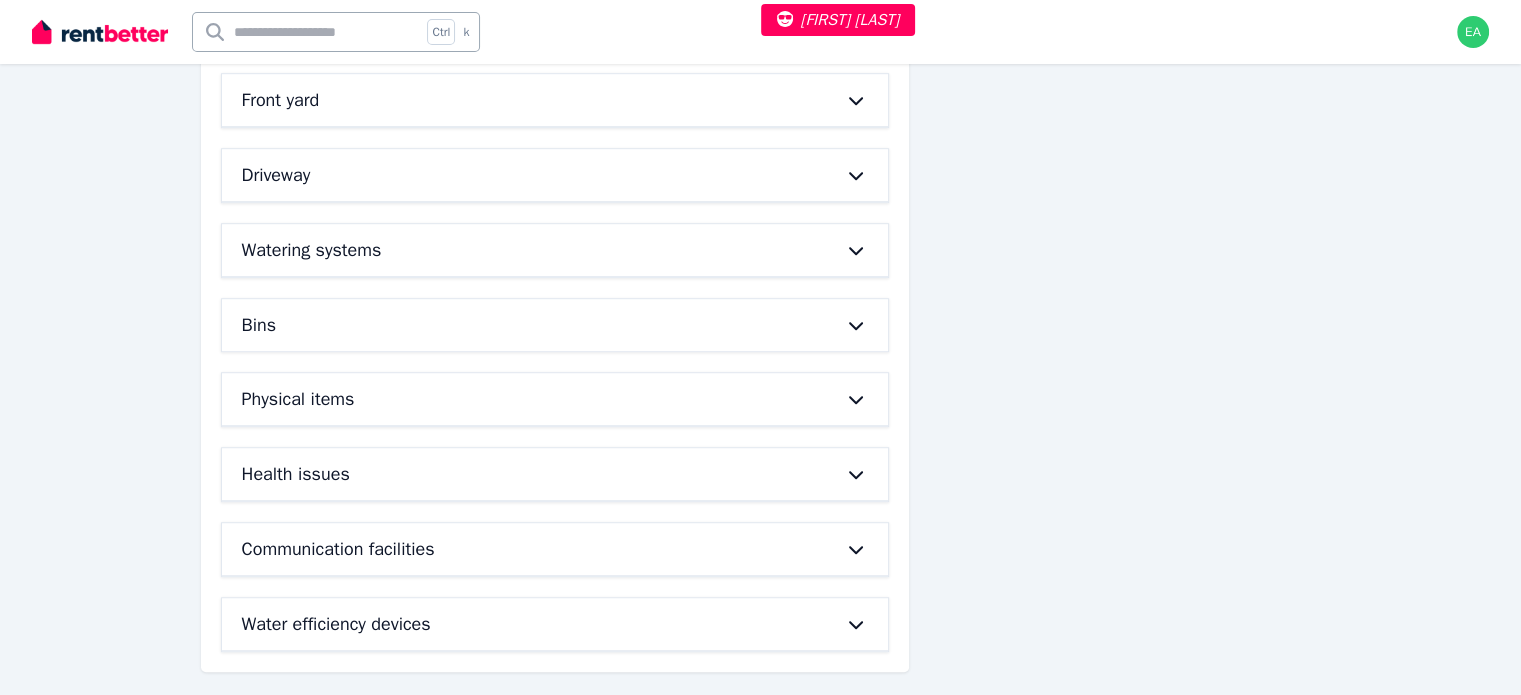 click 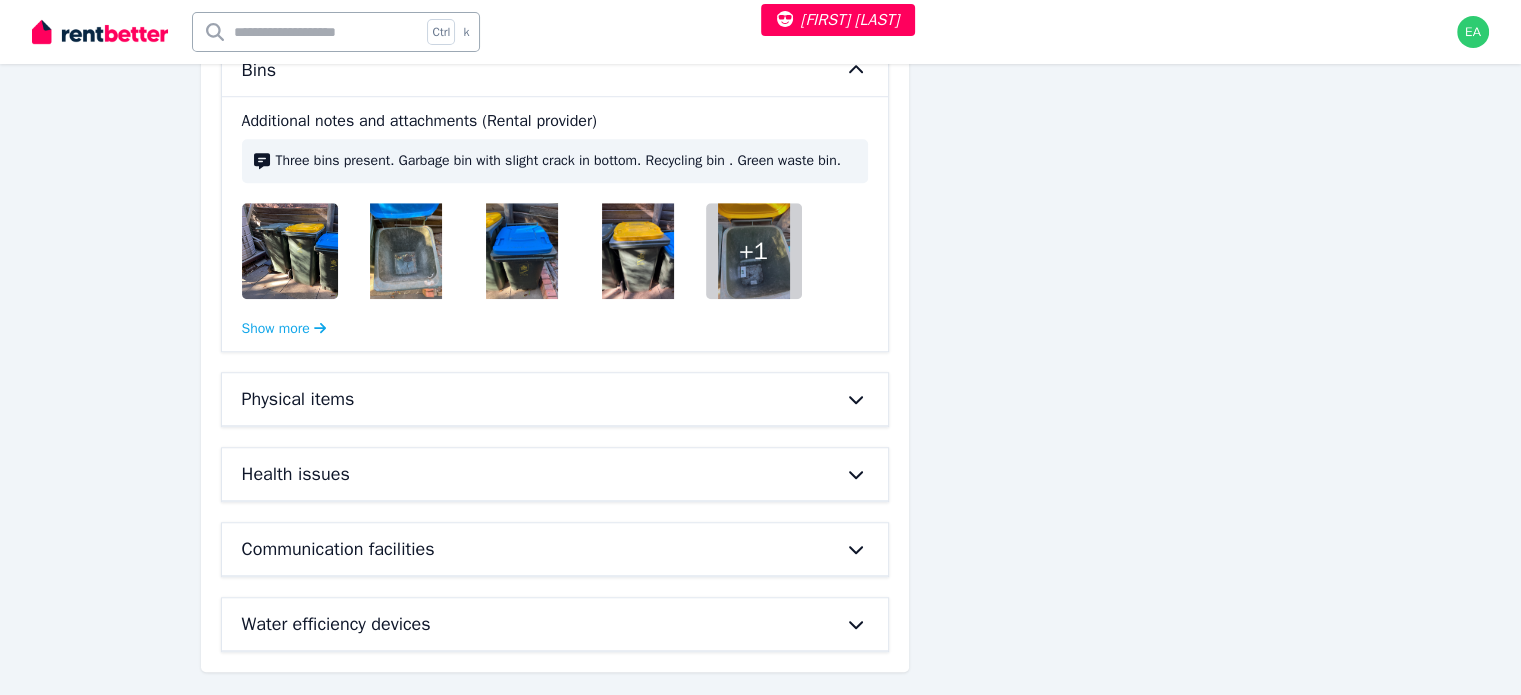 scroll, scrollTop: 1279, scrollLeft: 0, axis: vertical 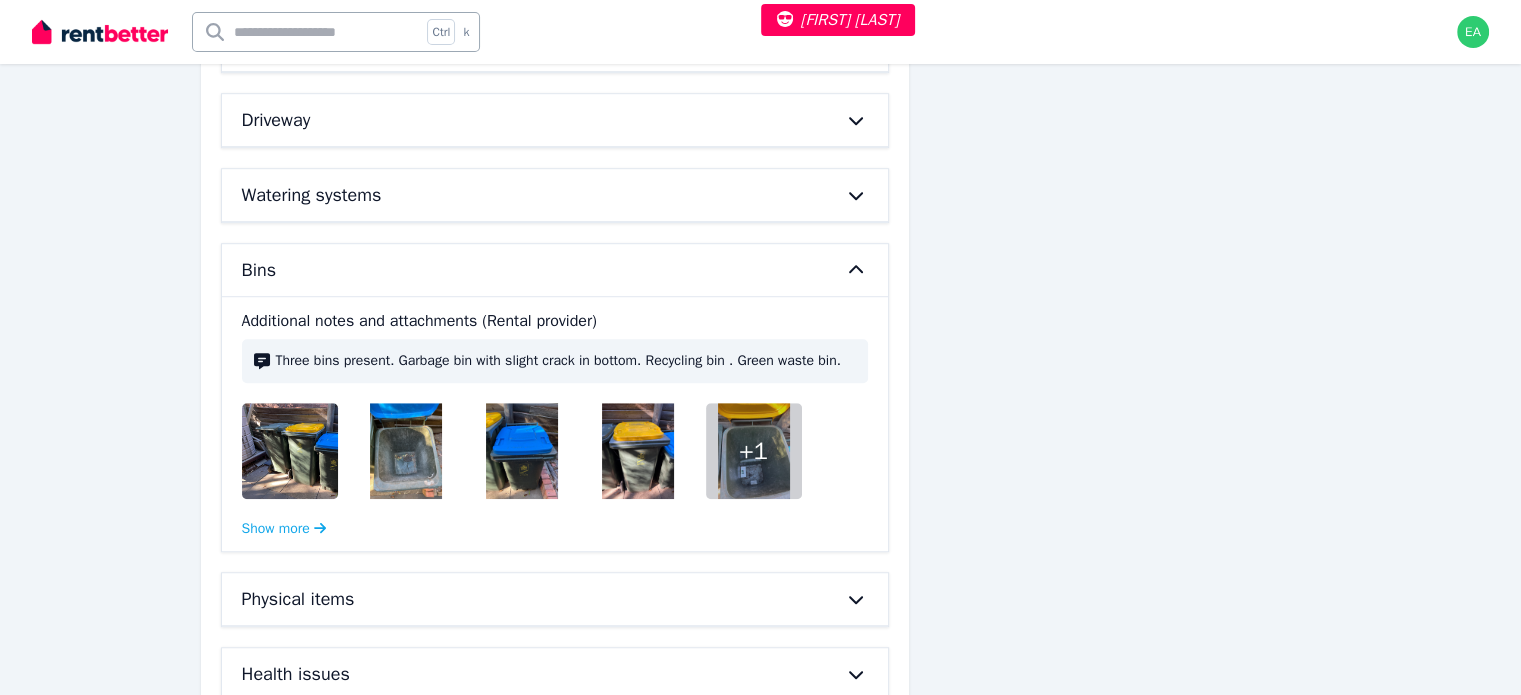 click at bounding box center [306, 451] 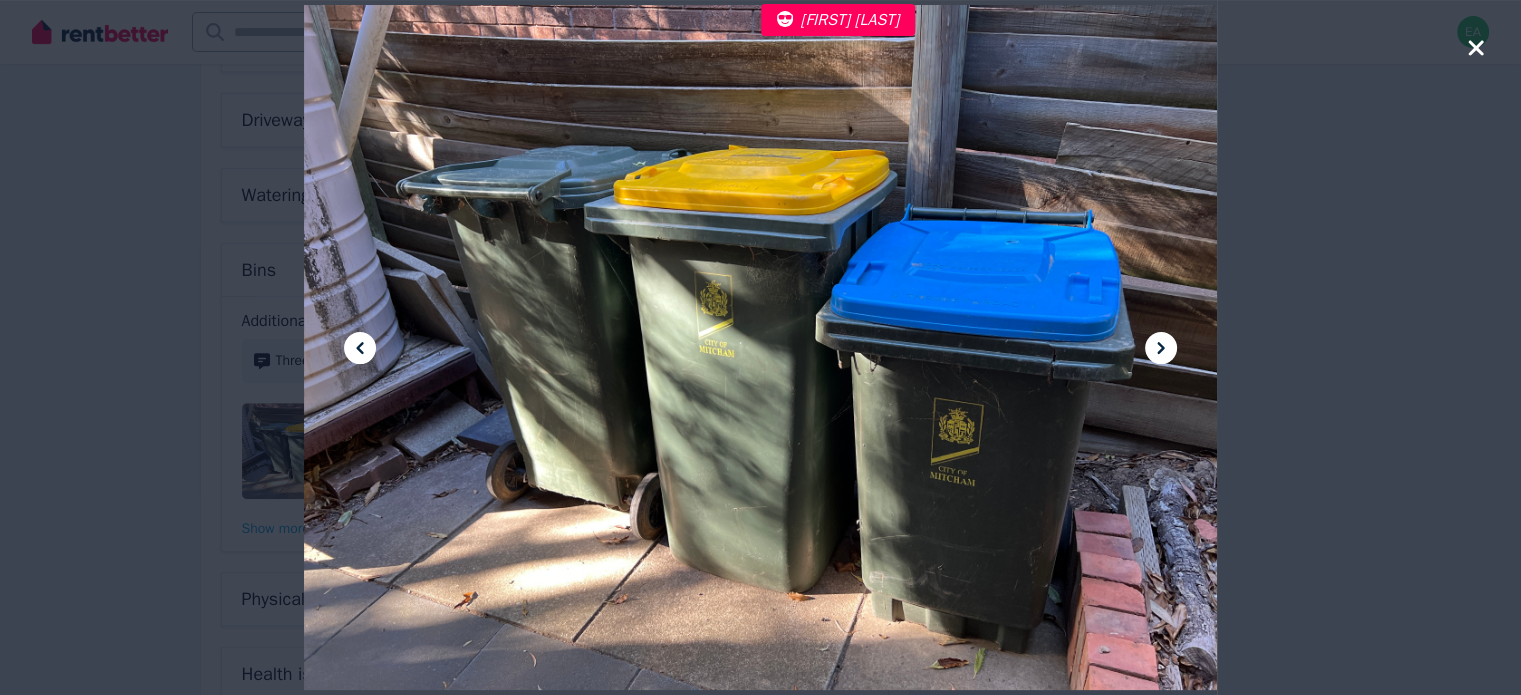 click 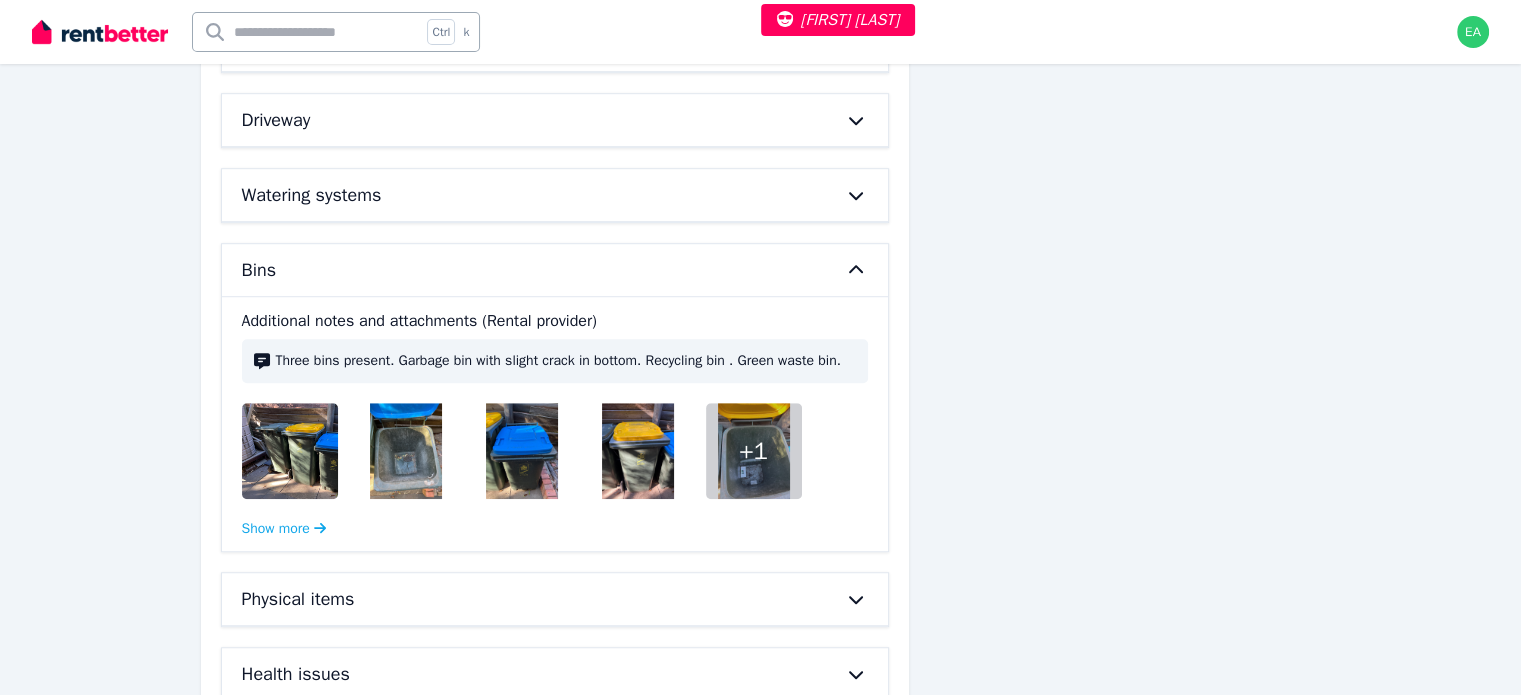 click 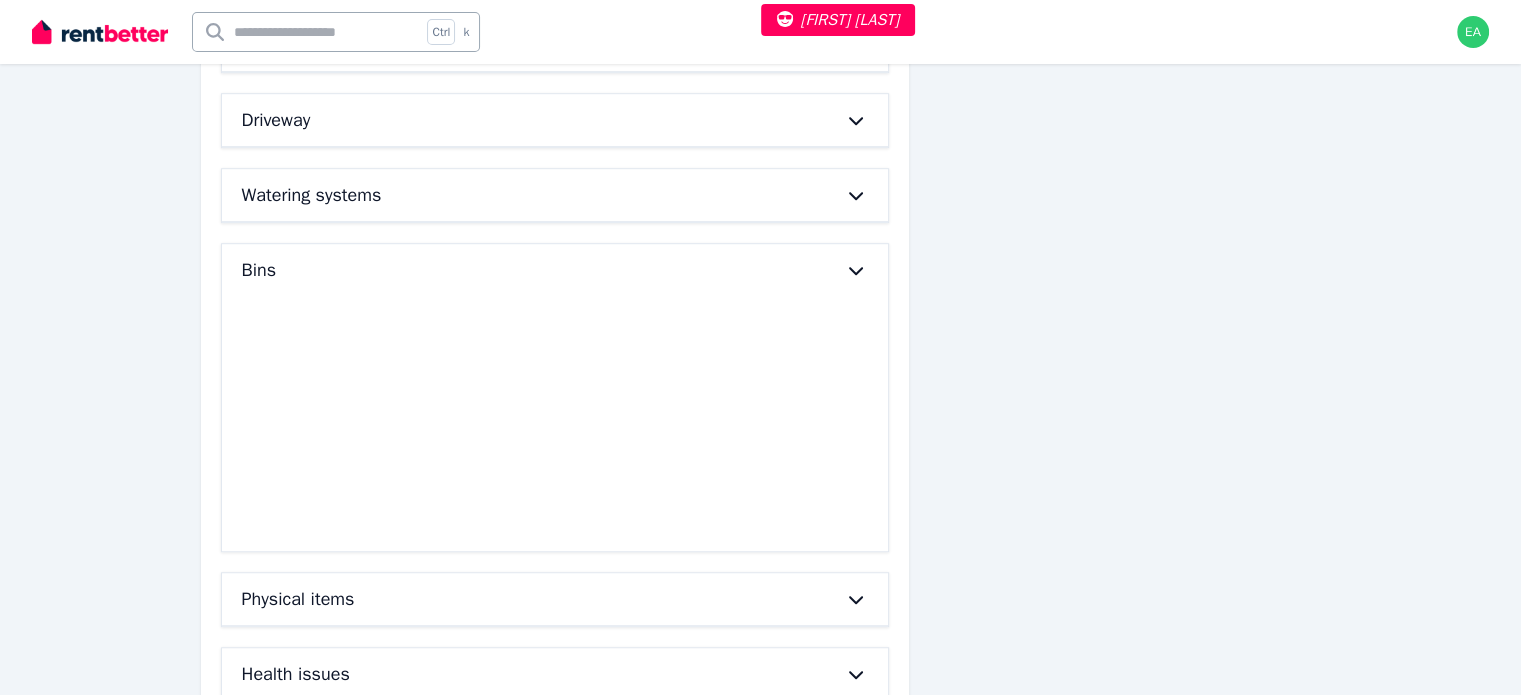 scroll, scrollTop: 1224, scrollLeft: 0, axis: vertical 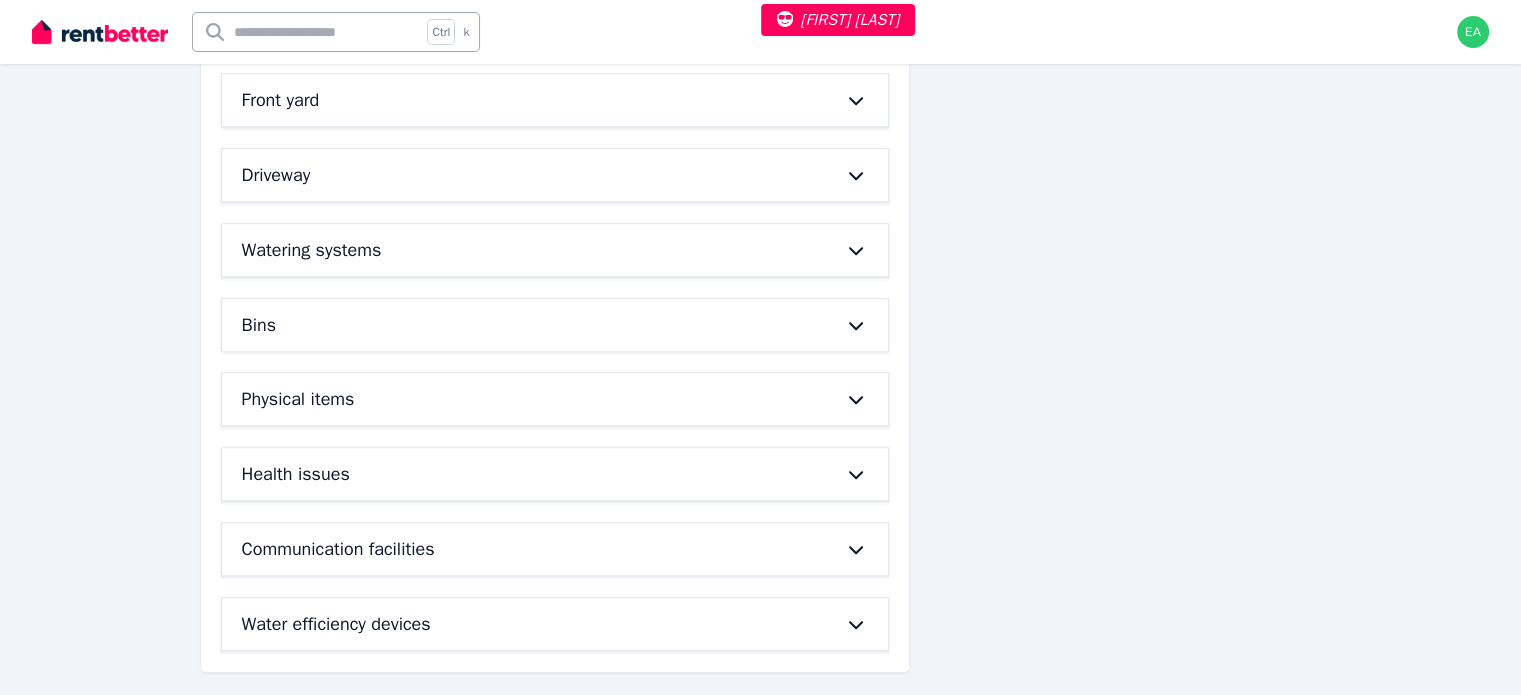 click 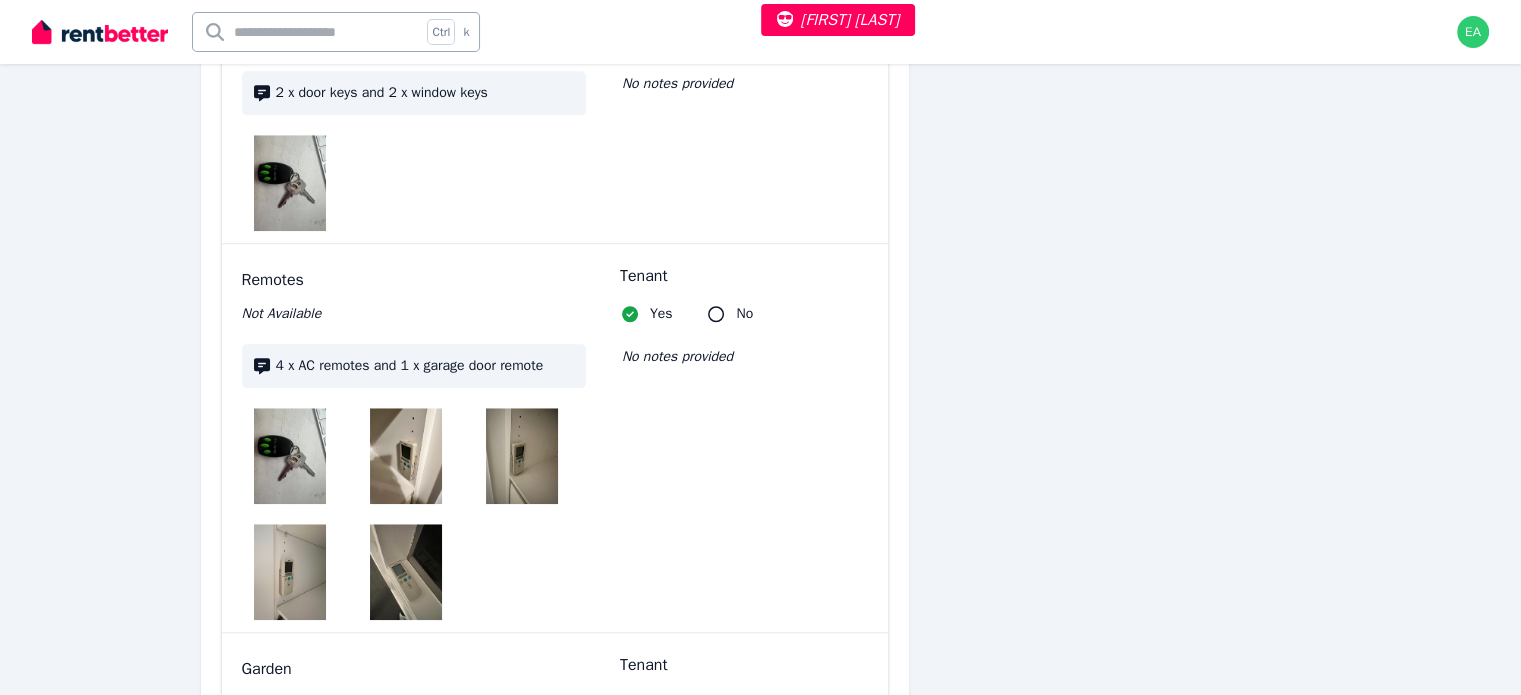 scroll, scrollTop: 1579, scrollLeft: 0, axis: vertical 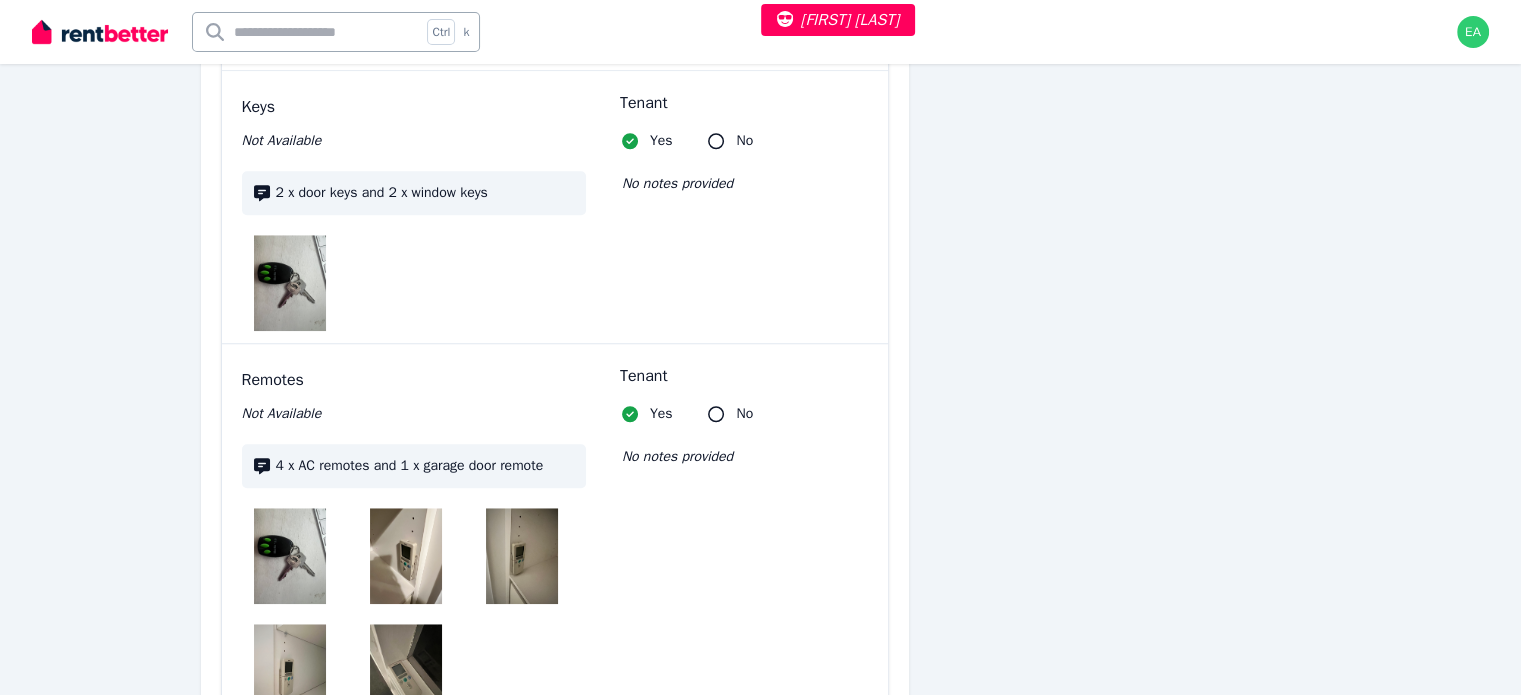 click at bounding box center [290, 283] 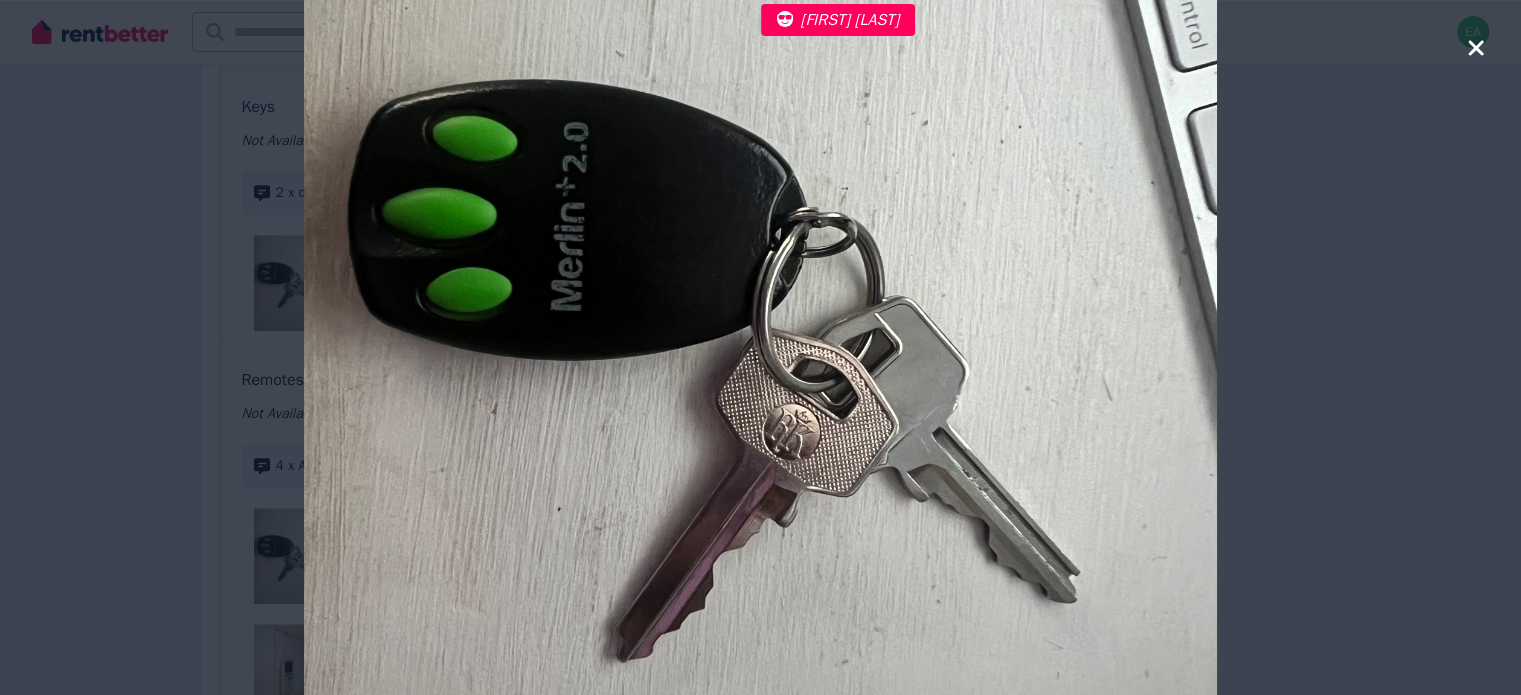 click 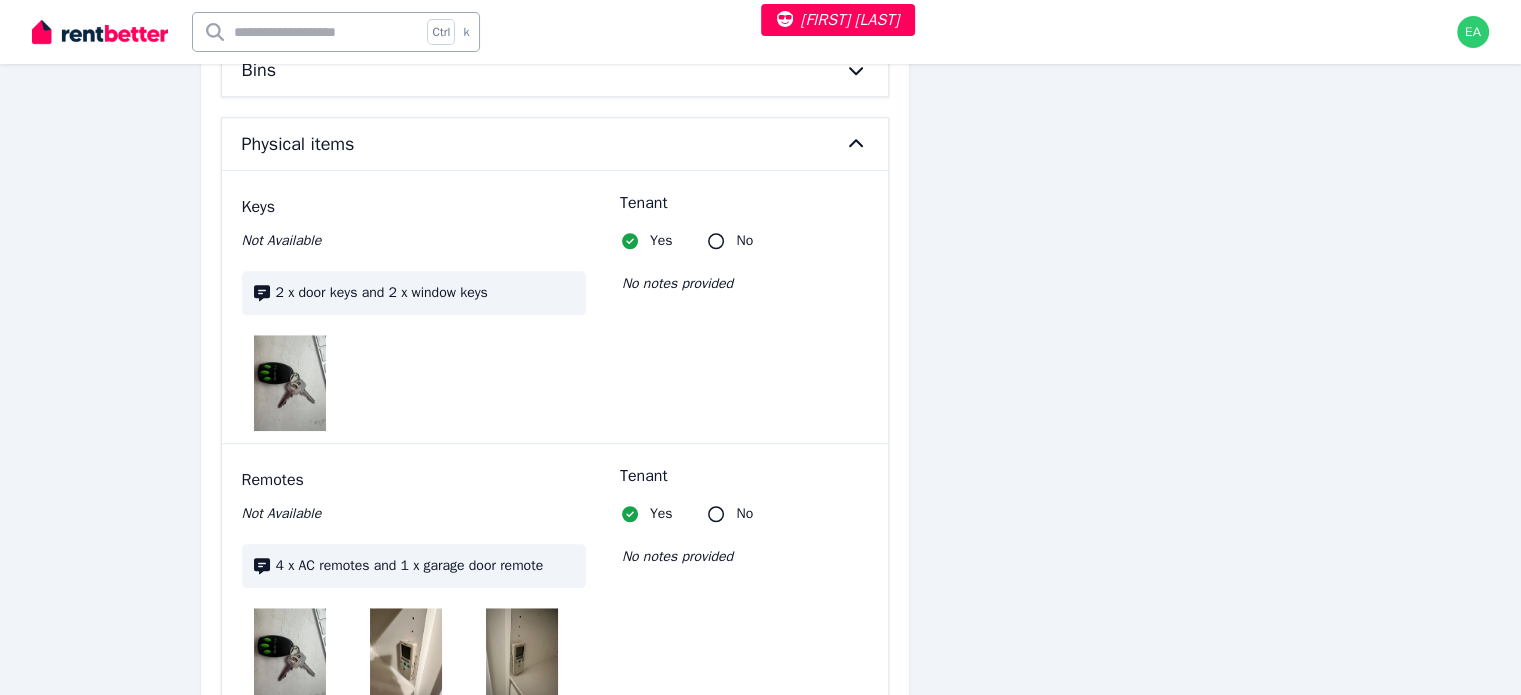 scroll, scrollTop: 1679, scrollLeft: 0, axis: vertical 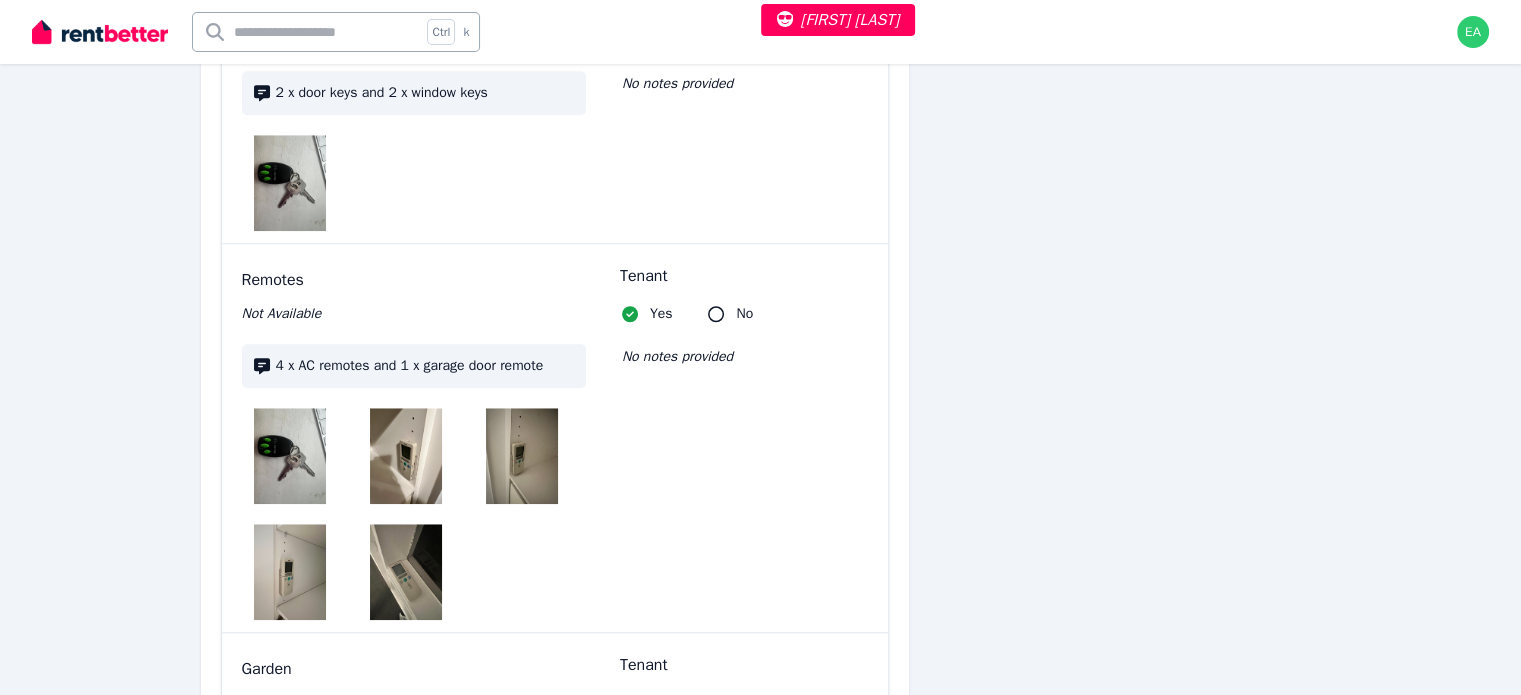 click at bounding box center (290, 456) 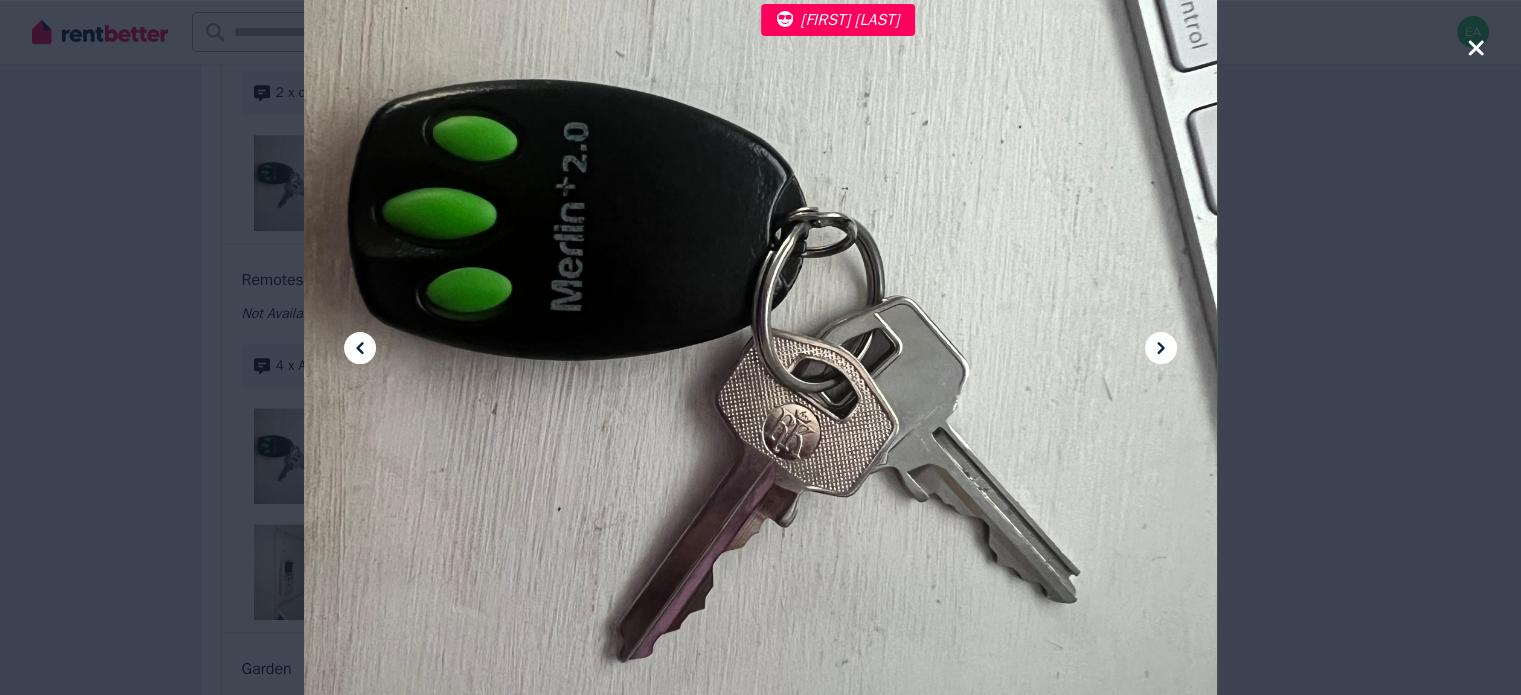 drag, startPoint x: 651, startPoint y: 316, endPoint x: 172, endPoint y: 301, distance: 479.2348 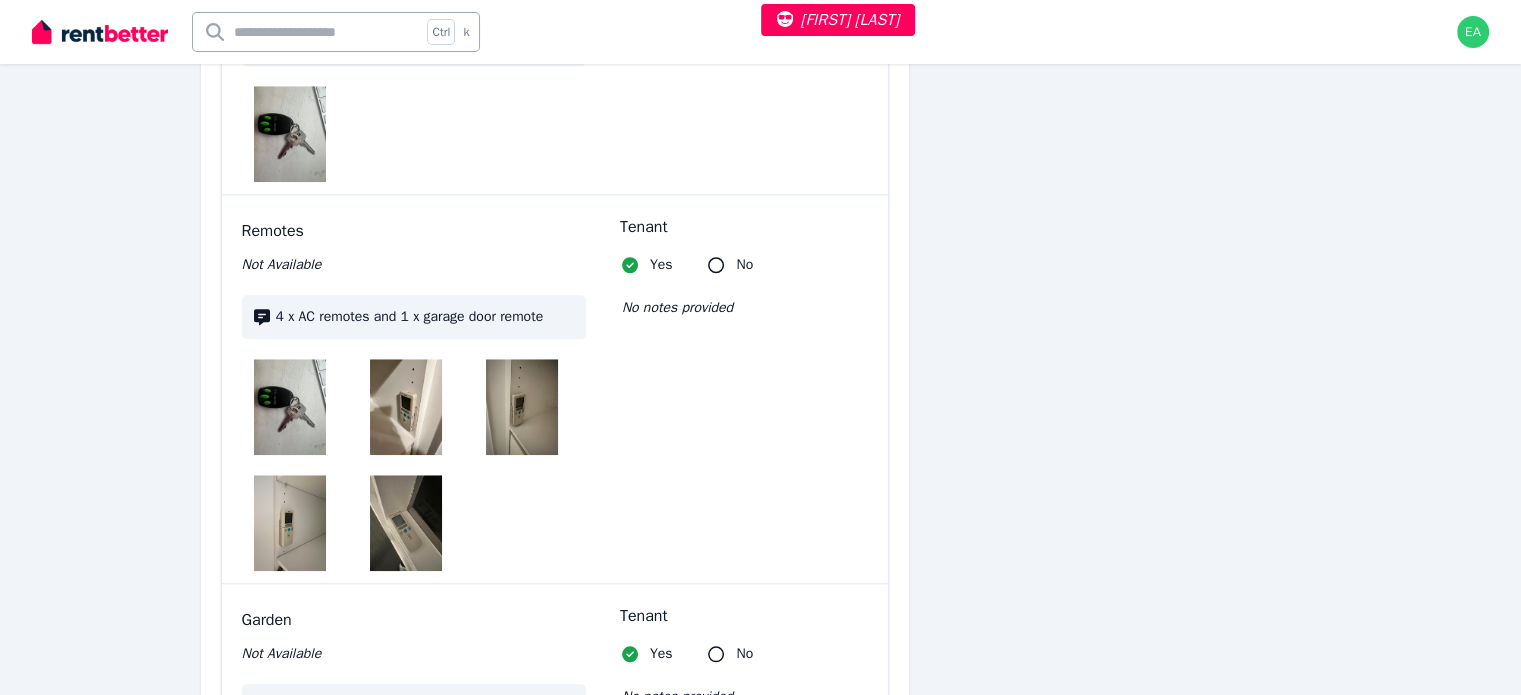 scroll, scrollTop: 1828, scrollLeft: 0, axis: vertical 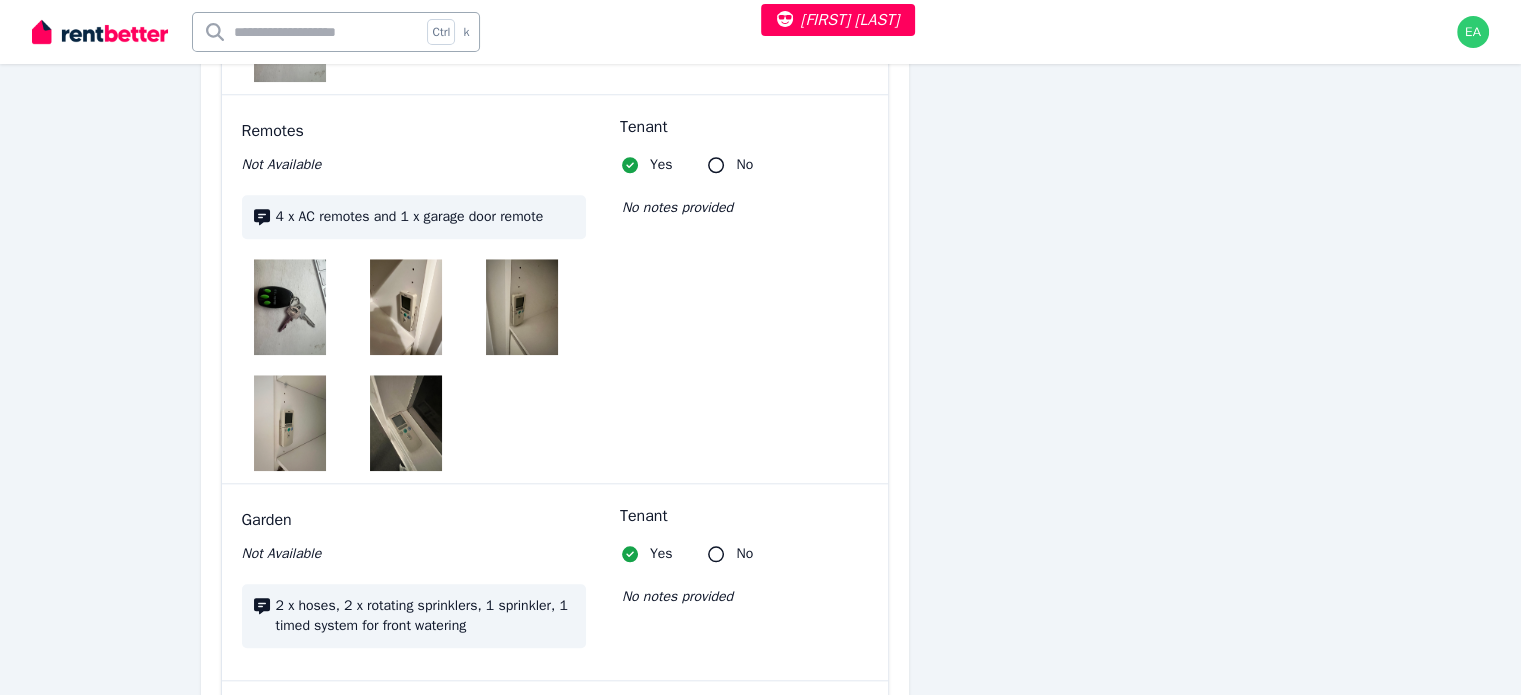 click at bounding box center [290, 307] 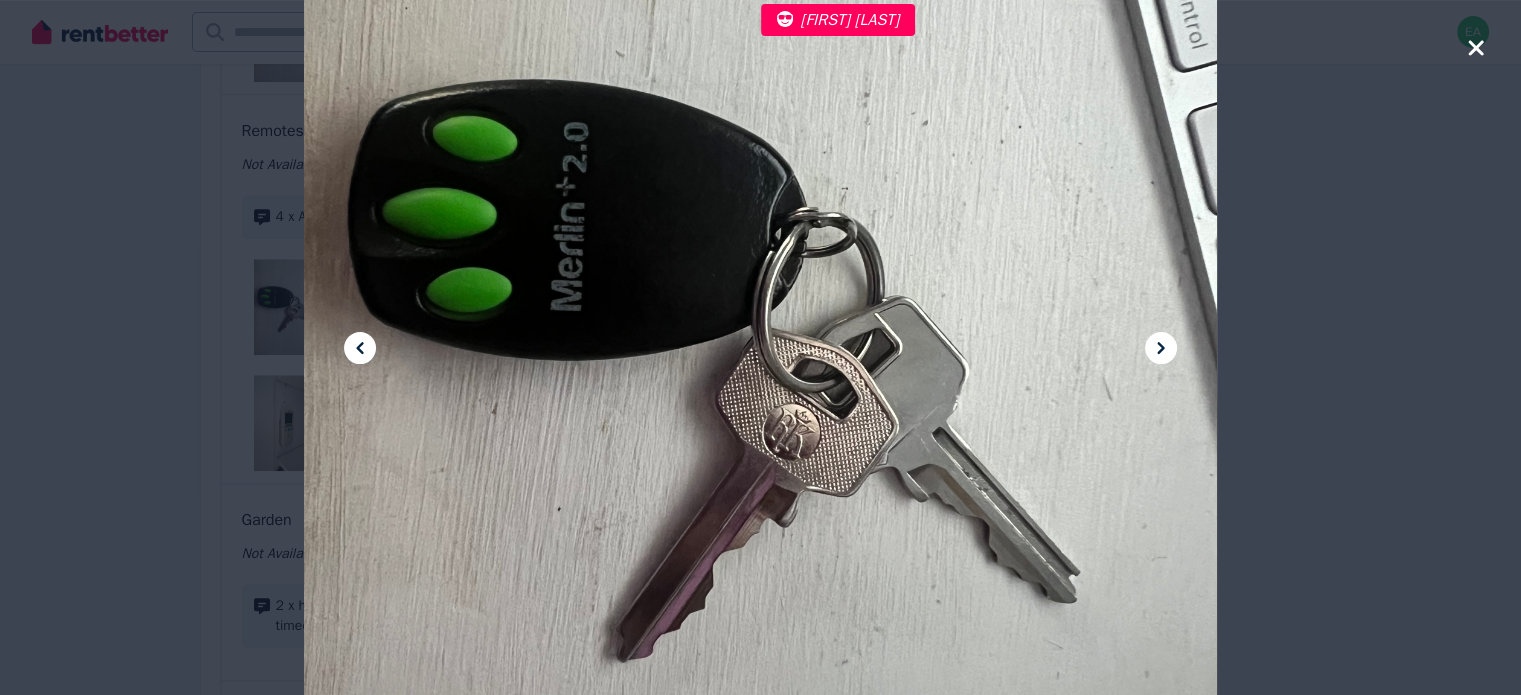 click 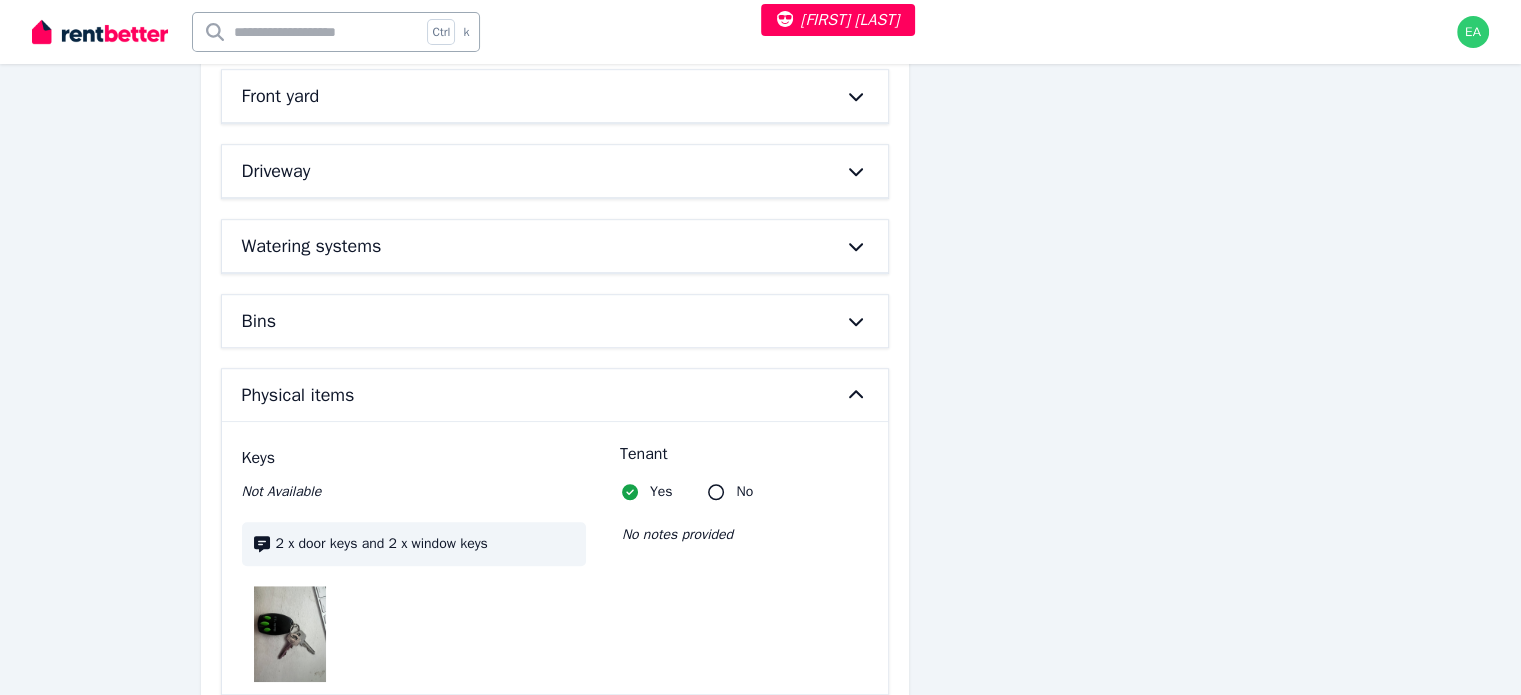scroll, scrollTop: 1128, scrollLeft: 0, axis: vertical 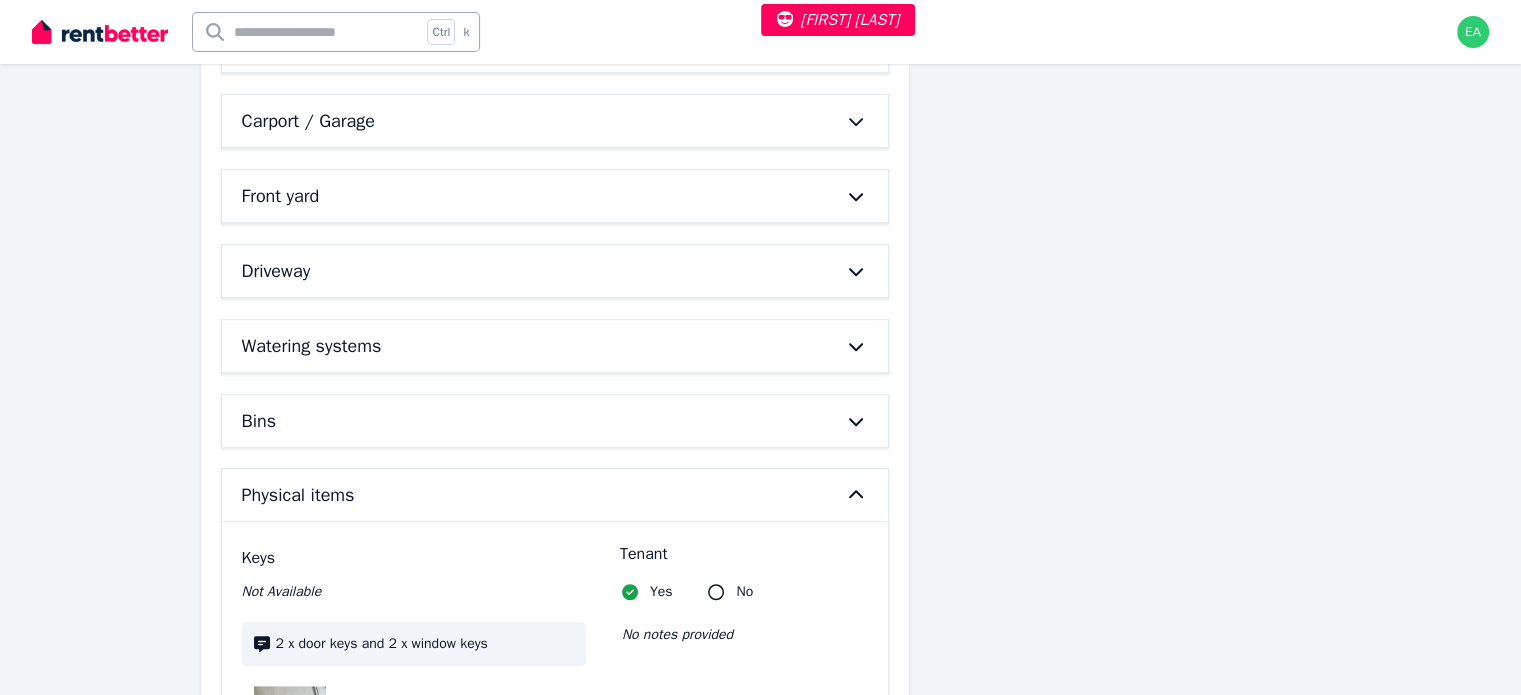click 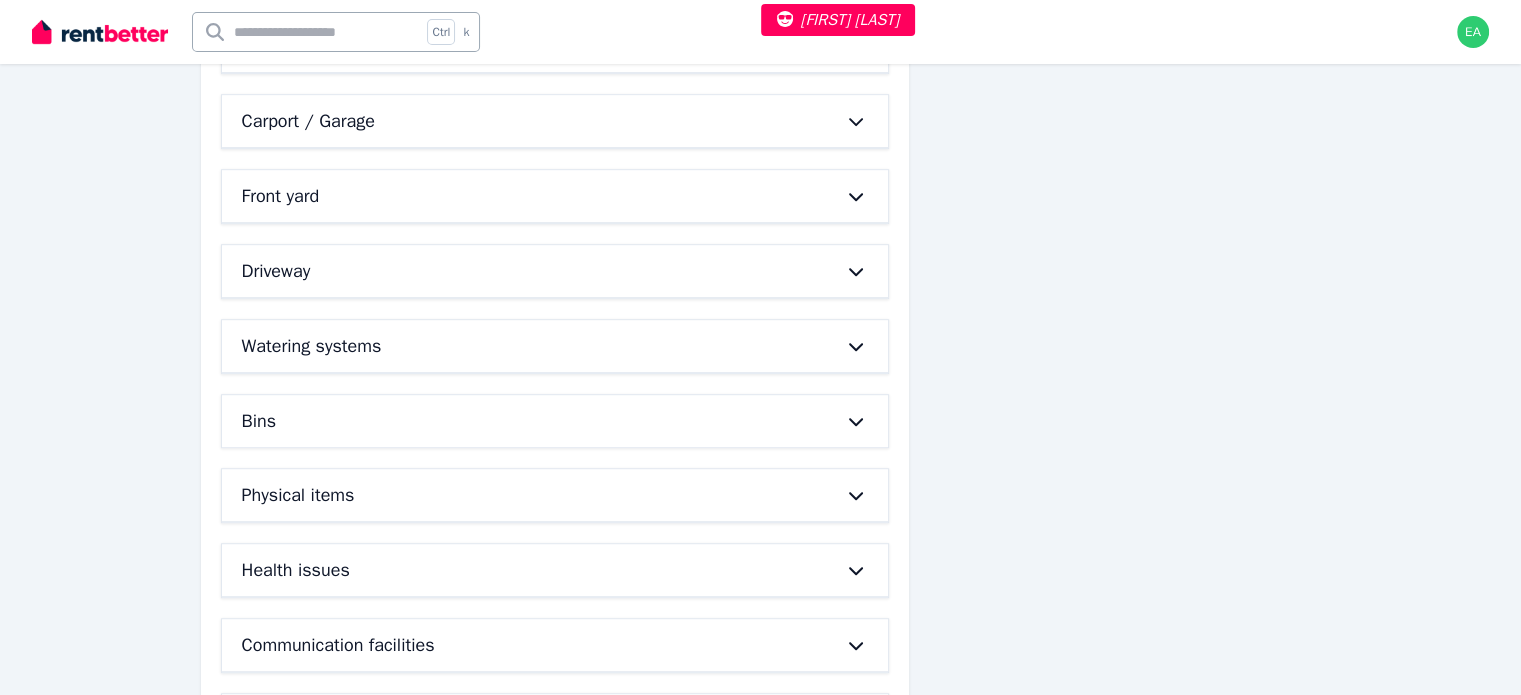 scroll, scrollTop: 1224, scrollLeft: 0, axis: vertical 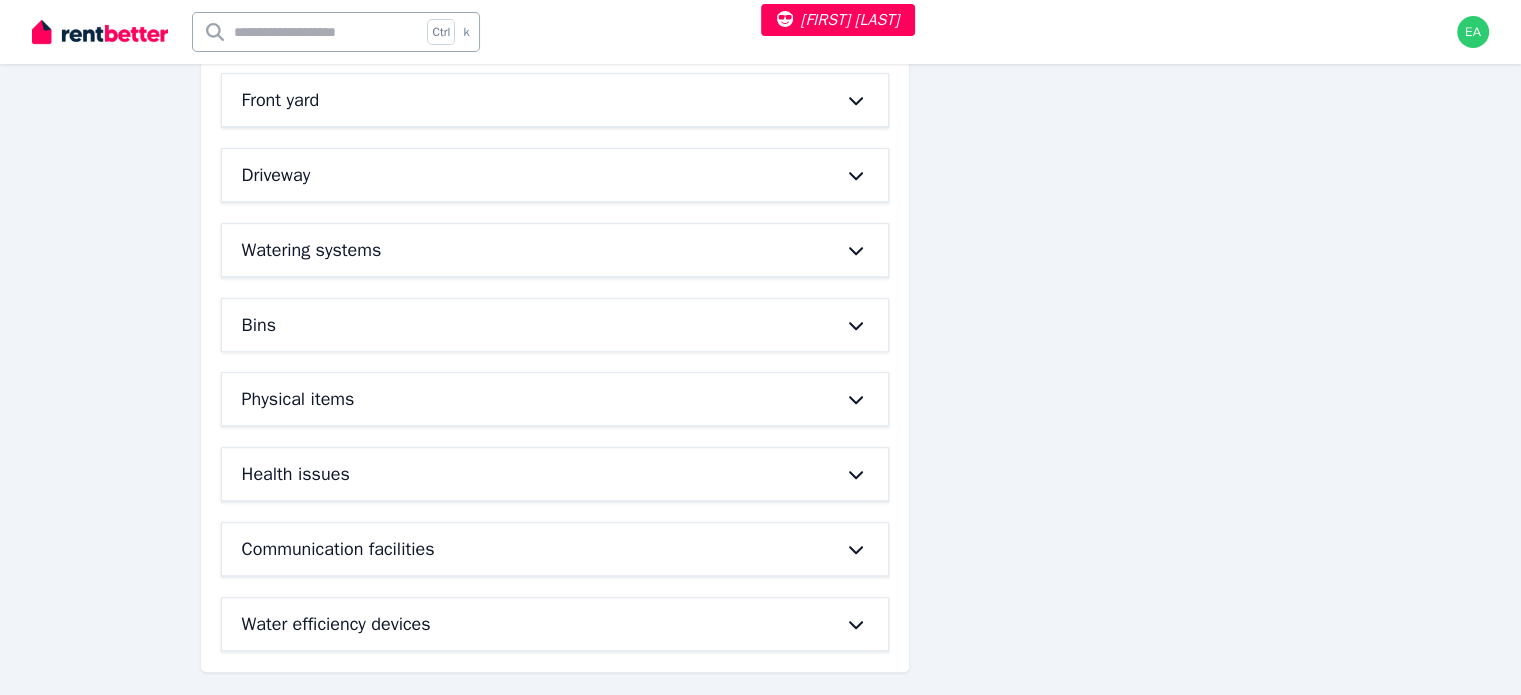 click 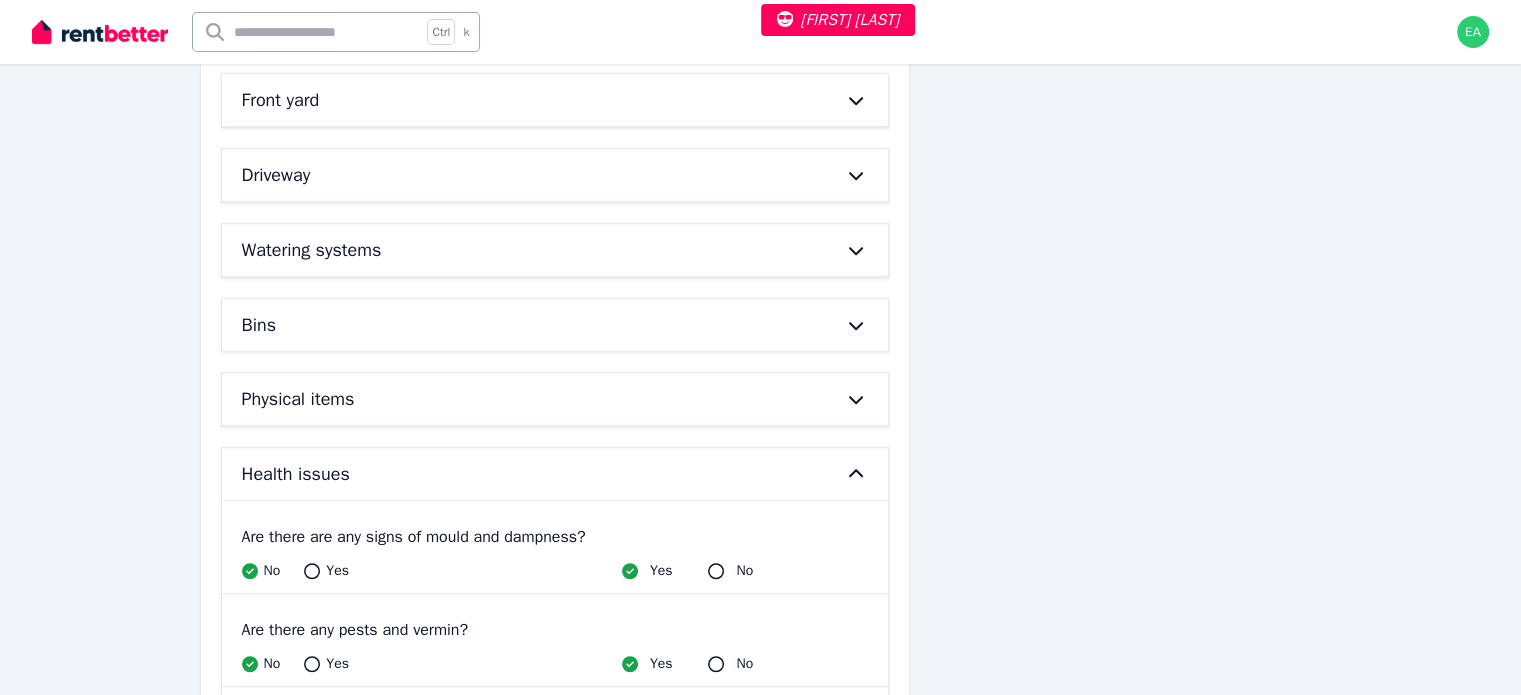 scroll, scrollTop: 1502, scrollLeft: 0, axis: vertical 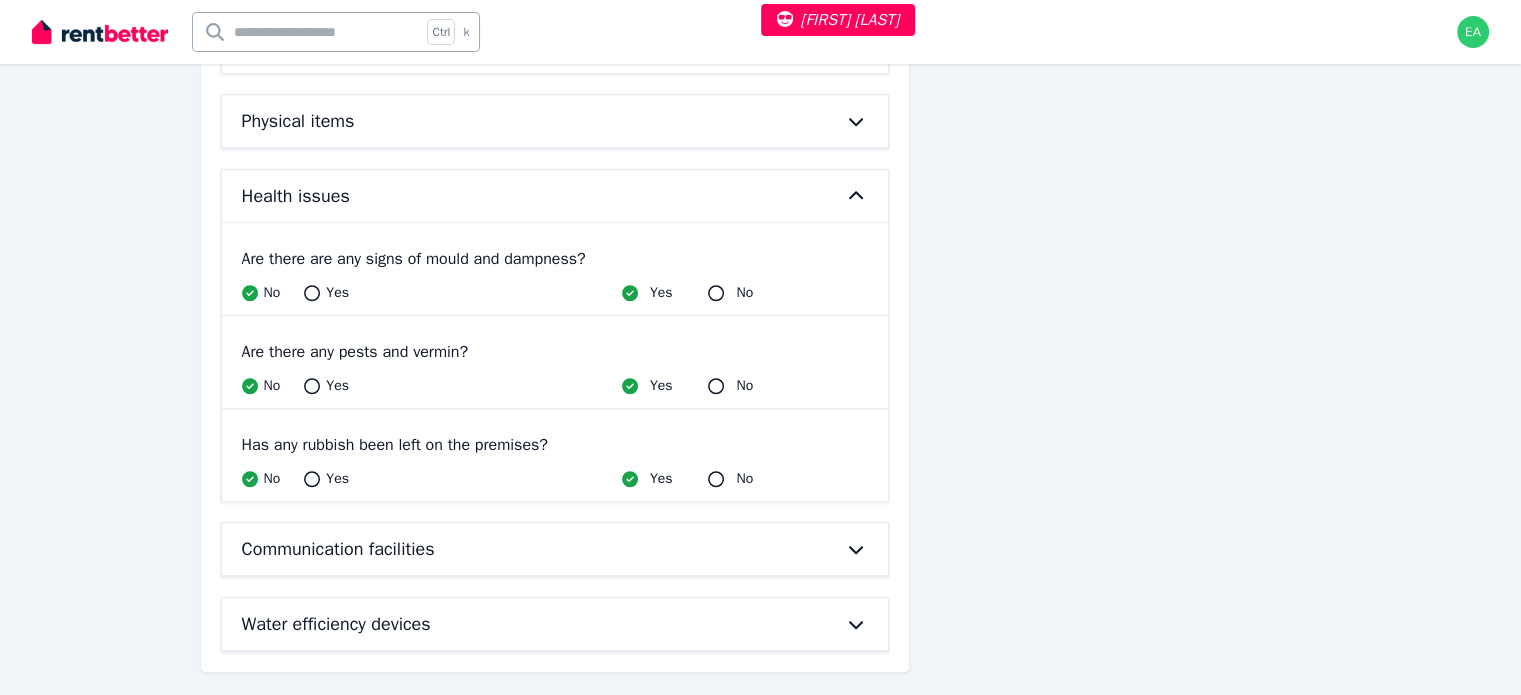 click 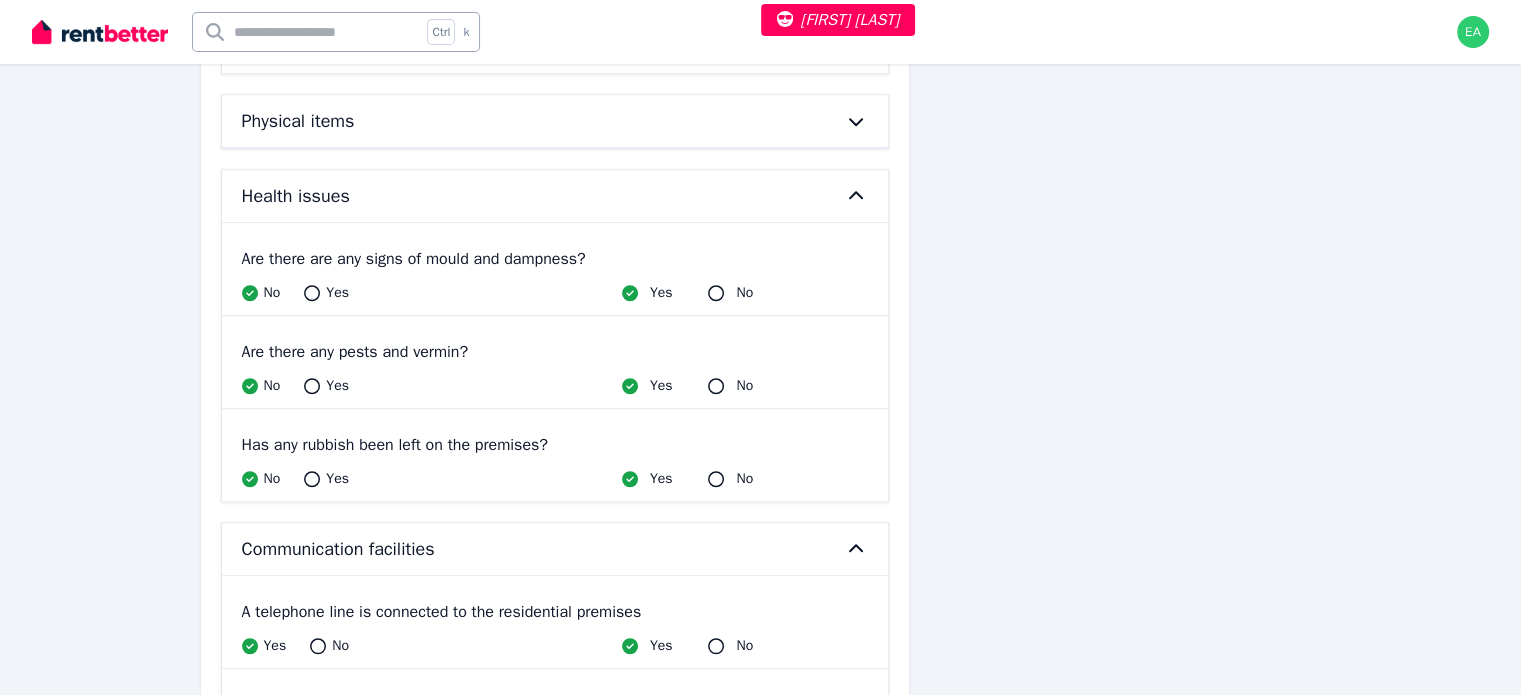 scroll, scrollTop: 1687, scrollLeft: 0, axis: vertical 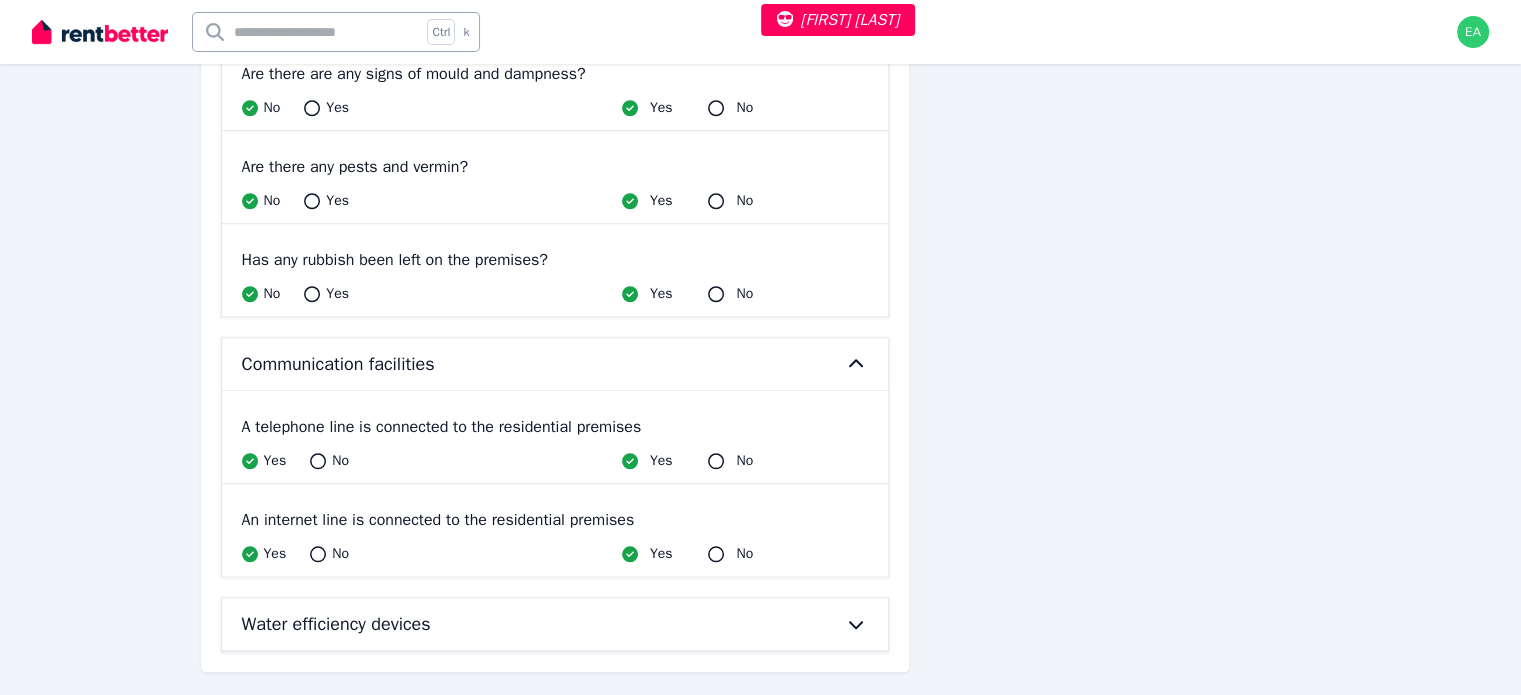 click 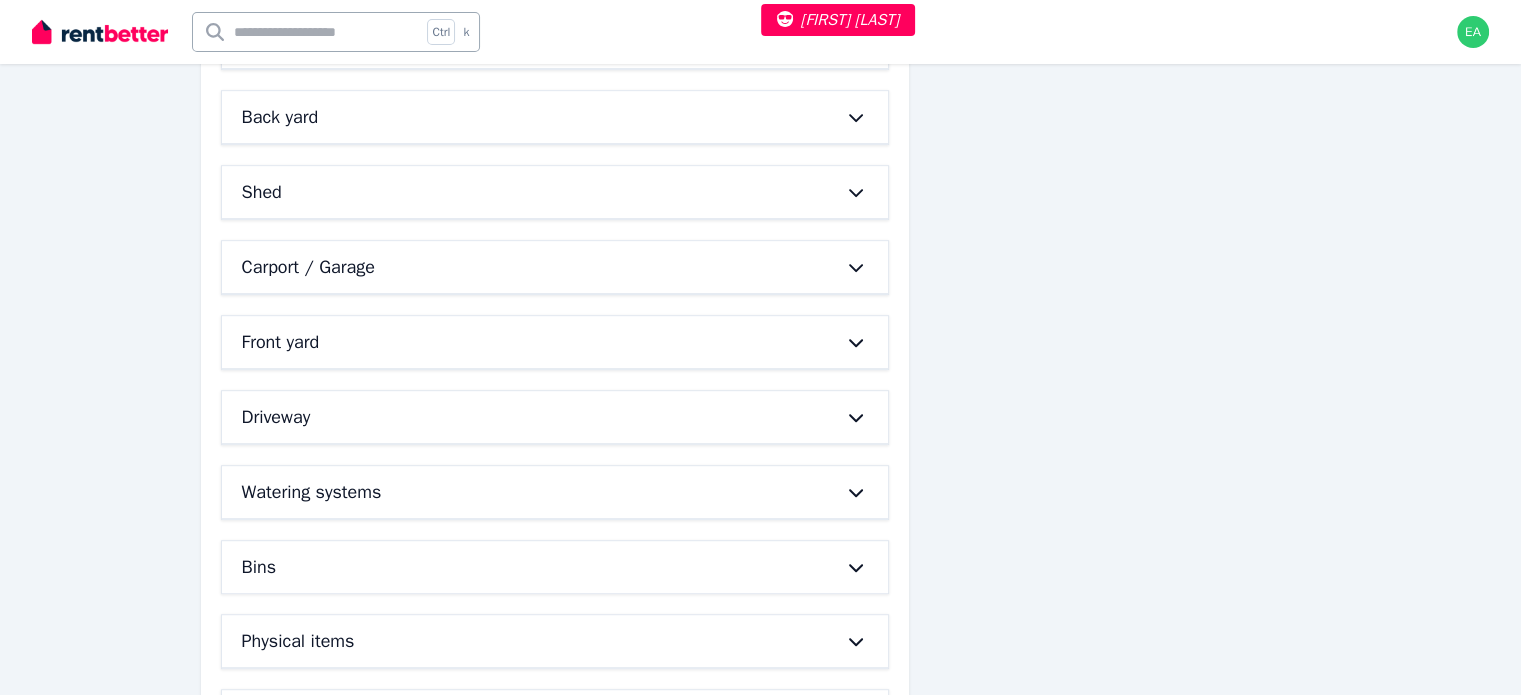 scroll, scrollTop: 1182, scrollLeft: 0, axis: vertical 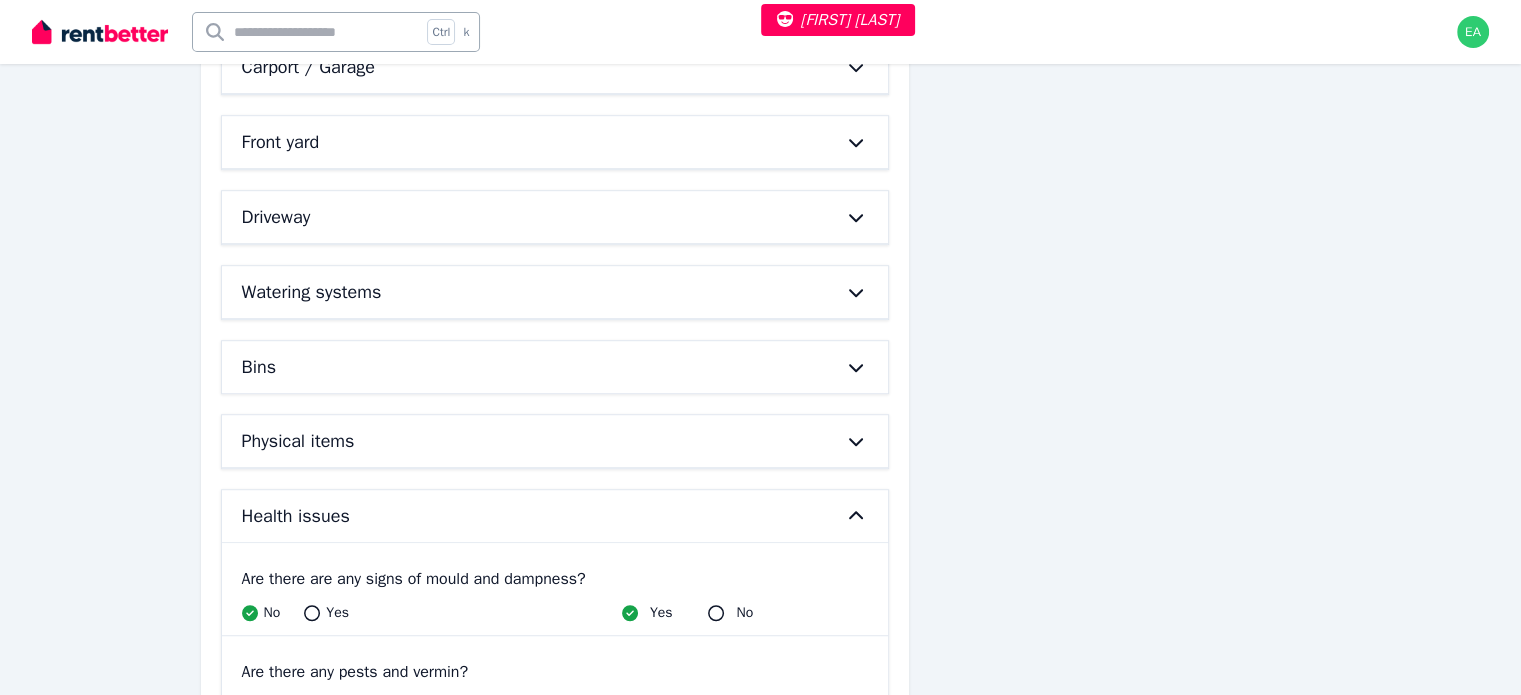 click on "Physical items" at bounding box center (555, 441) 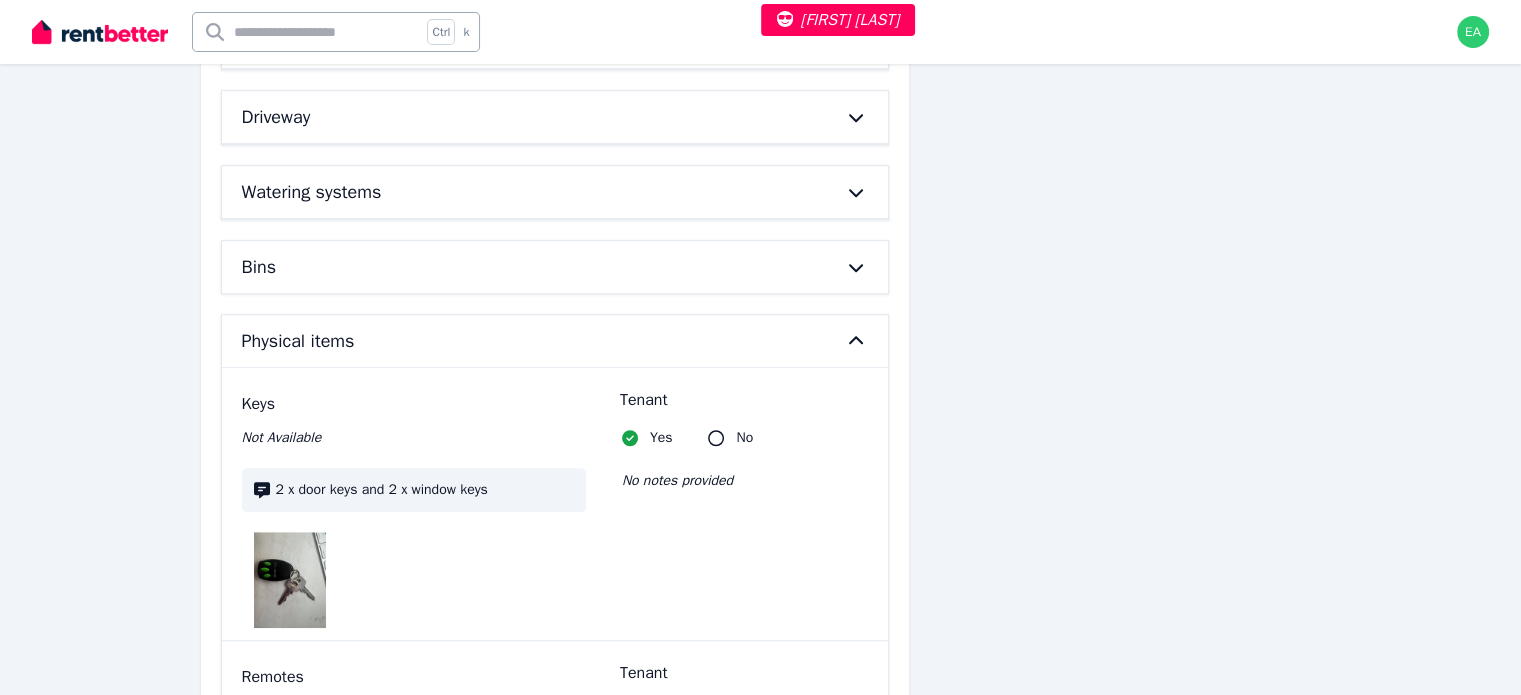 scroll, scrollTop: 1182, scrollLeft: 0, axis: vertical 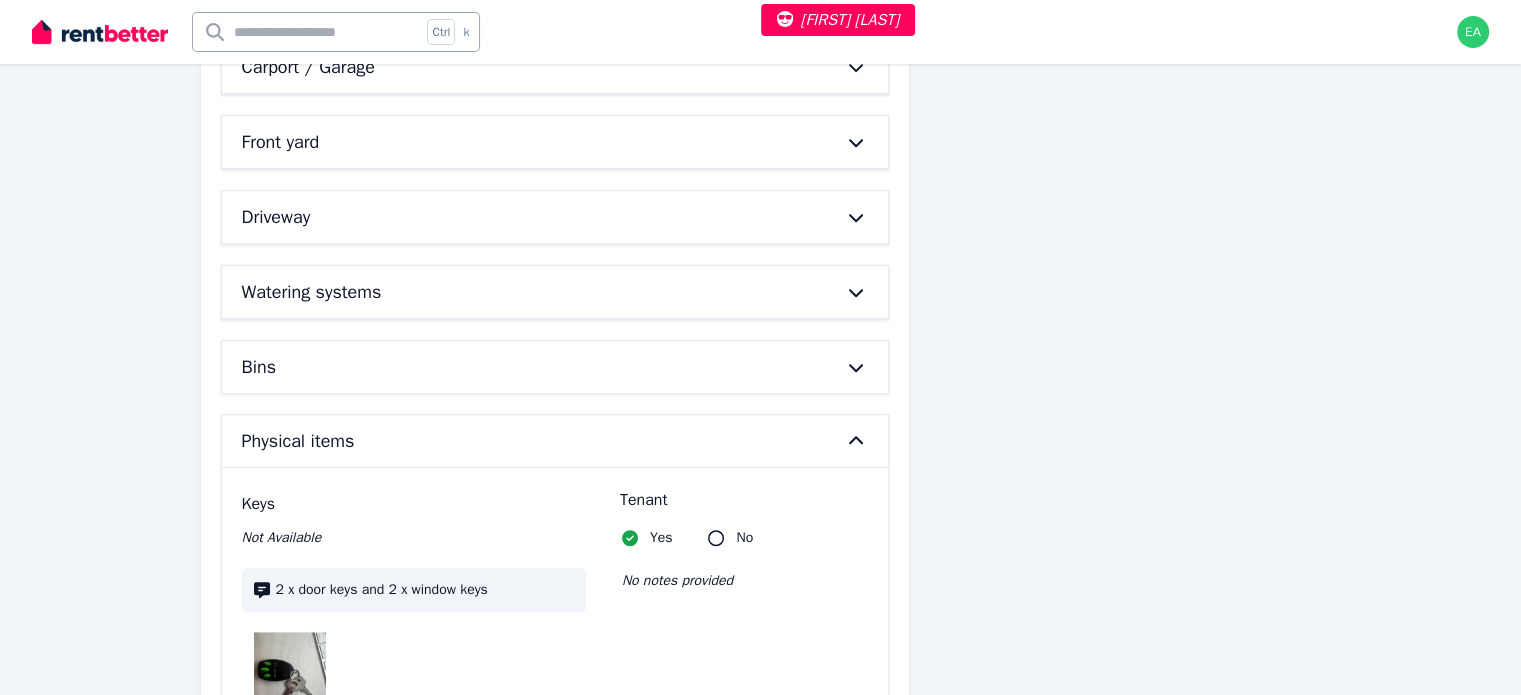 click 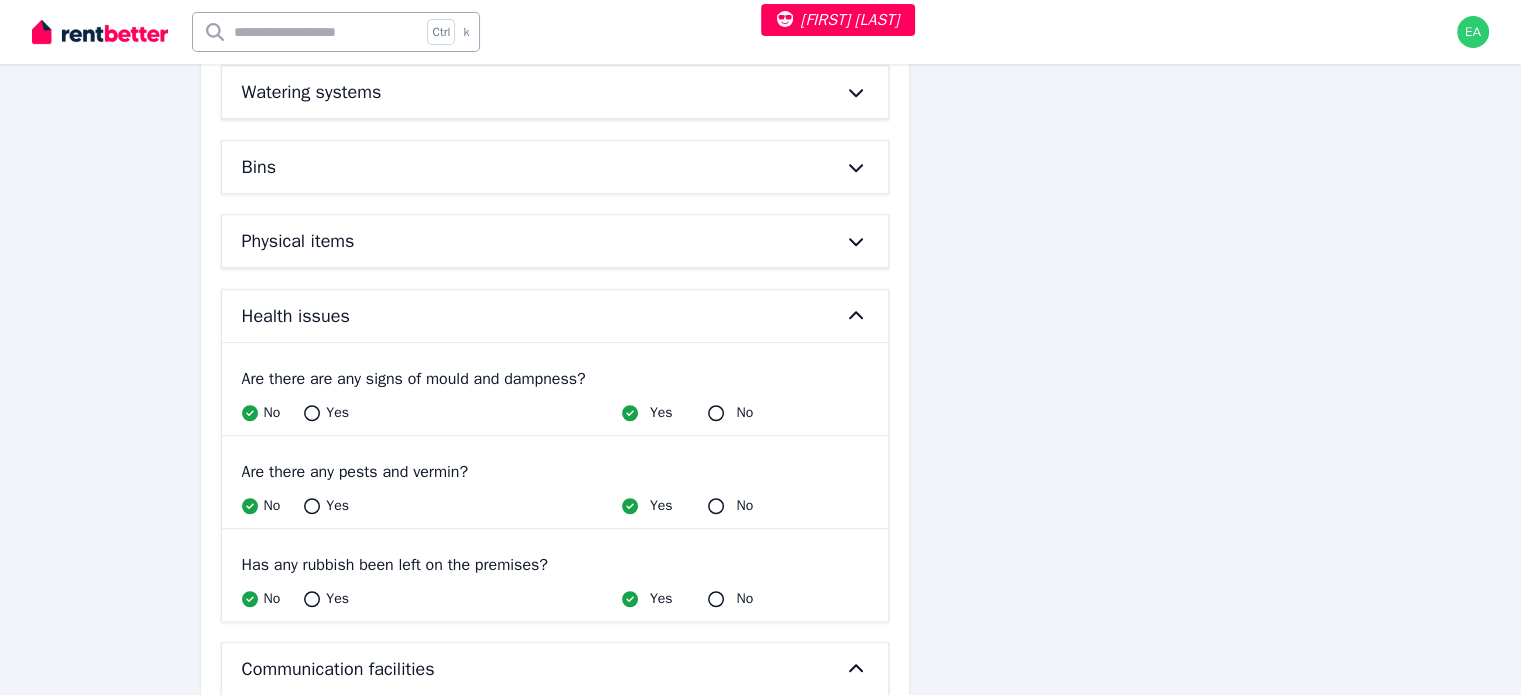 scroll, scrollTop: 1482, scrollLeft: 0, axis: vertical 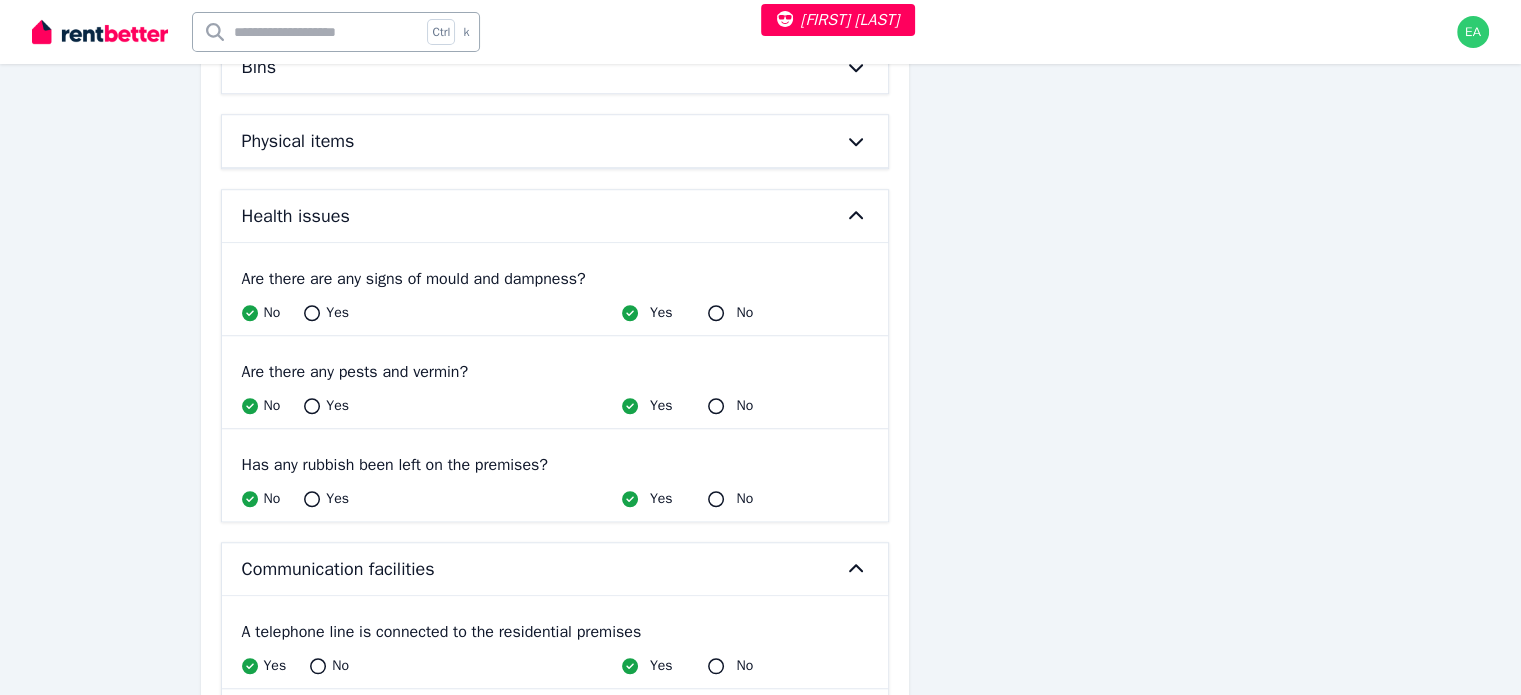 click 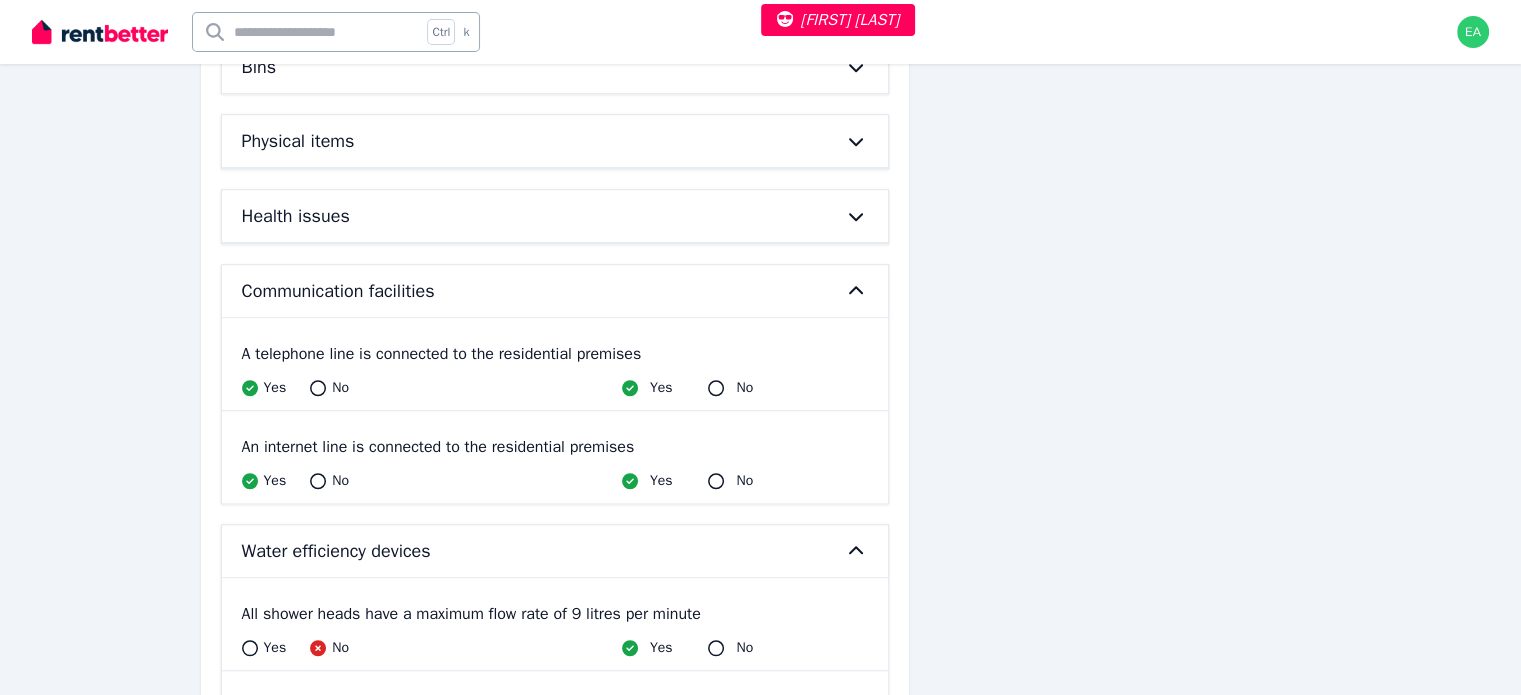 click 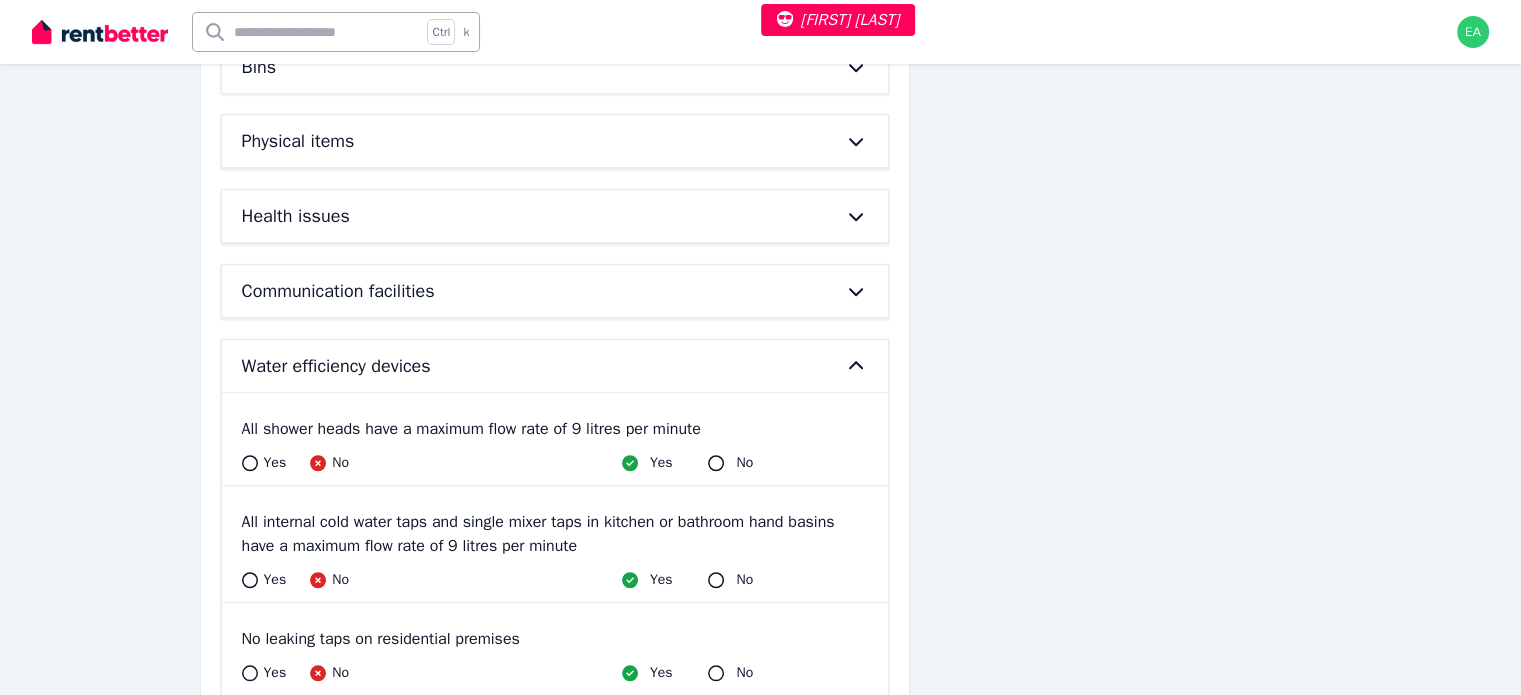 scroll, scrollTop: 1682, scrollLeft: 0, axis: vertical 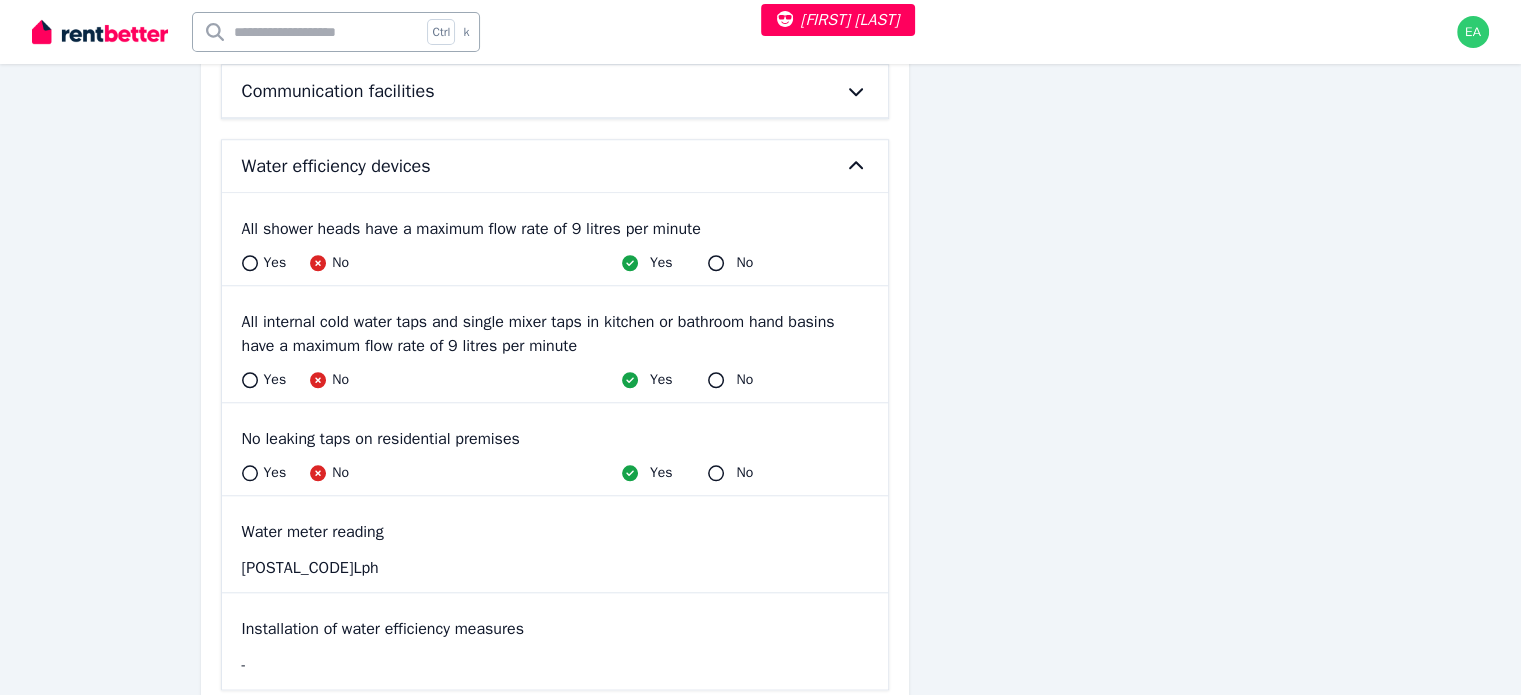 click 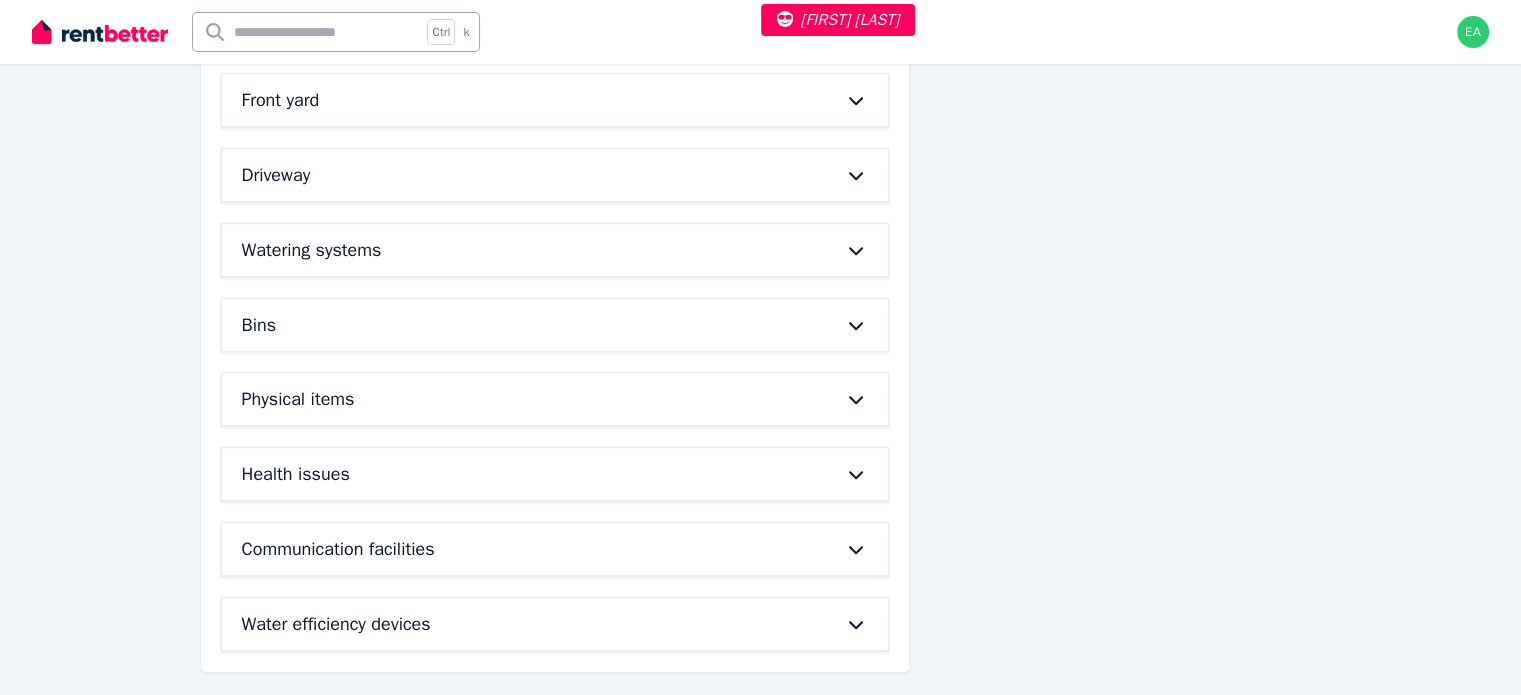 scroll, scrollTop: 824, scrollLeft: 0, axis: vertical 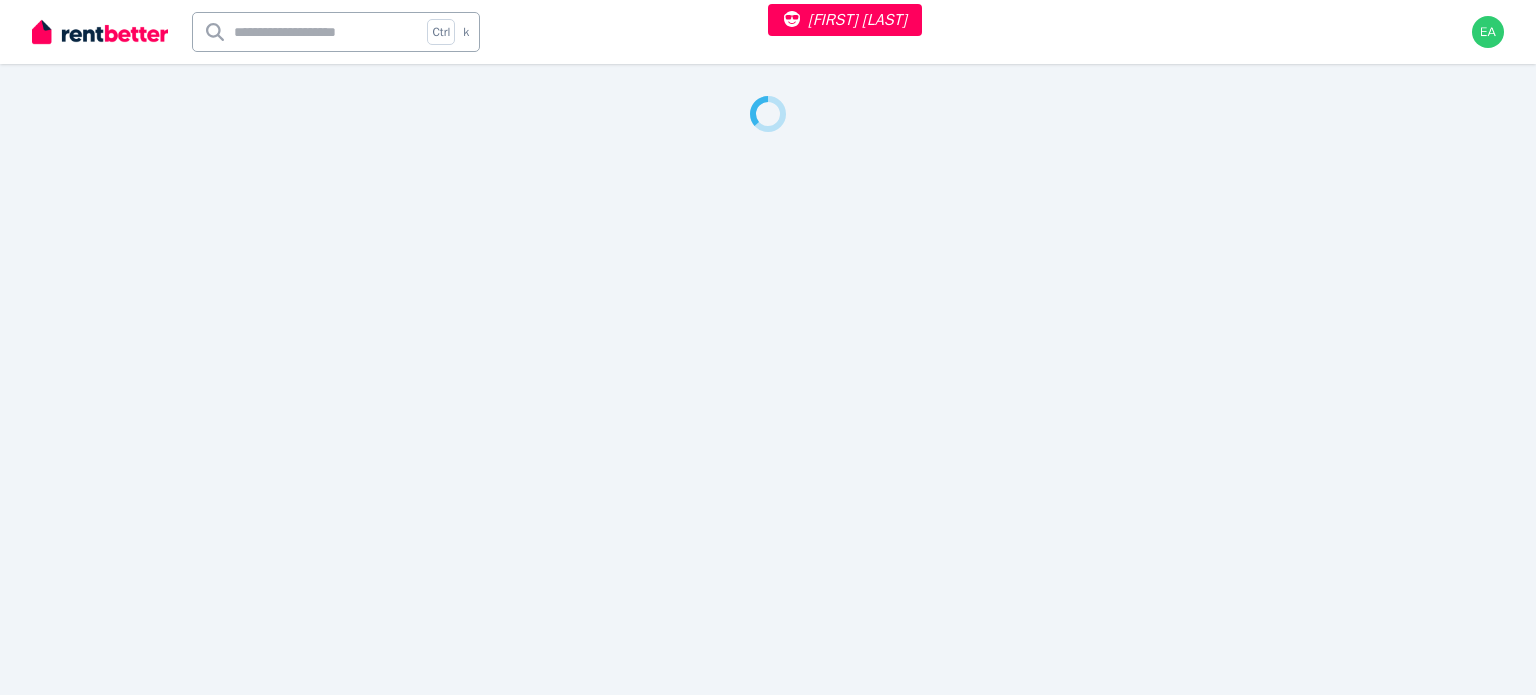 select on "***" 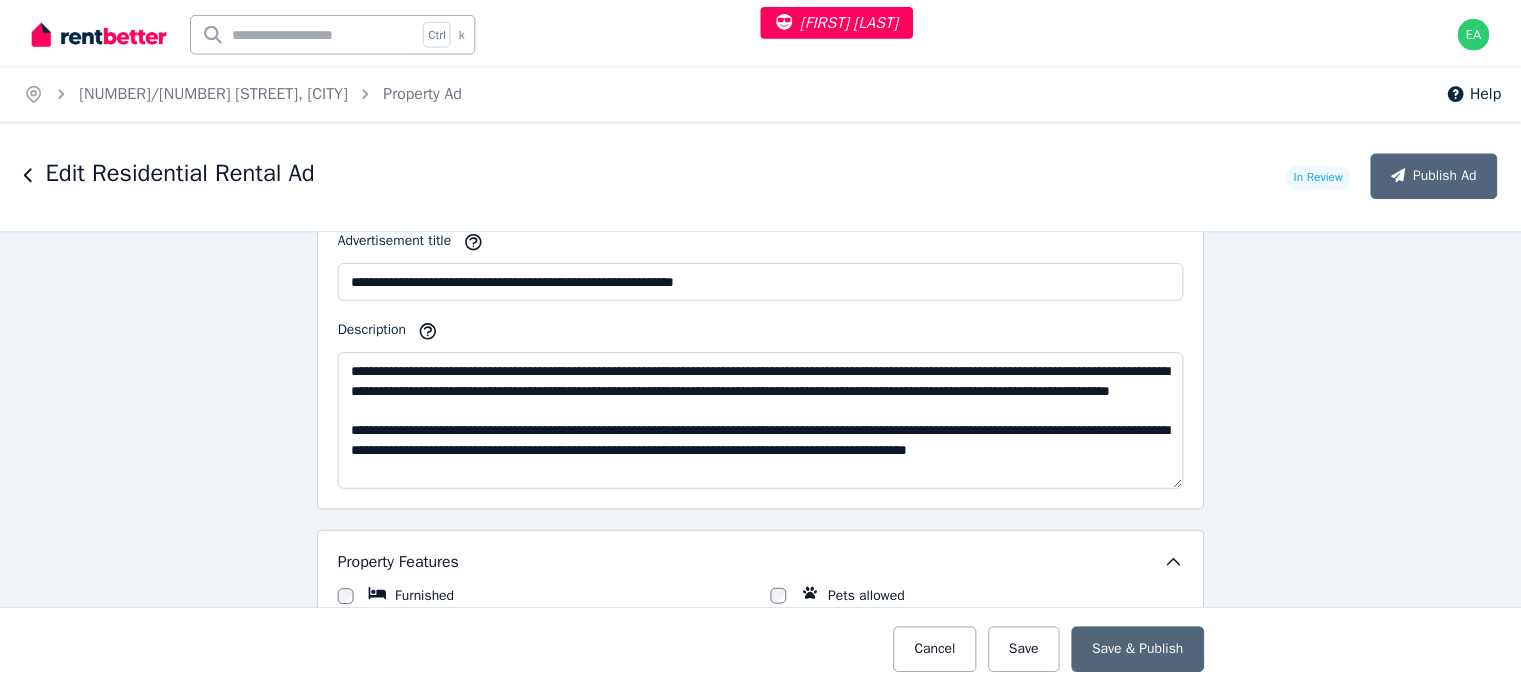 scroll, scrollTop: 900, scrollLeft: 0, axis: vertical 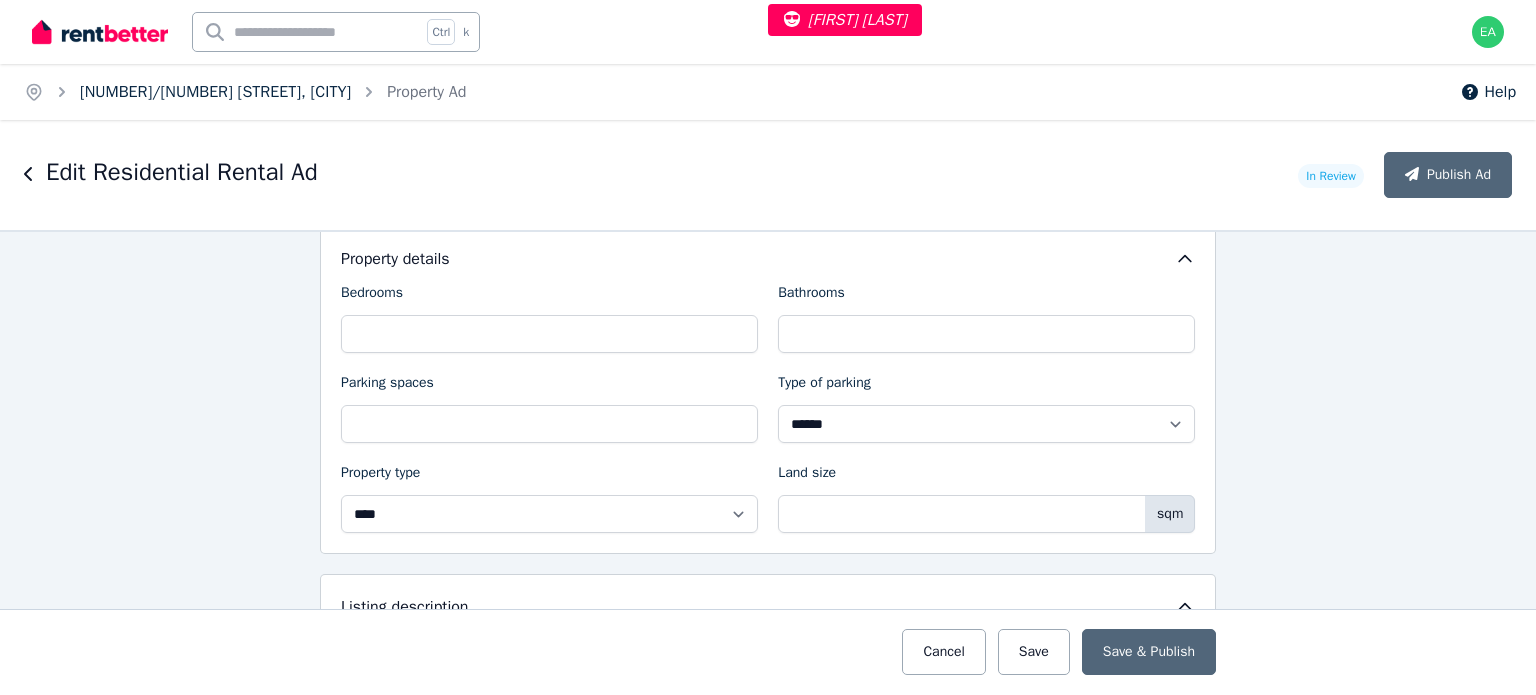 click on "2/79 Ryans Rd, Northgate" at bounding box center (215, 92) 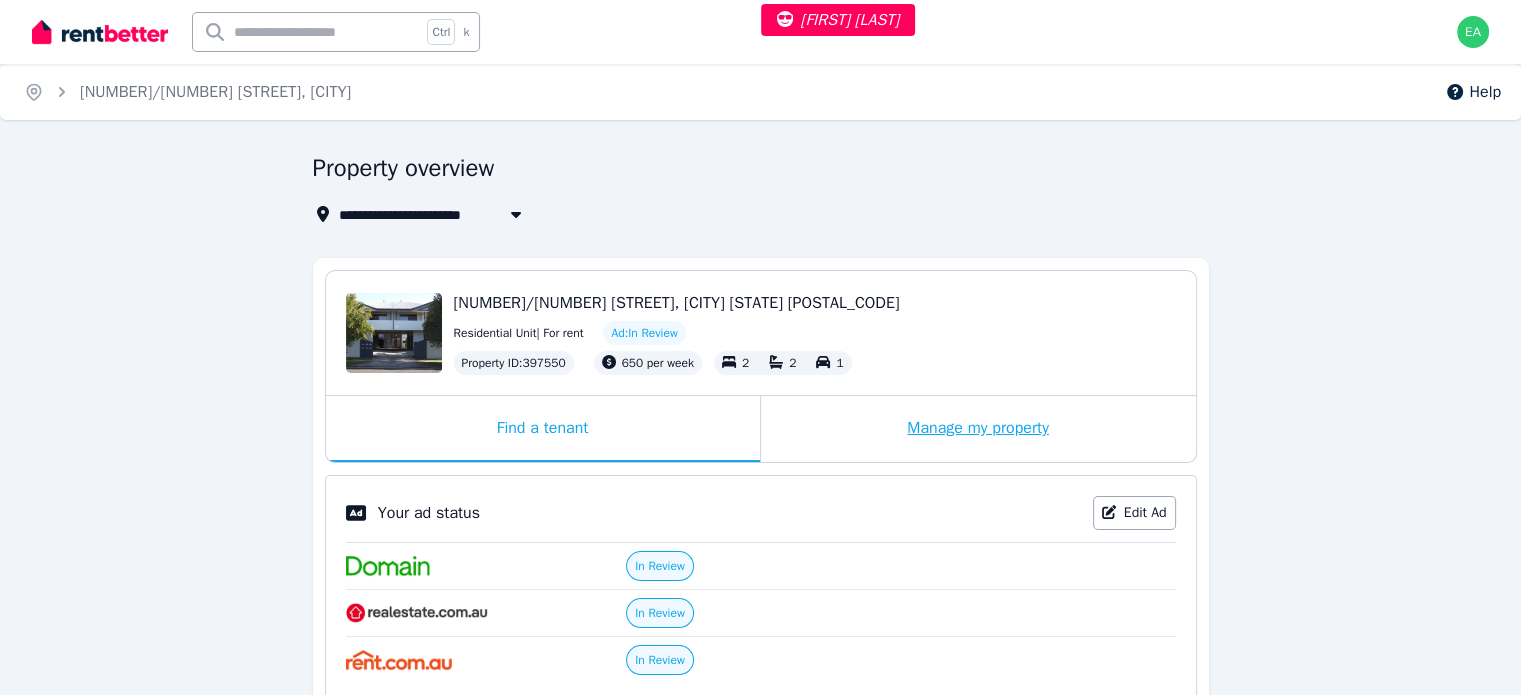 click on "Manage my property" at bounding box center [978, 429] 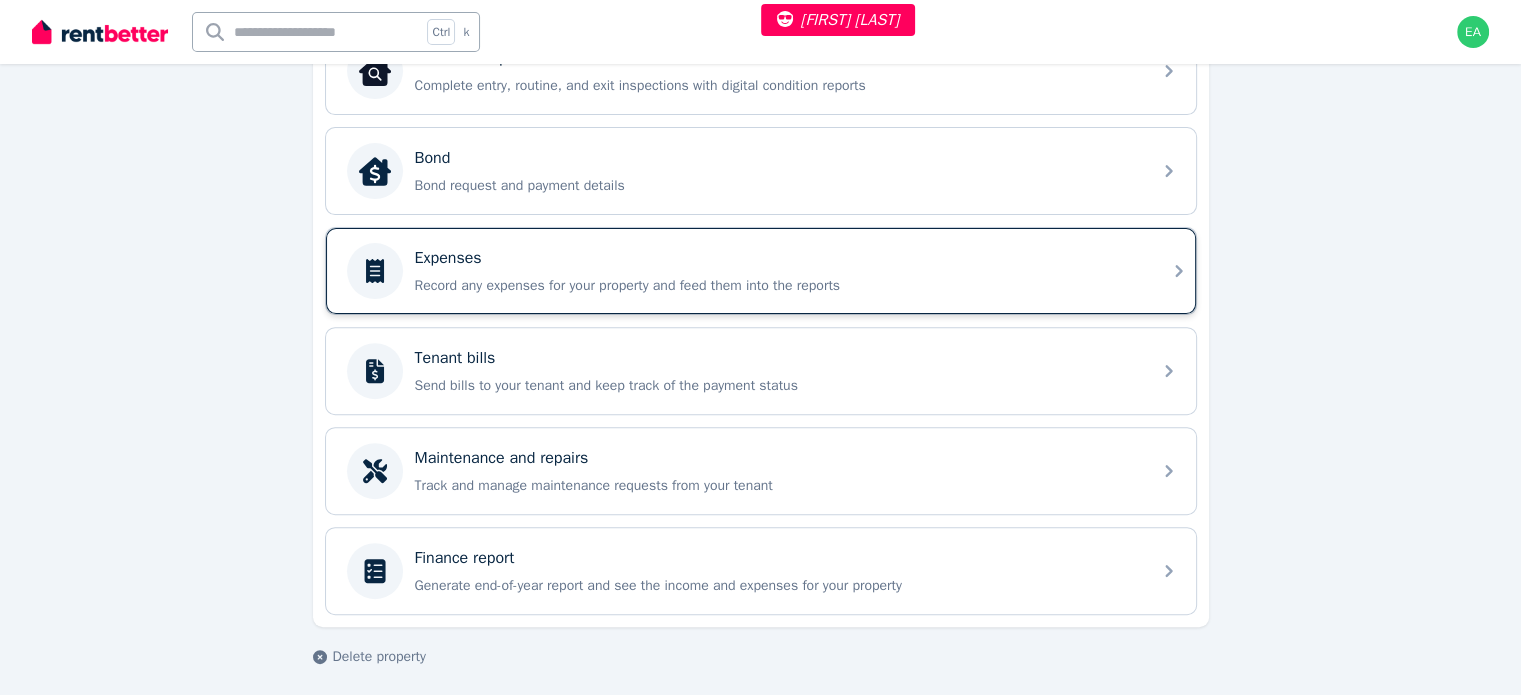 scroll, scrollTop: 532, scrollLeft: 0, axis: vertical 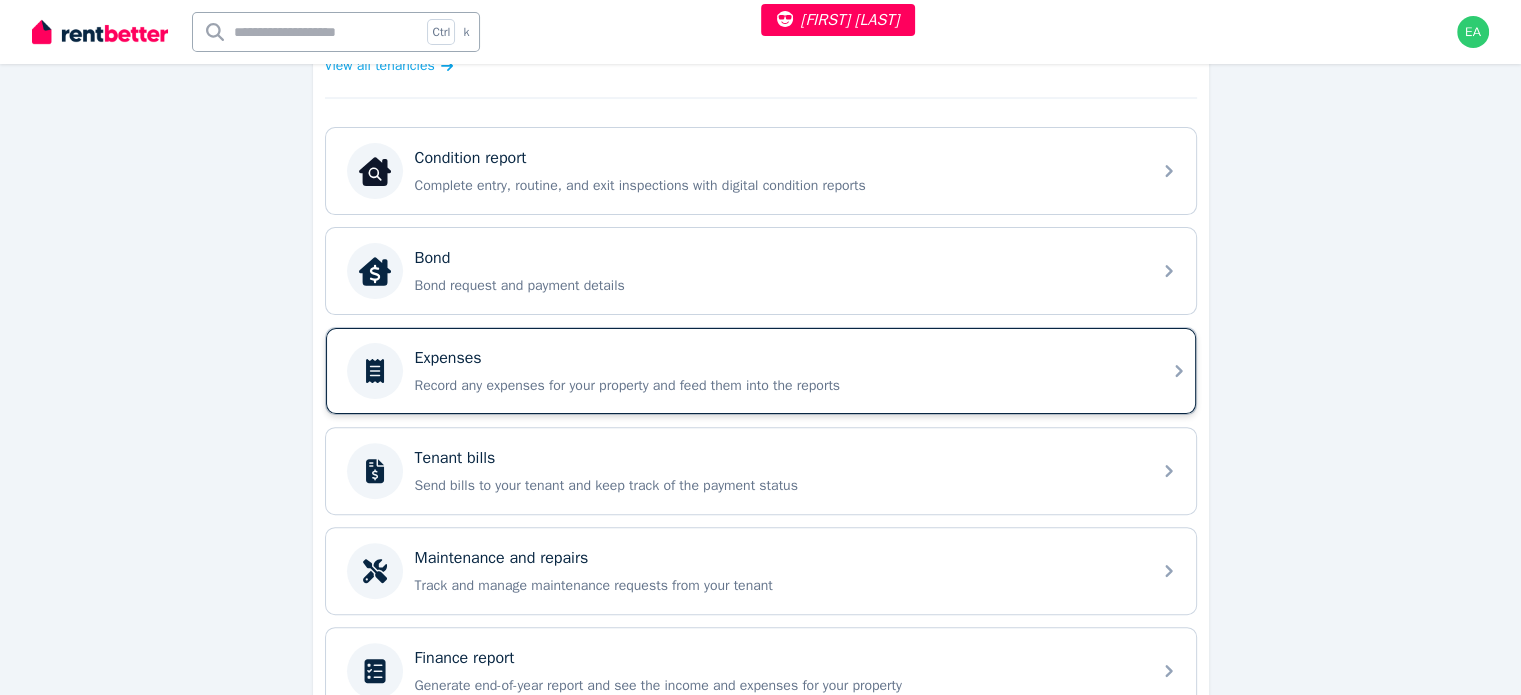 click on "Expenses Record any expenses for your property and feed them into the reports" at bounding box center [777, 371] 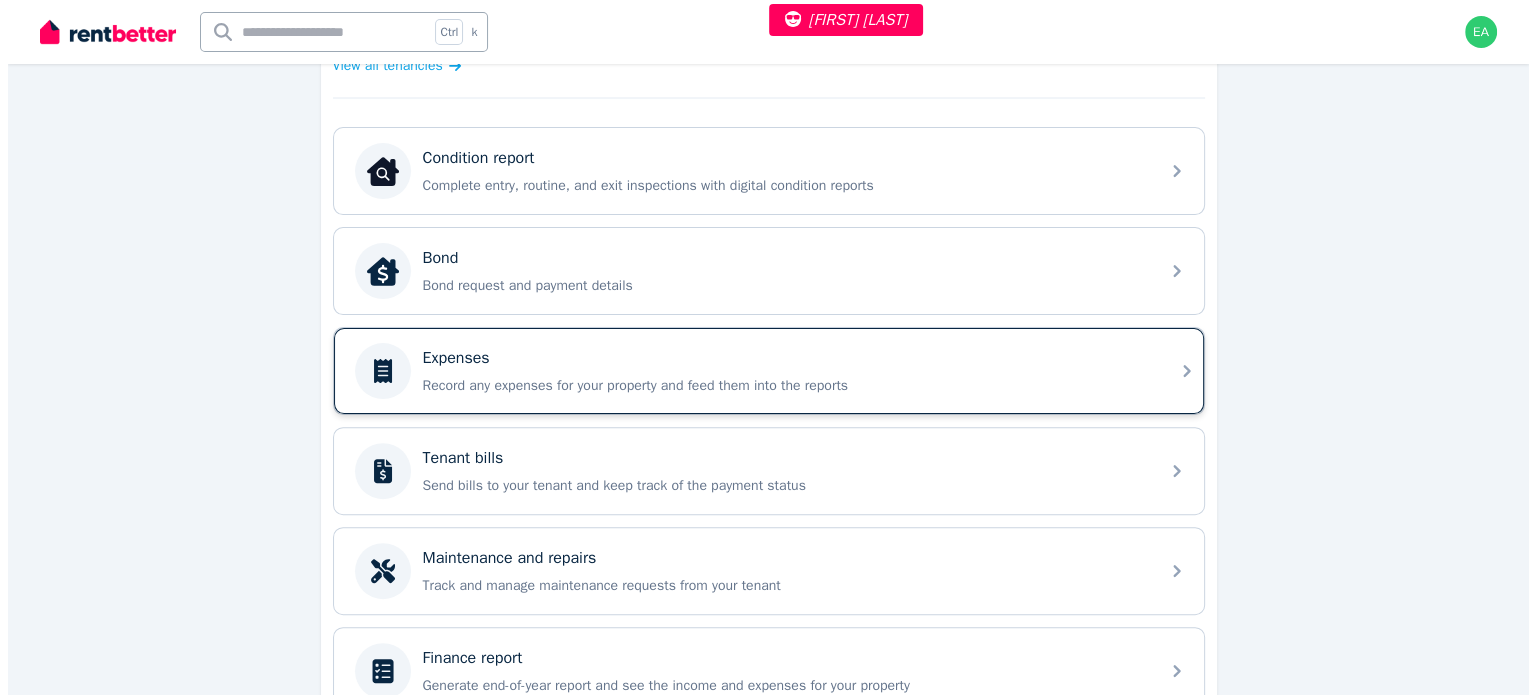 scroll, scrollTop: 0, scrollLeft: 0, axis: both 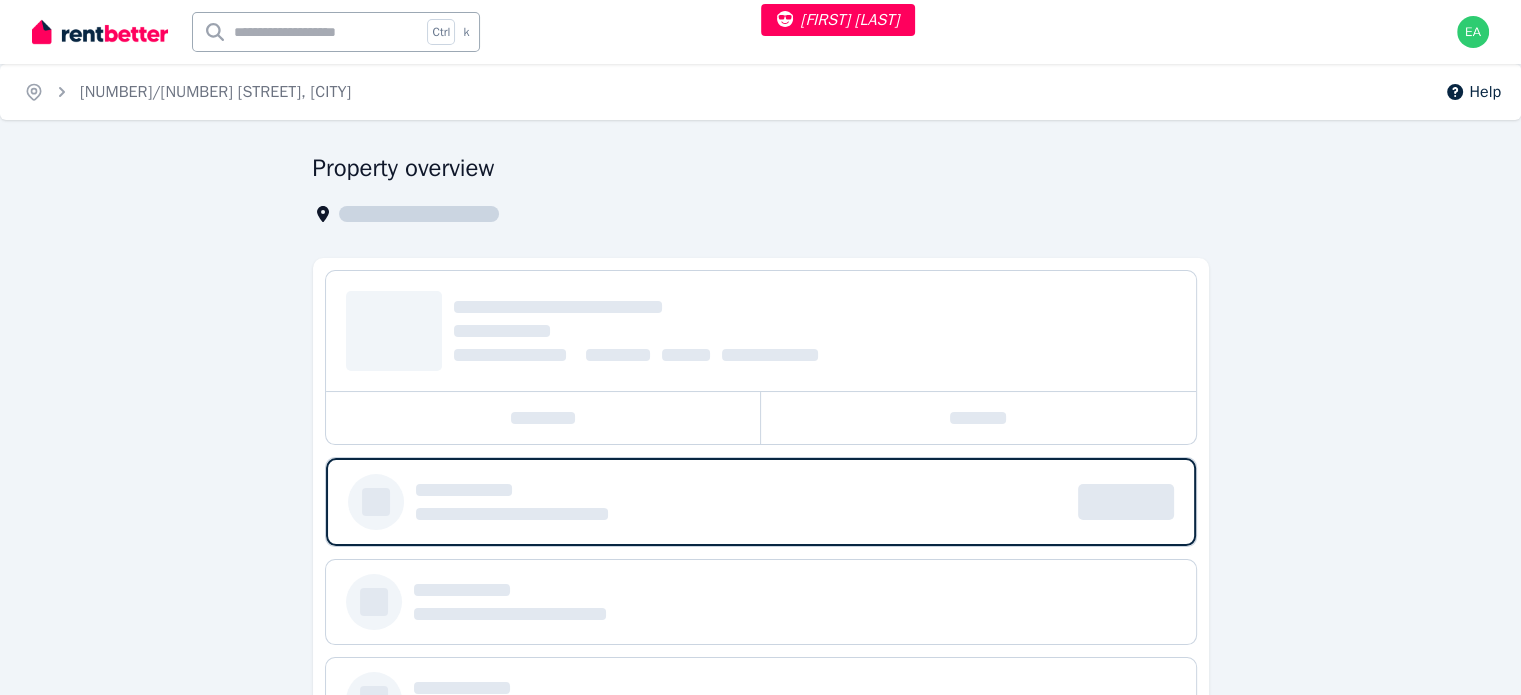 select on "***" 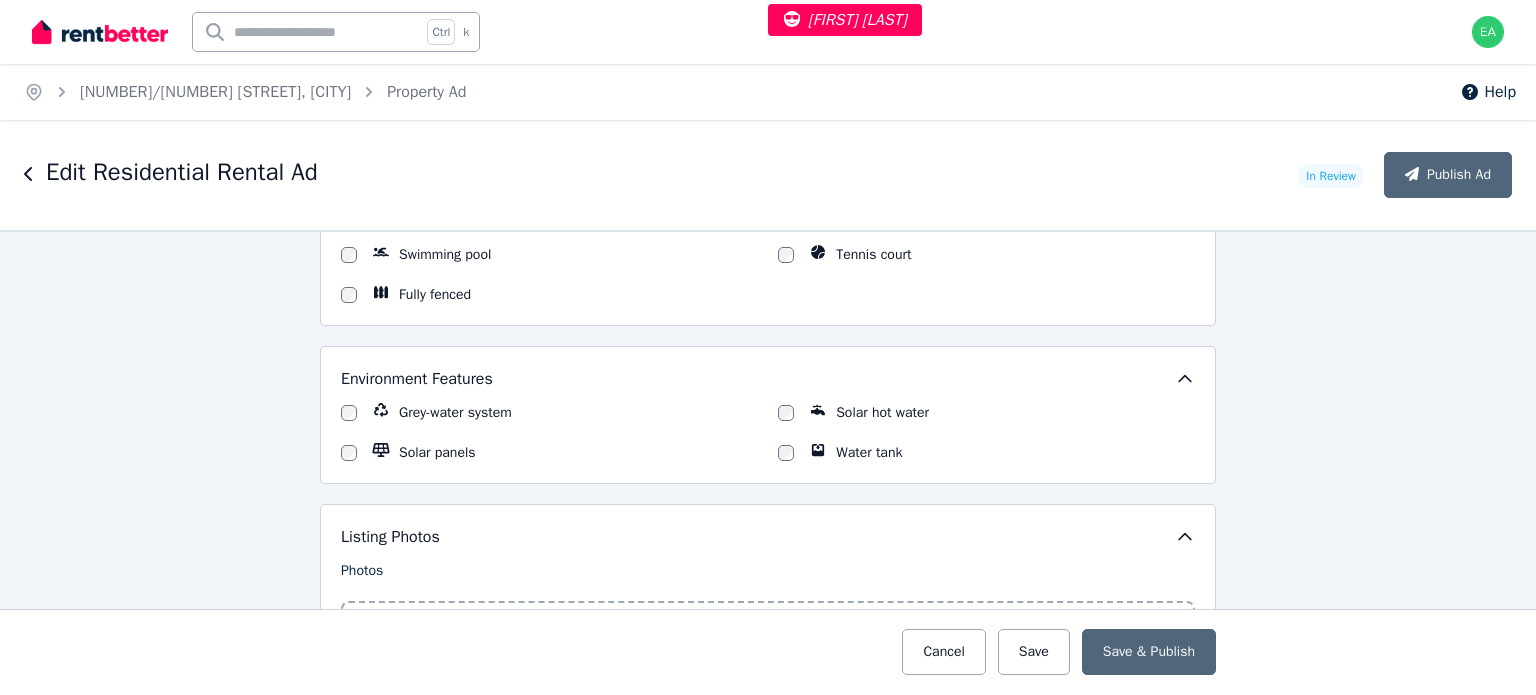 scroll, scrollTop: 2700, scrollLeft: 0, axis: vertical 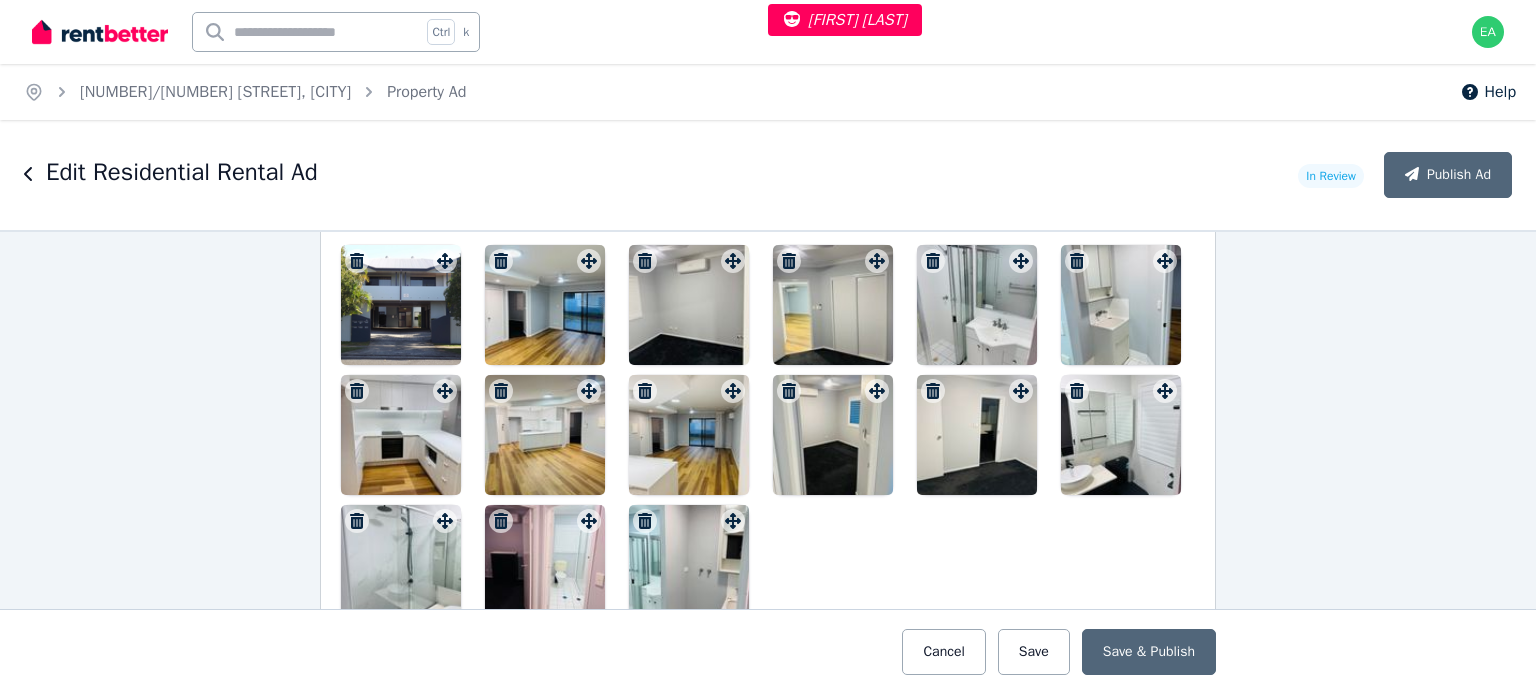 click at bounding box center [401, 305] 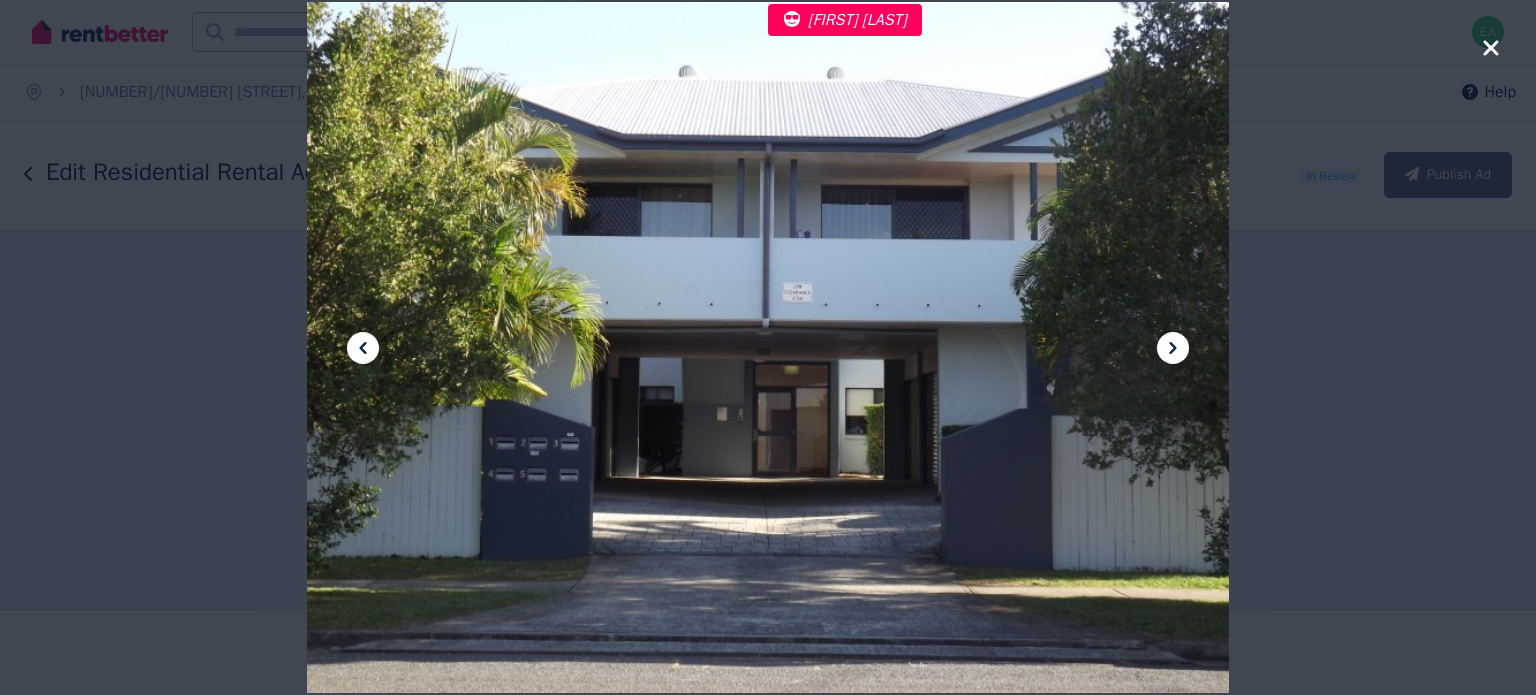 click 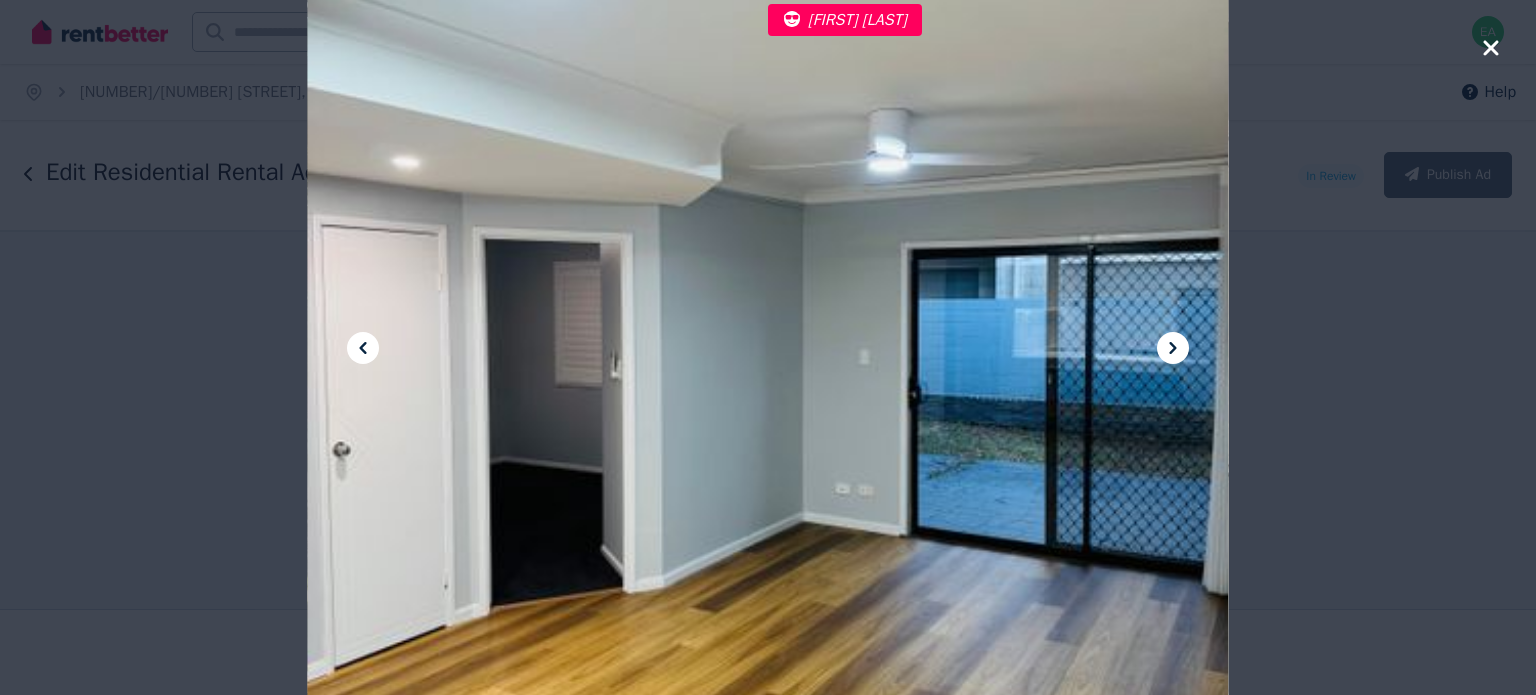 click 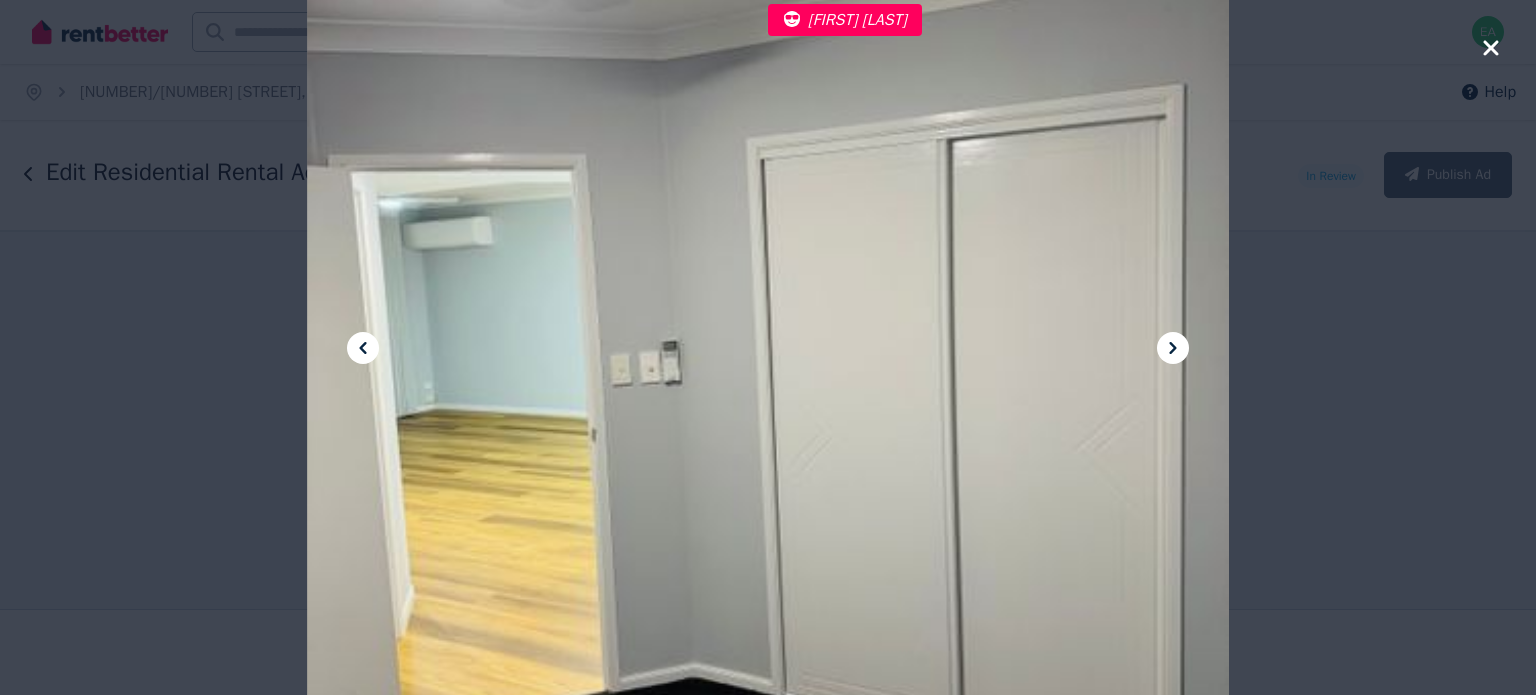click 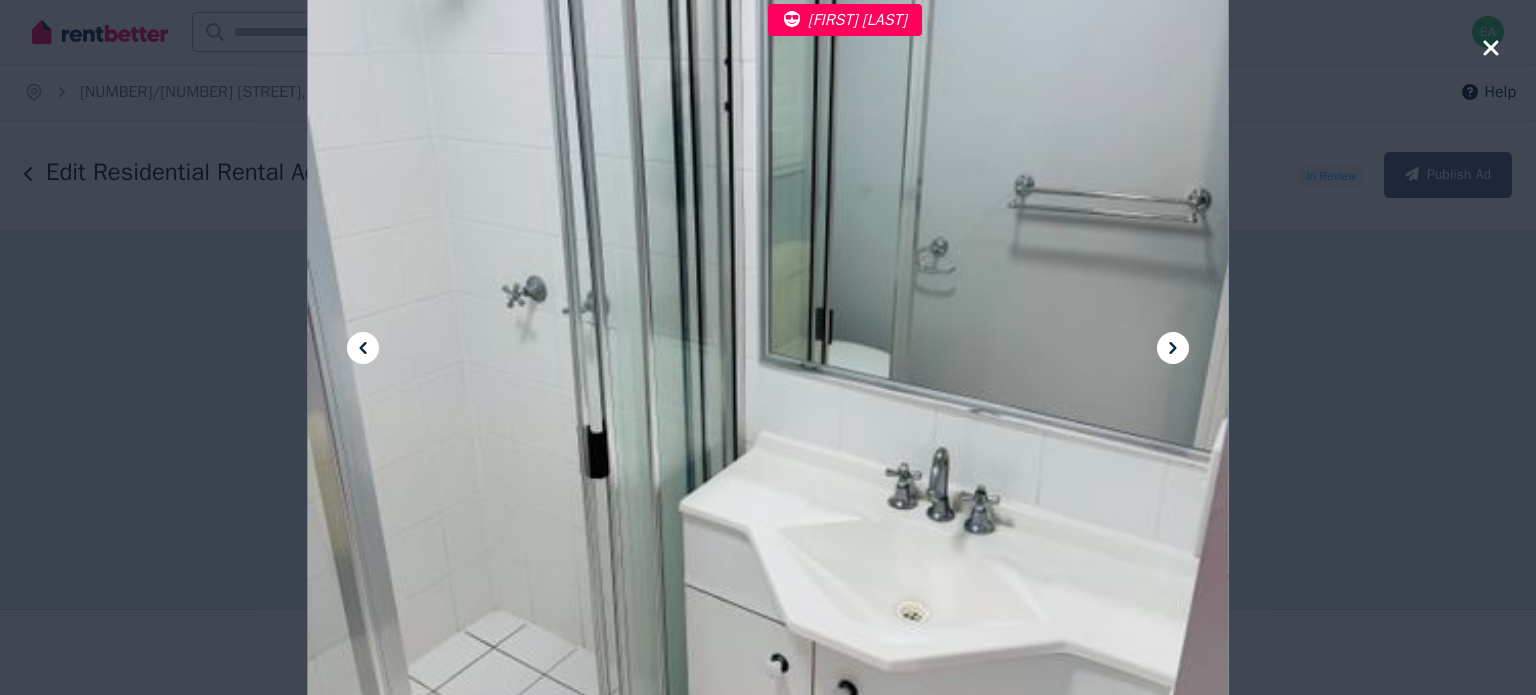 click 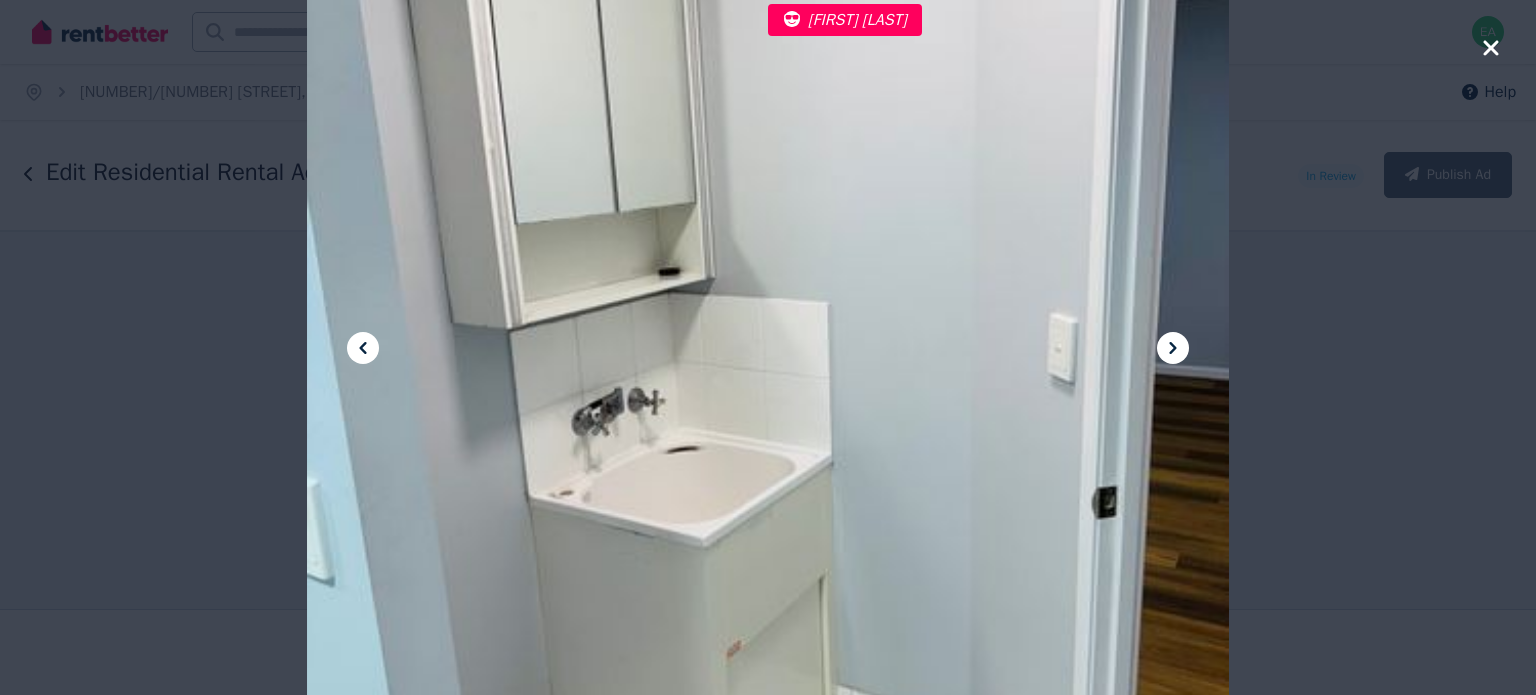 click 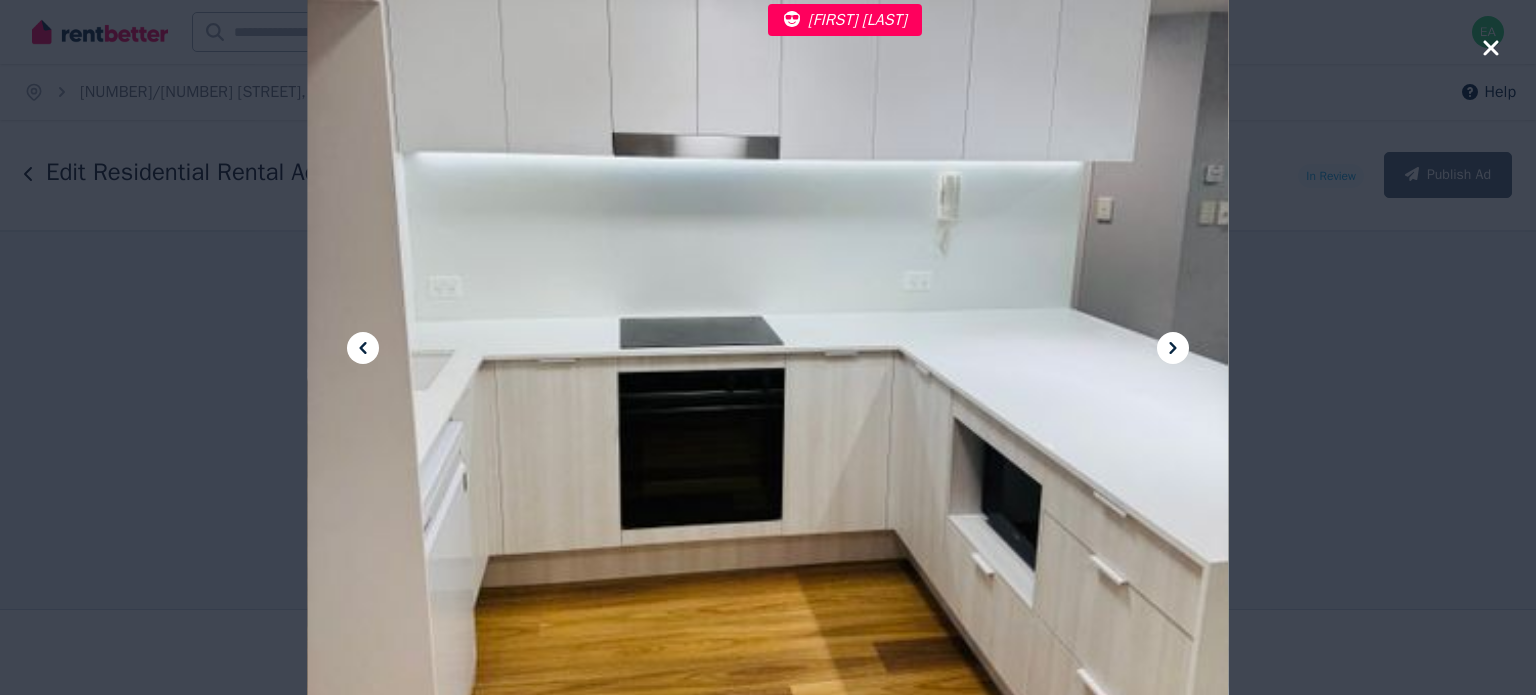 click 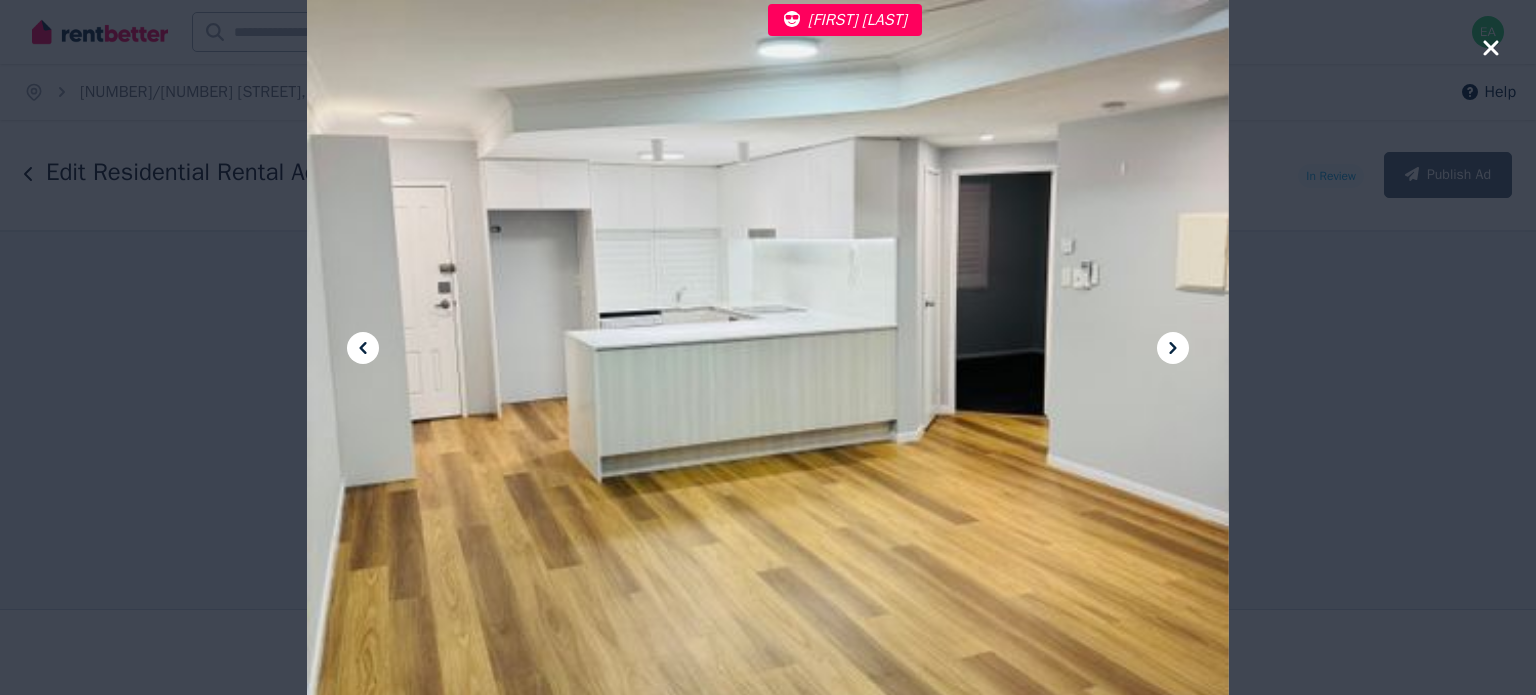 click 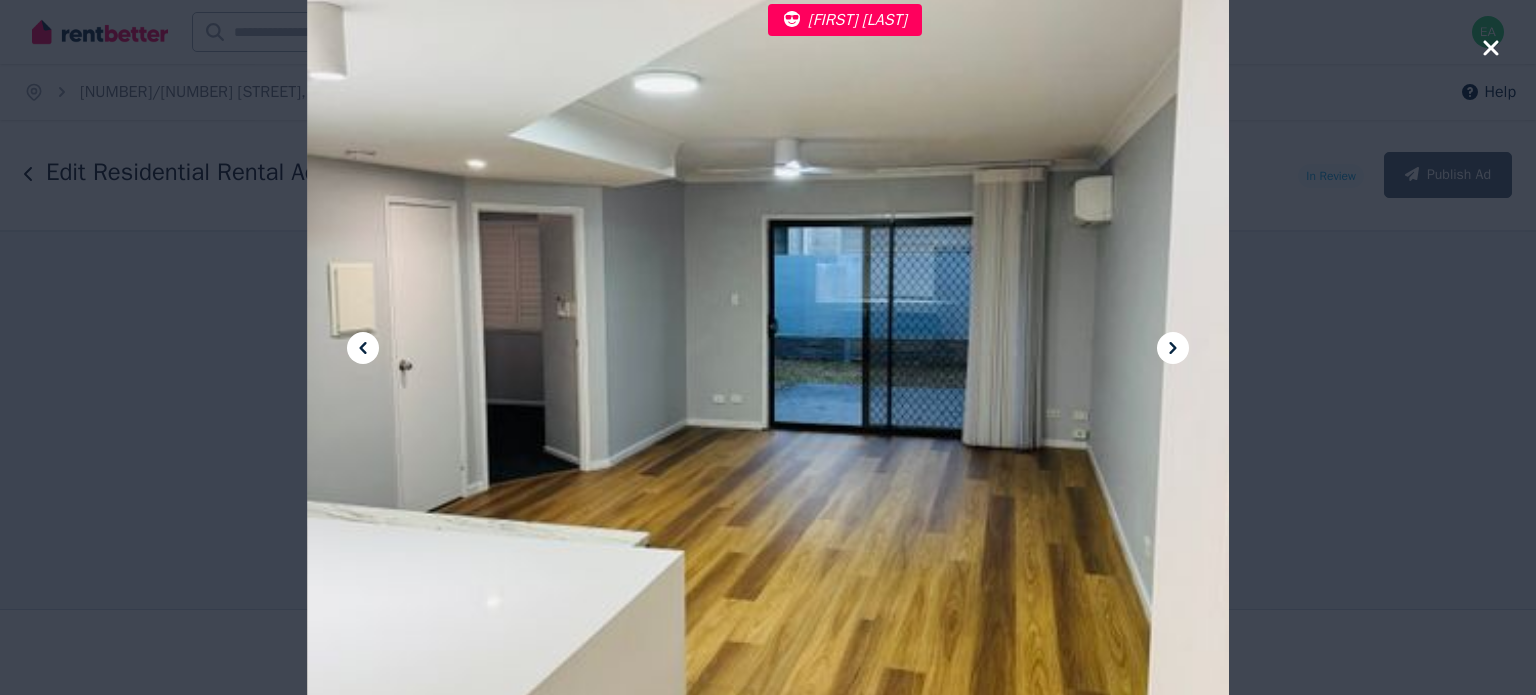 click 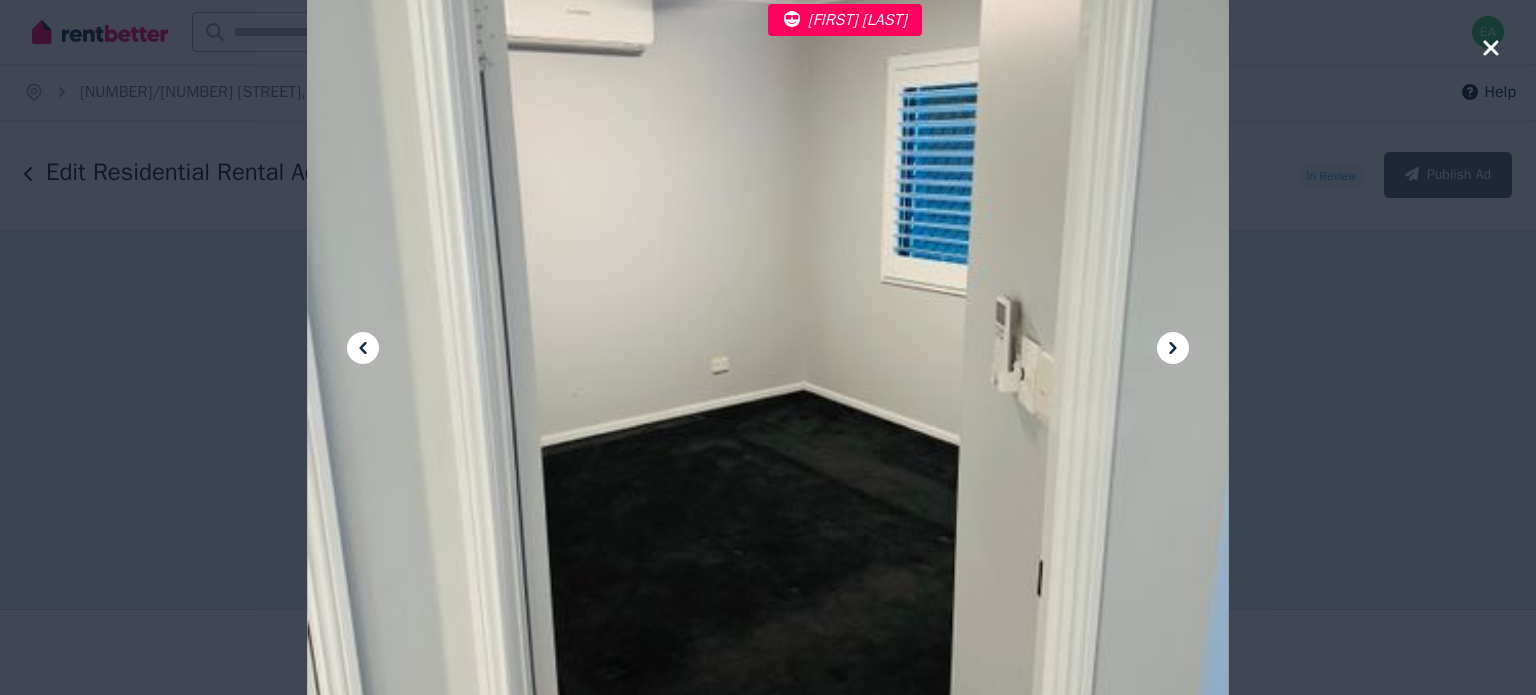 click 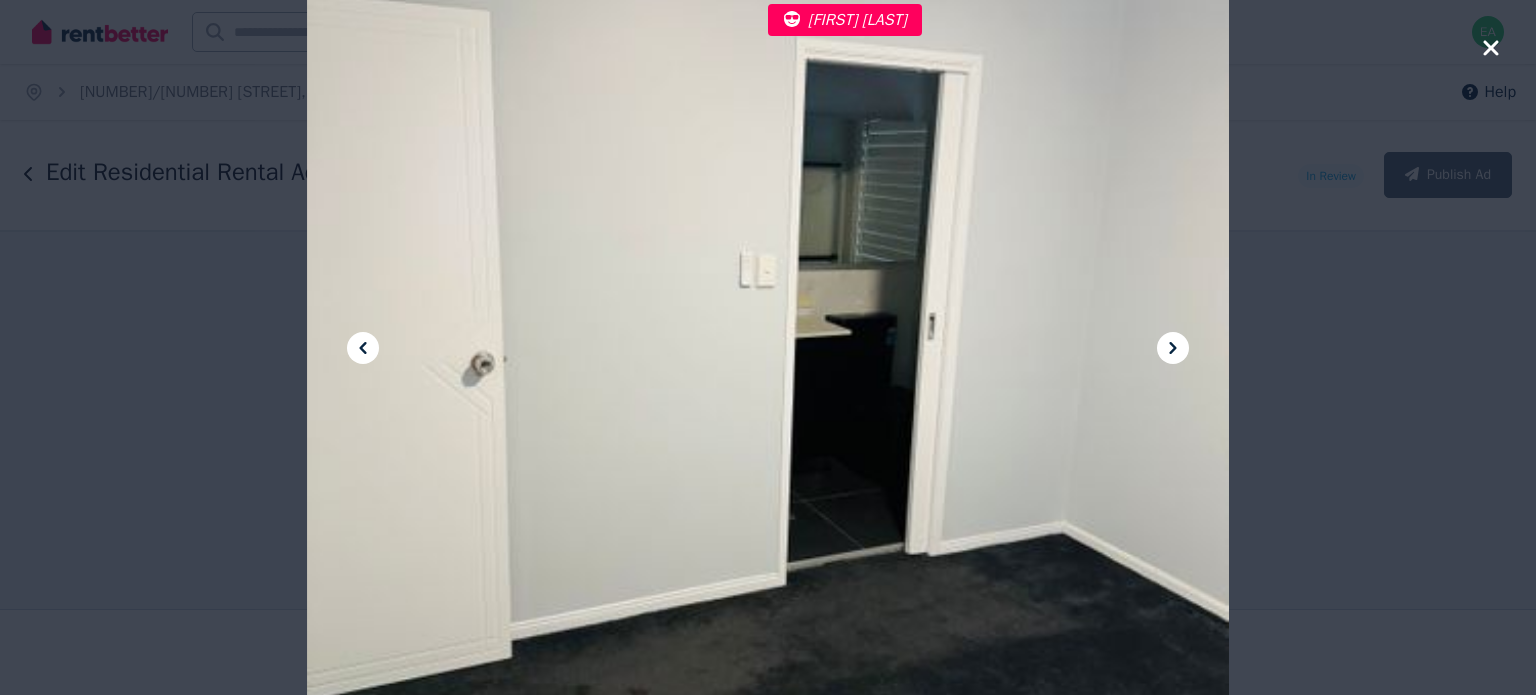 click 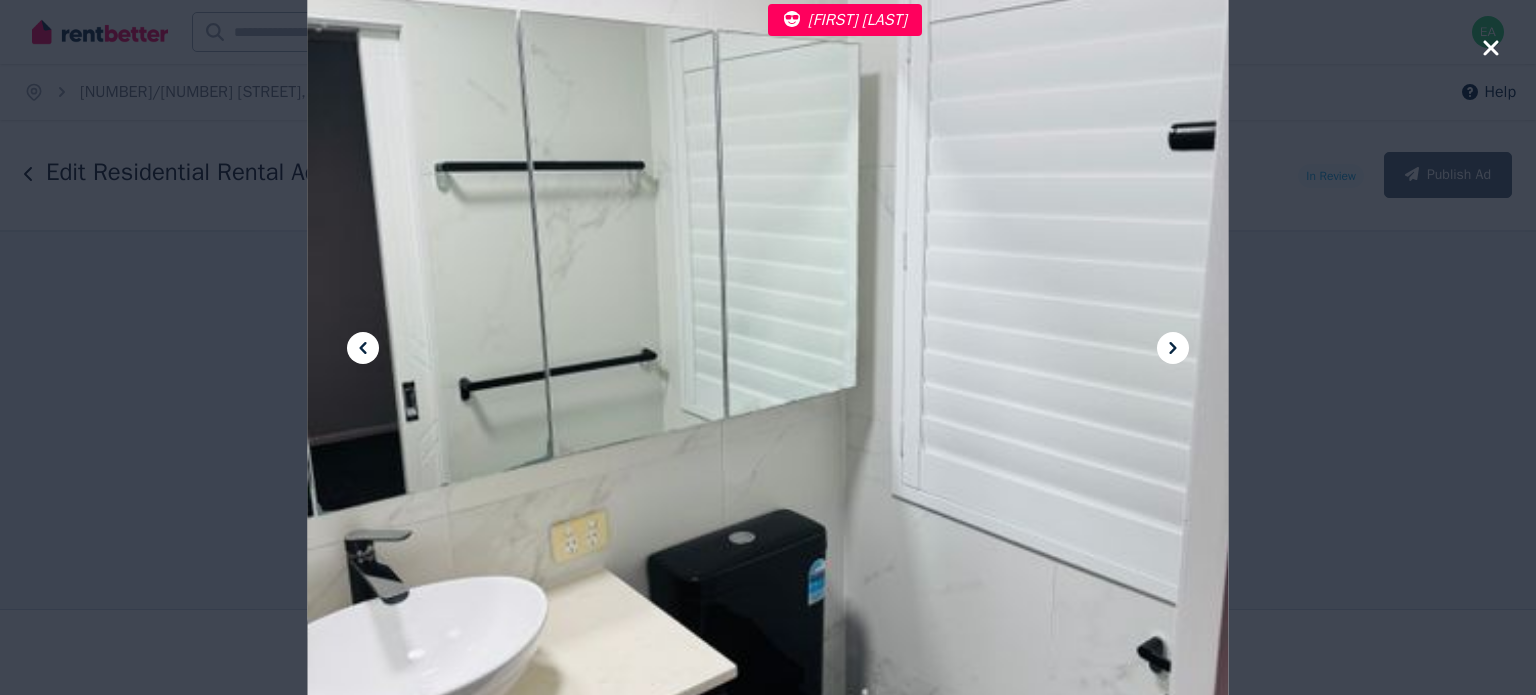 click 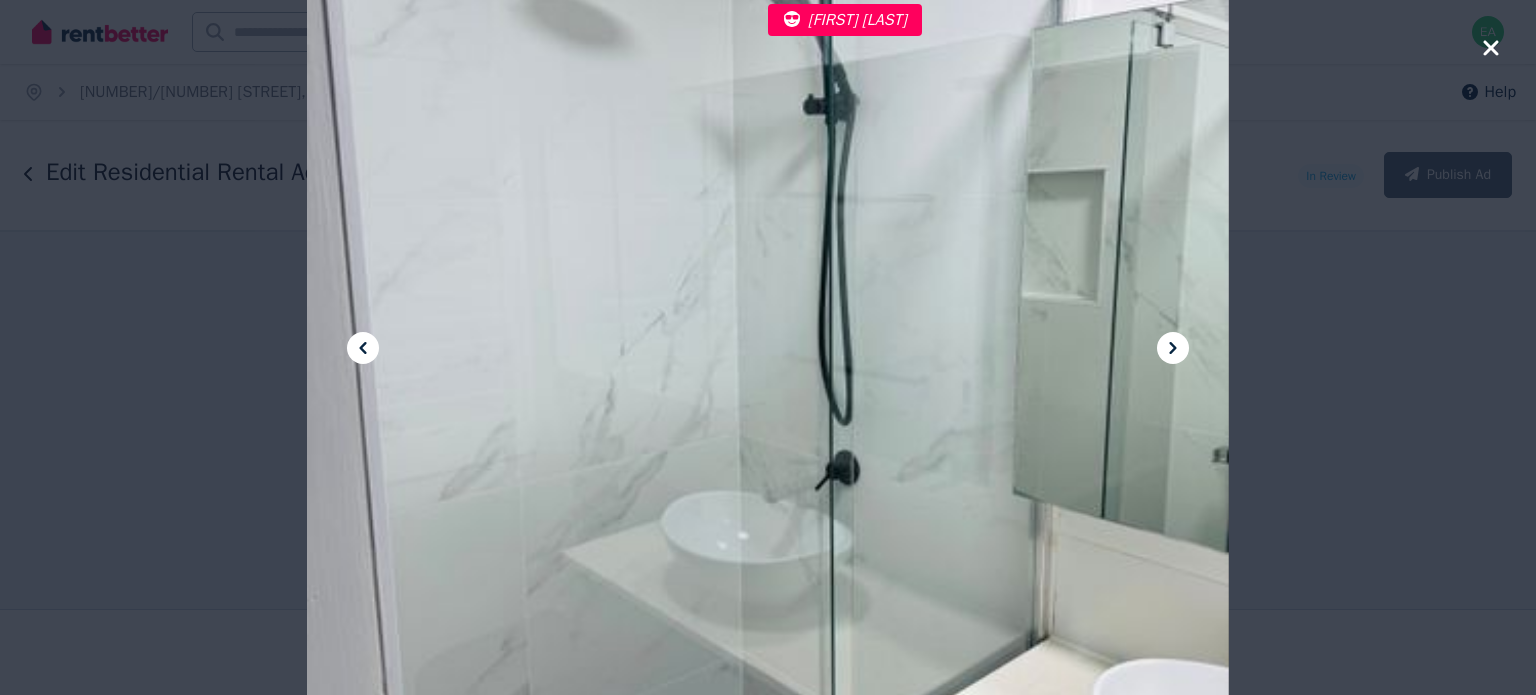 click 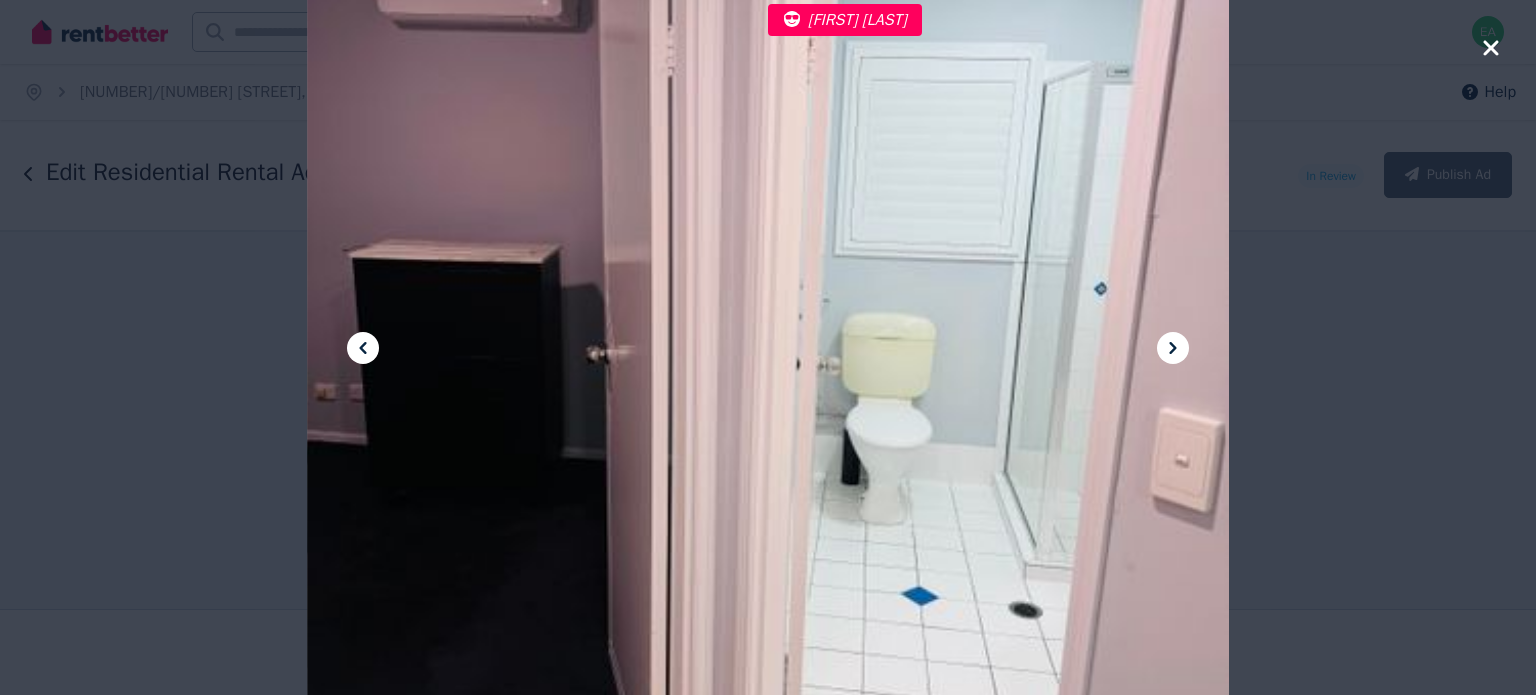 click 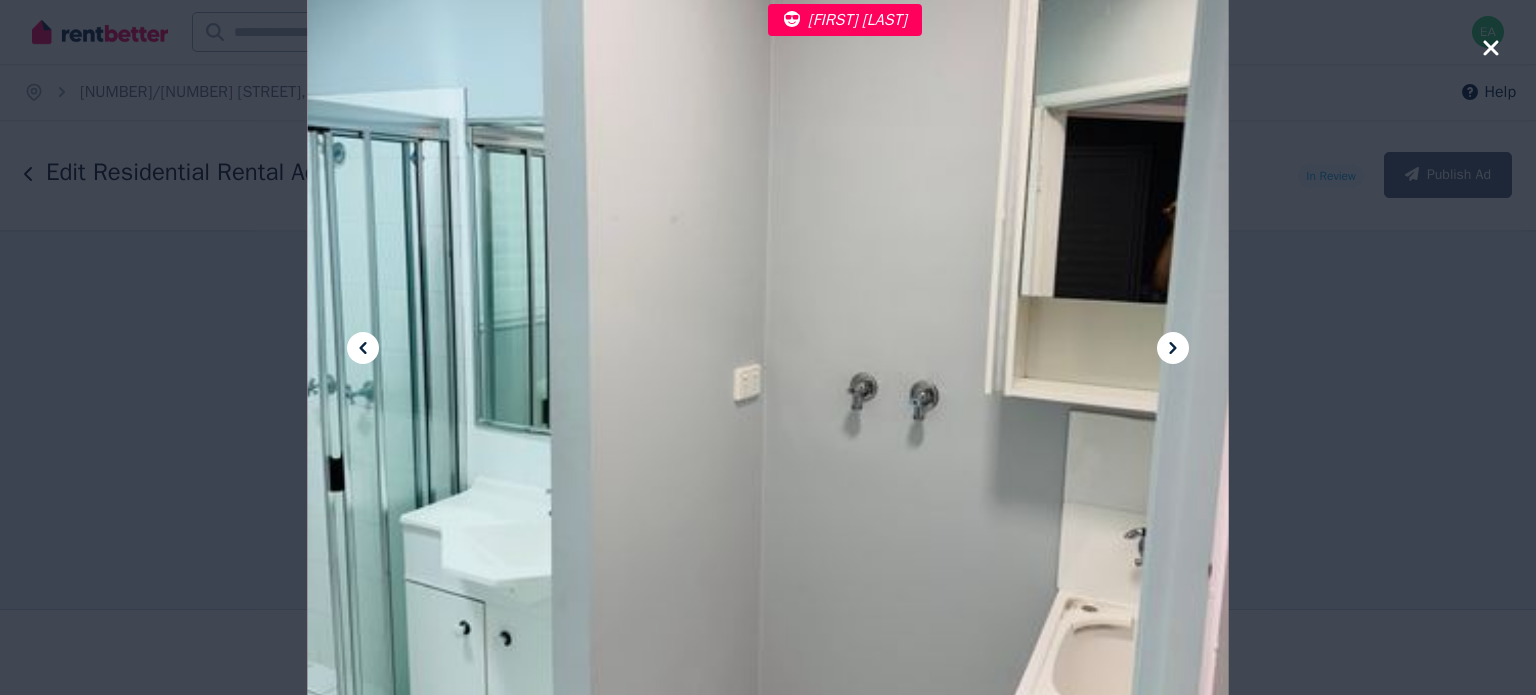 click 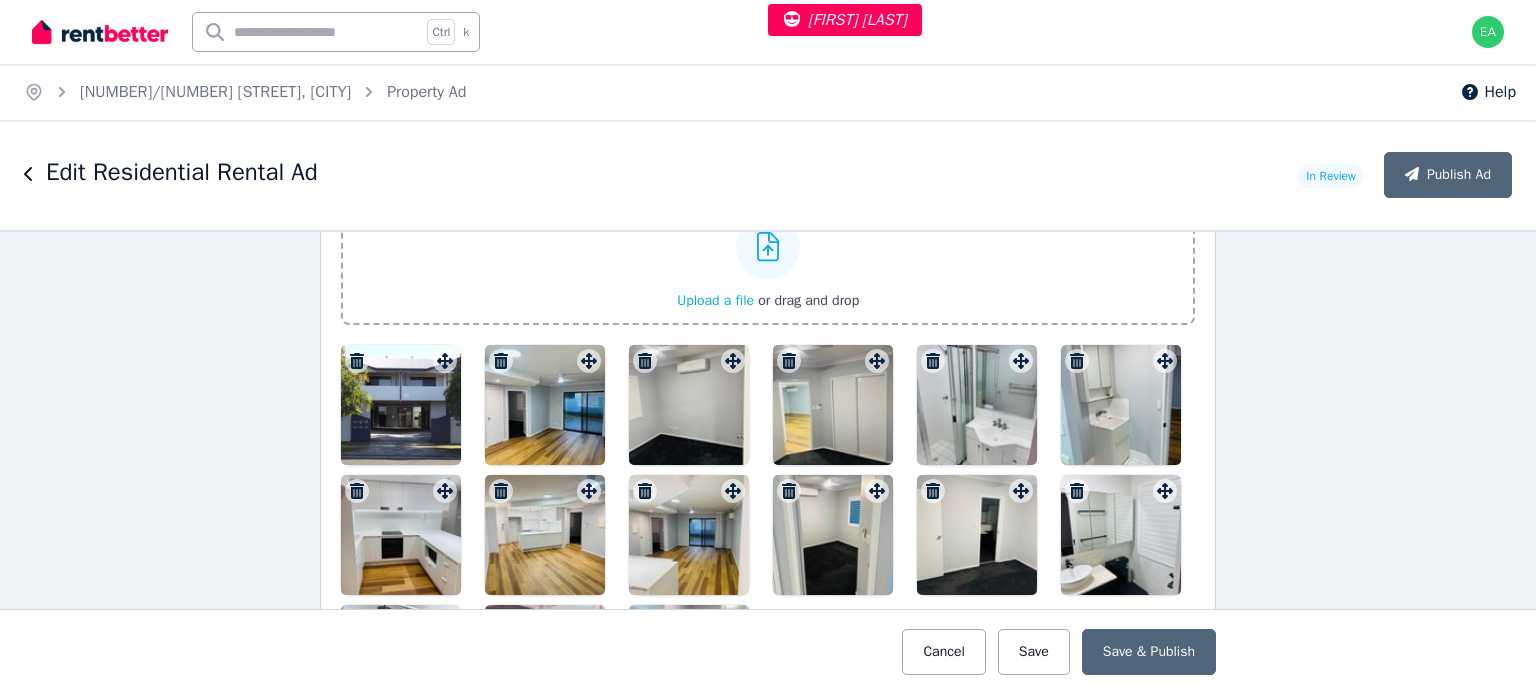scroll, scrollTop: 2500, scrollLeft: 0, axis: vertical 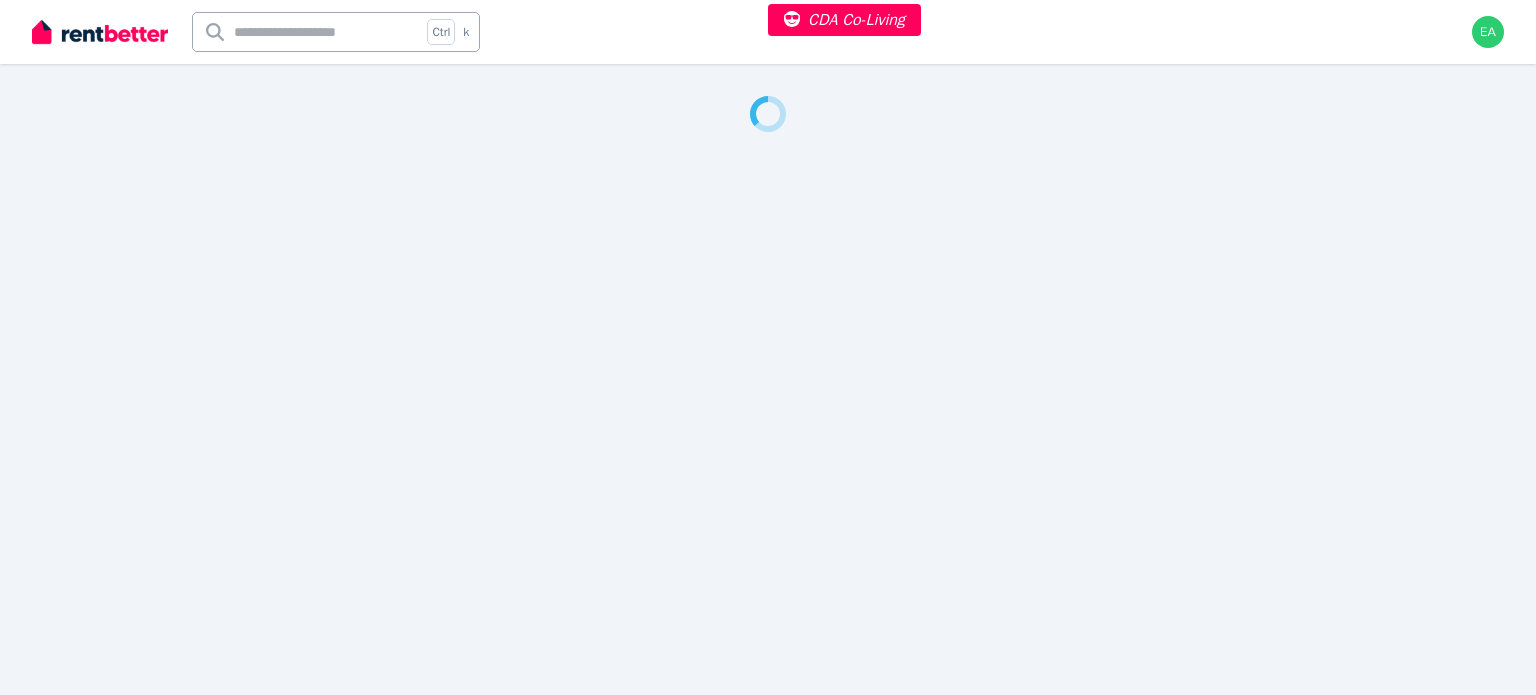 select on "***" 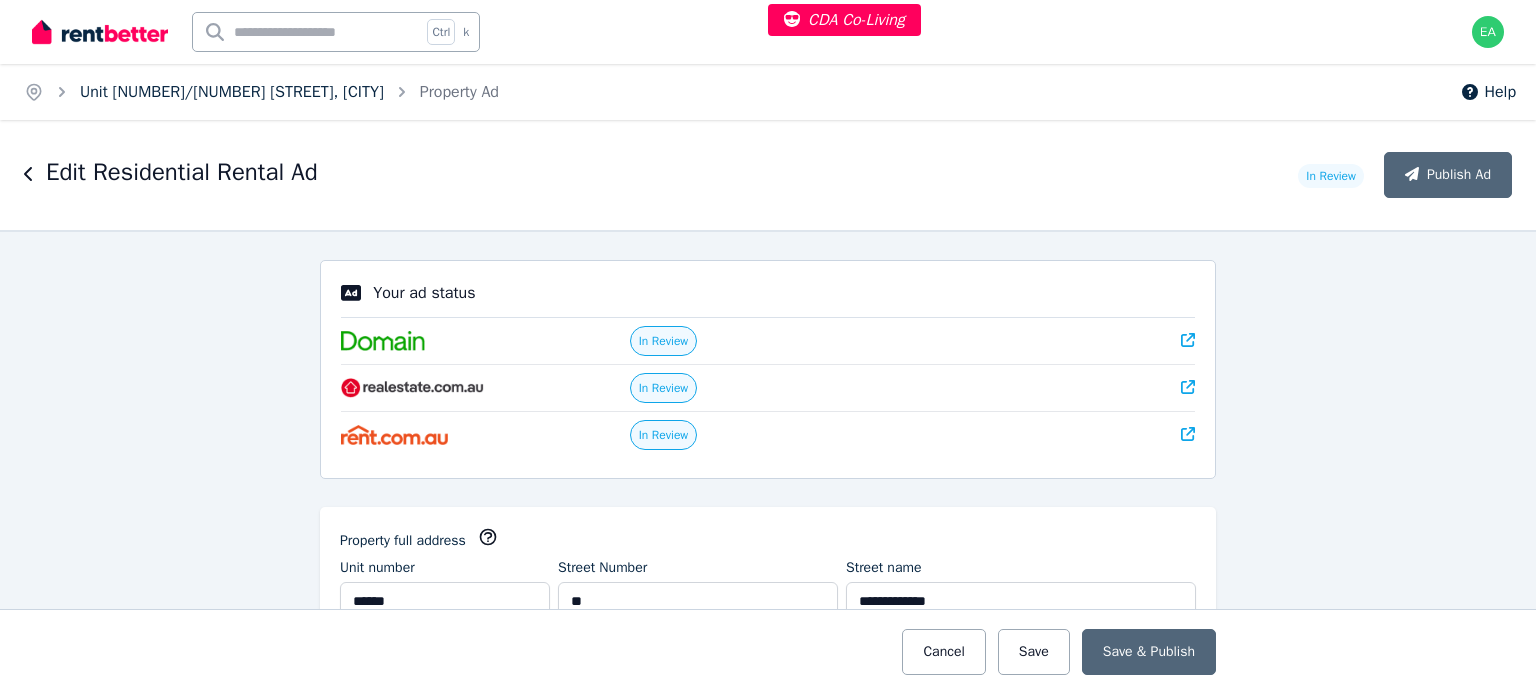 click on "Unit 1/64 Buckingham St, Surry Hills" at bounding box center [232, 92] 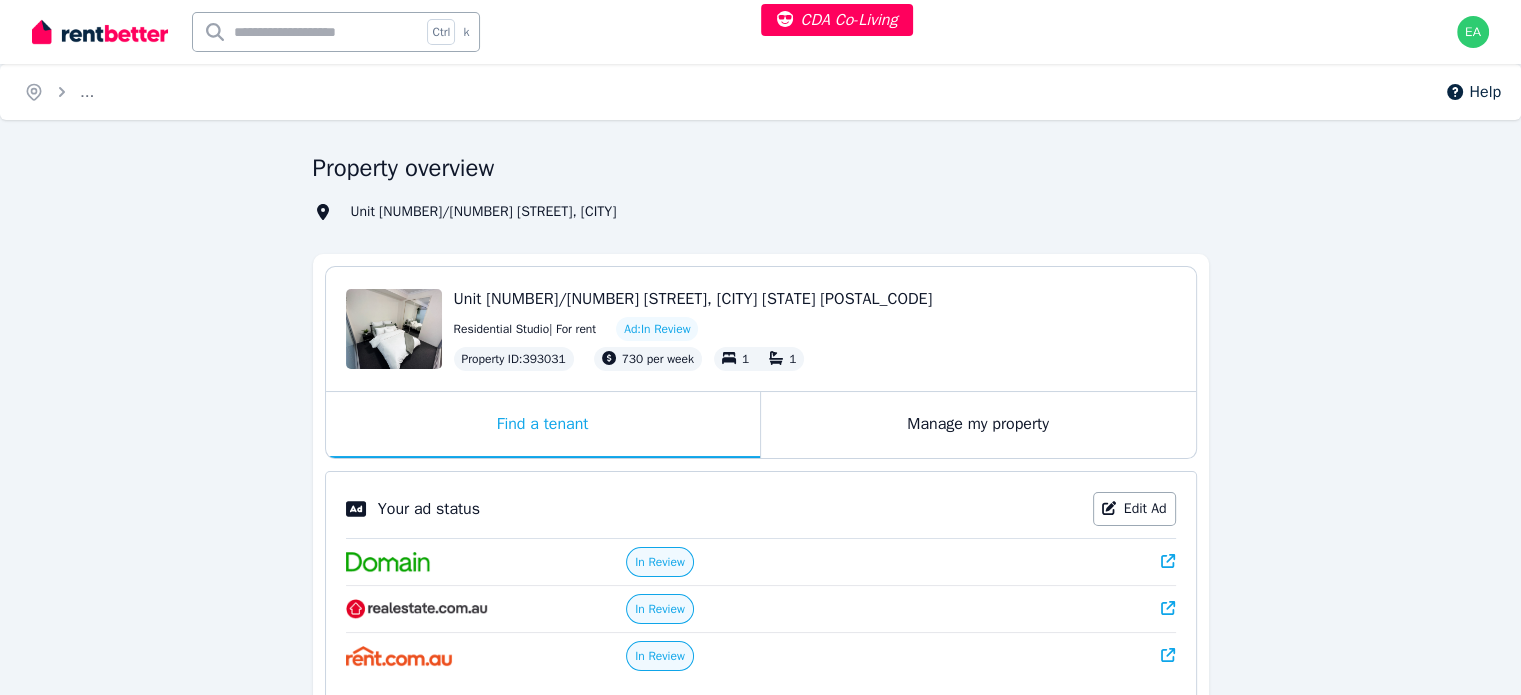click on "Manage my property" at bounding box center (978, 425) 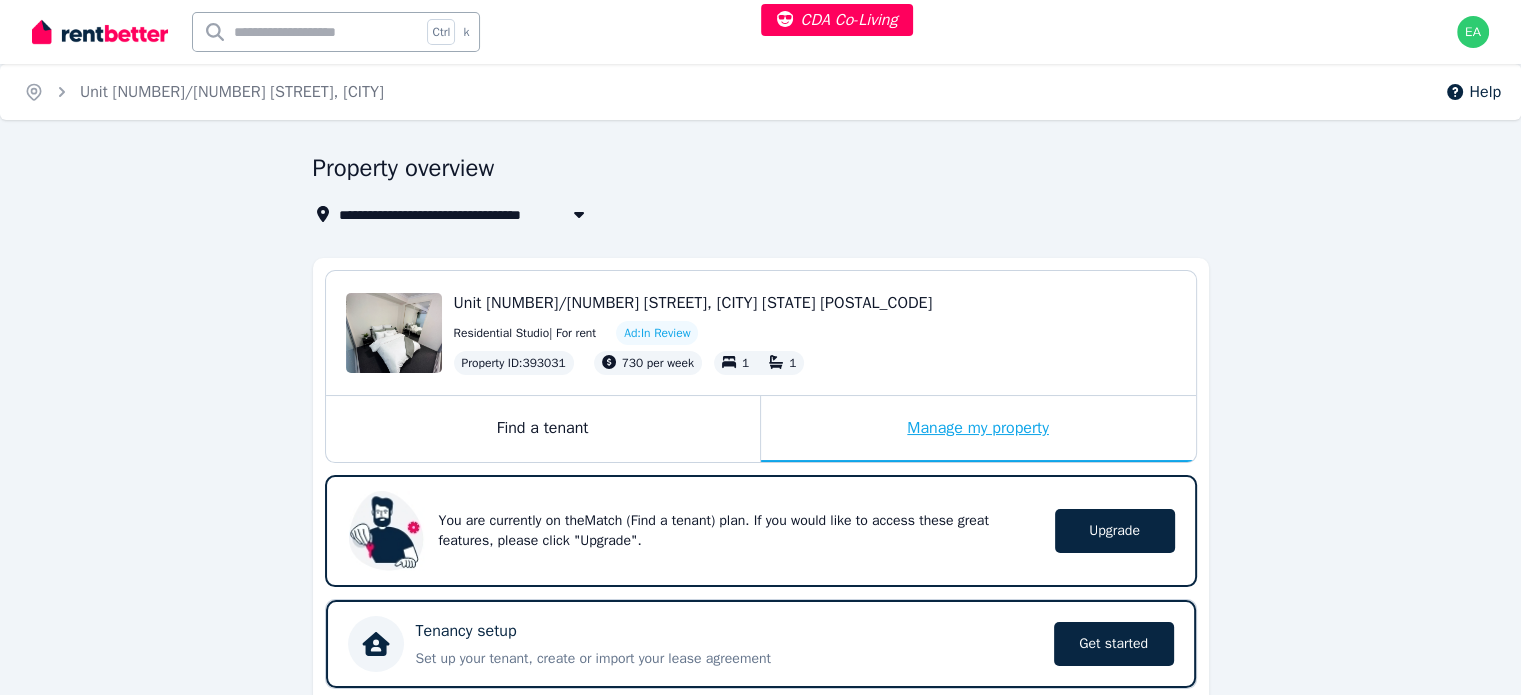 scroll, scrollTop: 500, scrollLeft: 0, axis: vertical 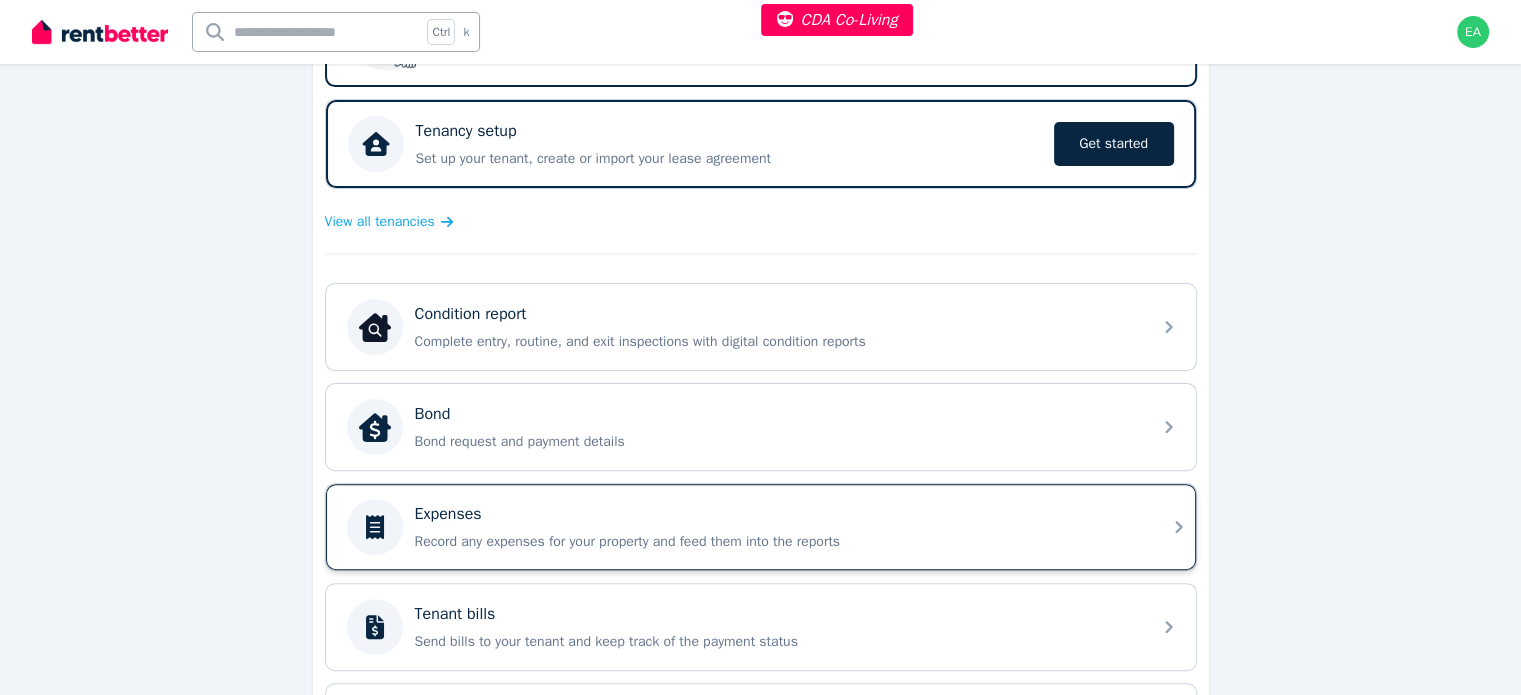 click on "Record any expenses for your property and feed them into the reports" at bounding box center (777, 542) 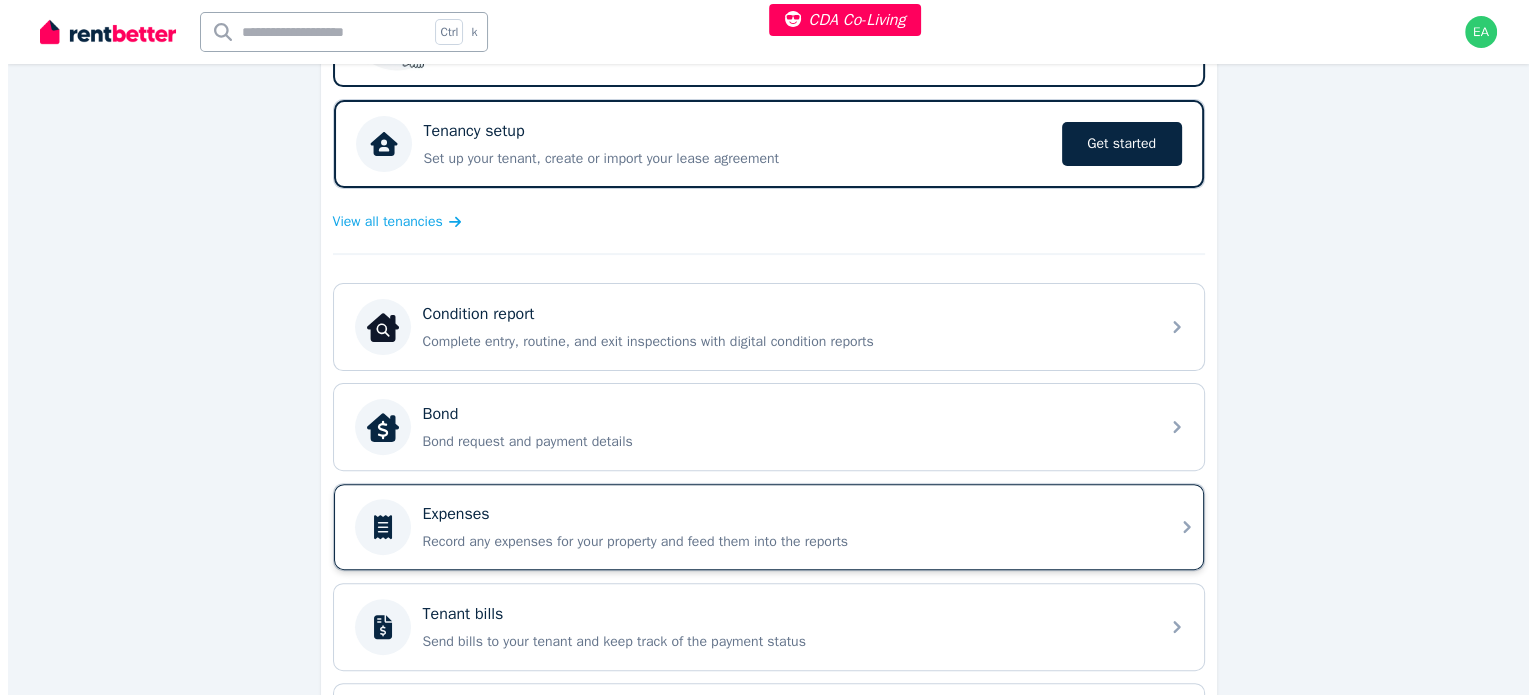 scroll, scrollTop: 0, scrollLeft: 0, axis: both 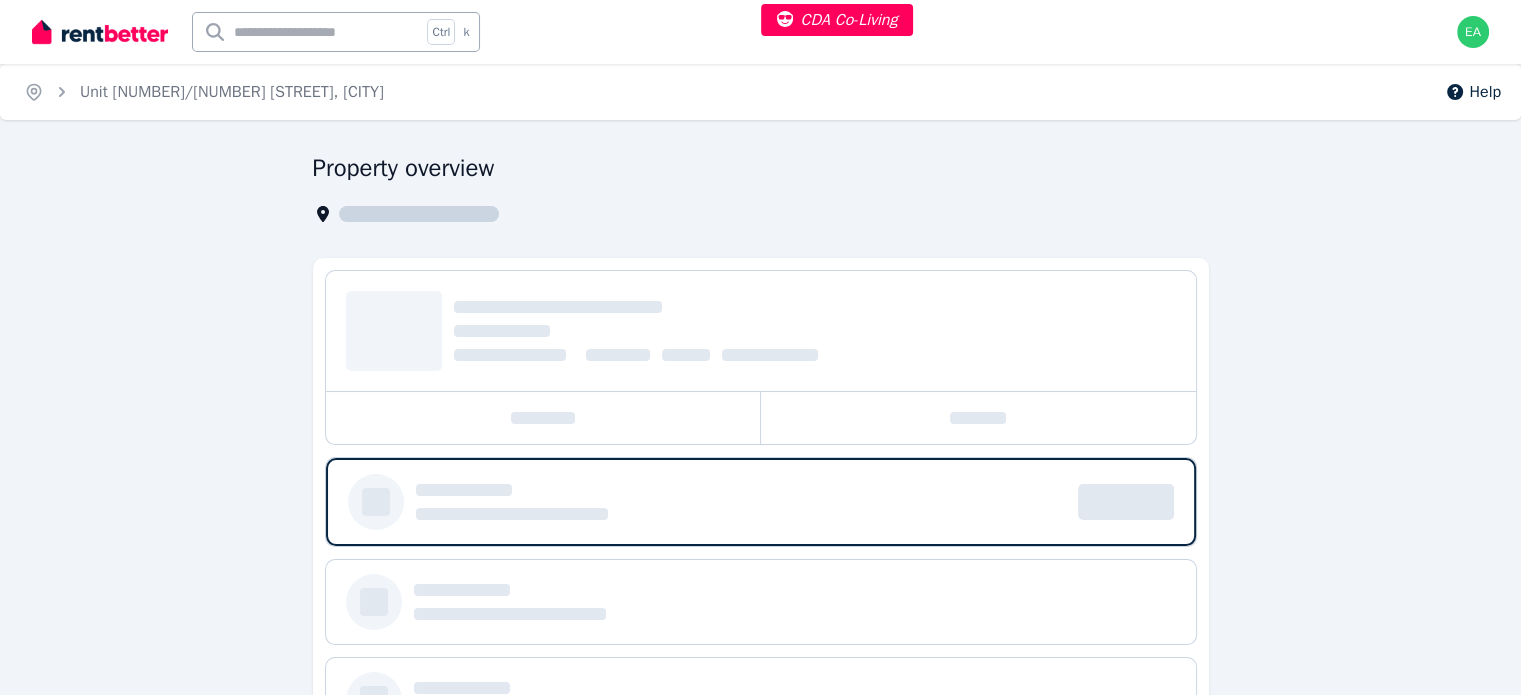 select on "***" 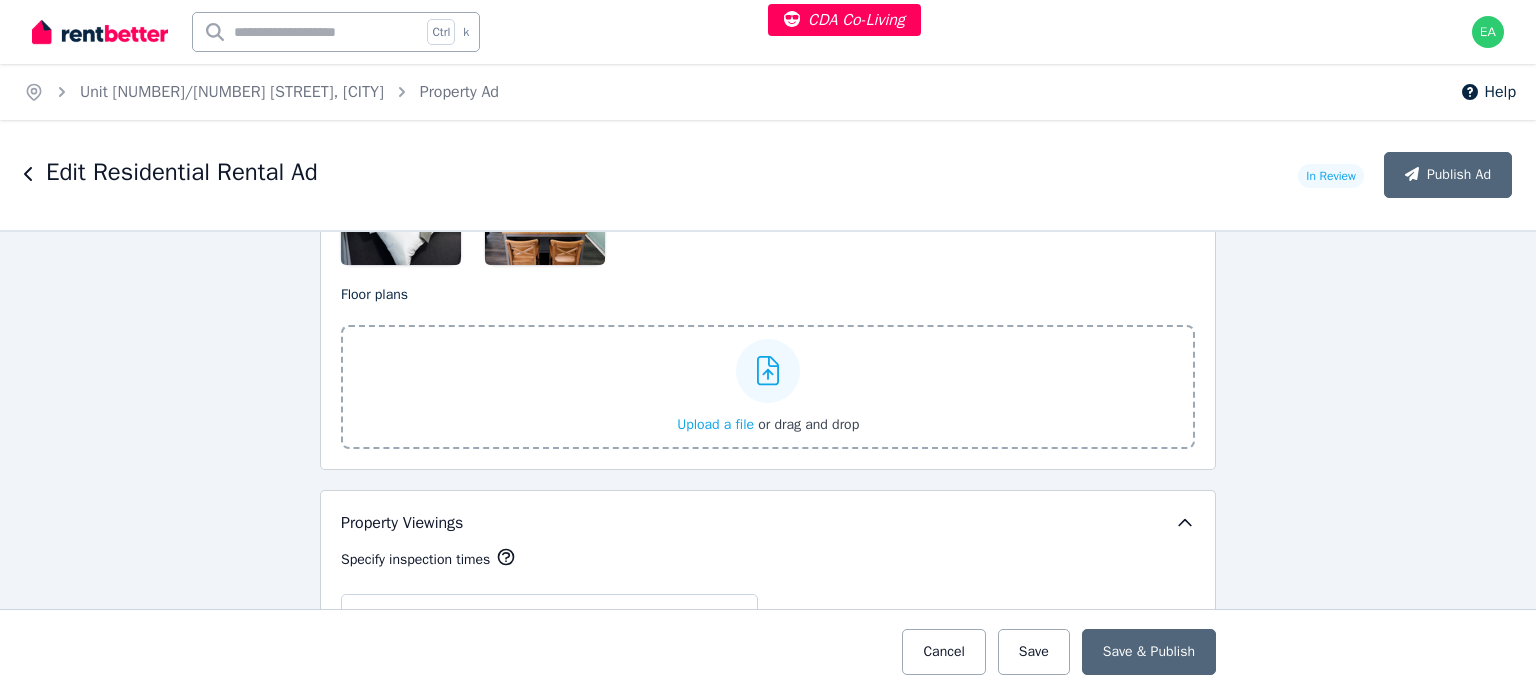 scroll, scrollTop: 2600, scrollLeft: 0, axis: vertical 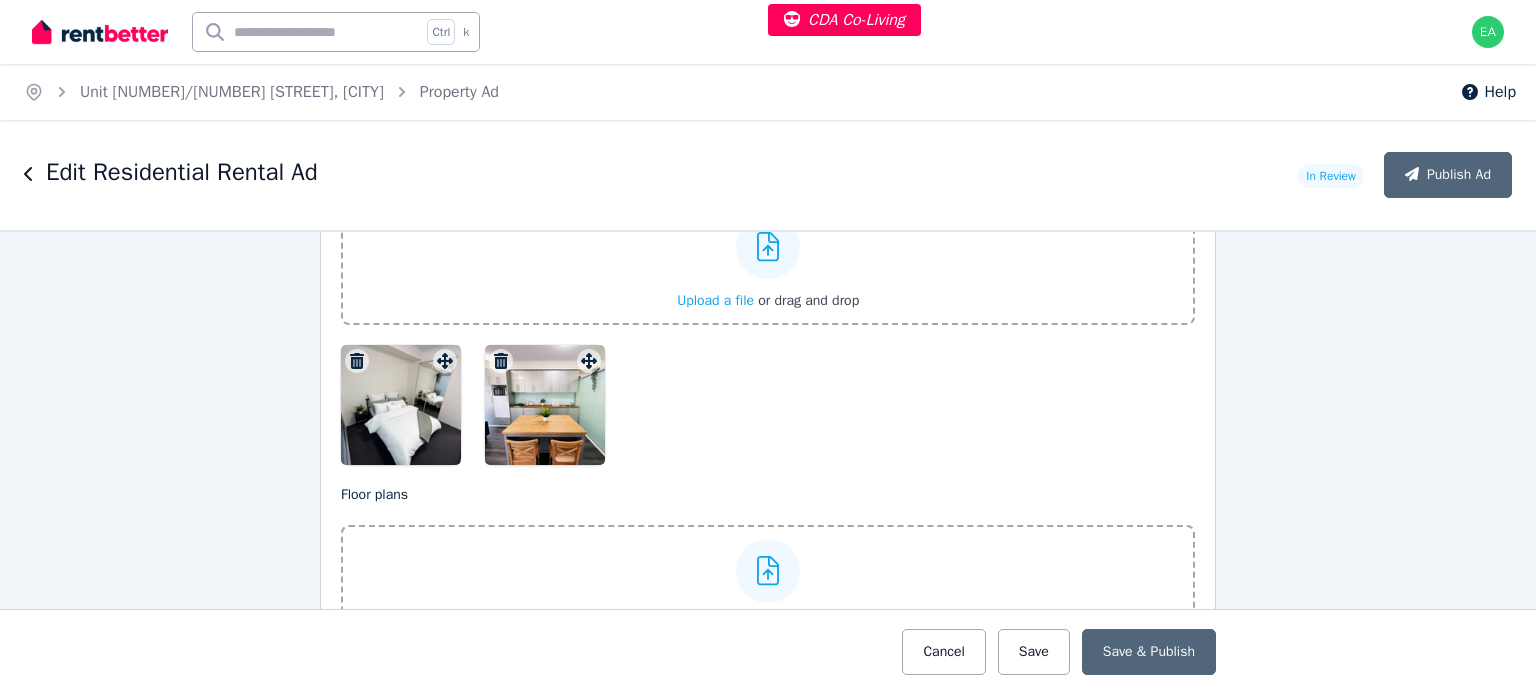 click at bounding box center [401, 405] 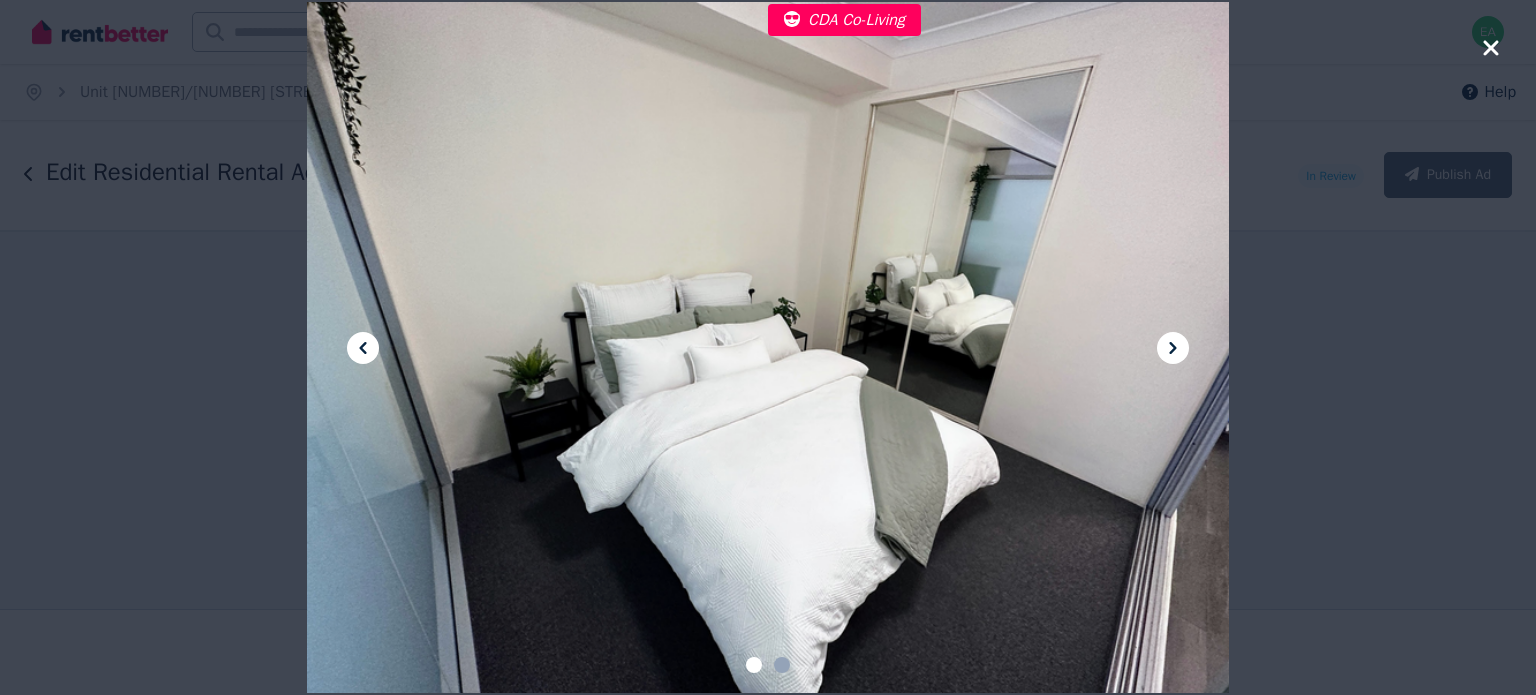 click at bounding box center (768, 347) 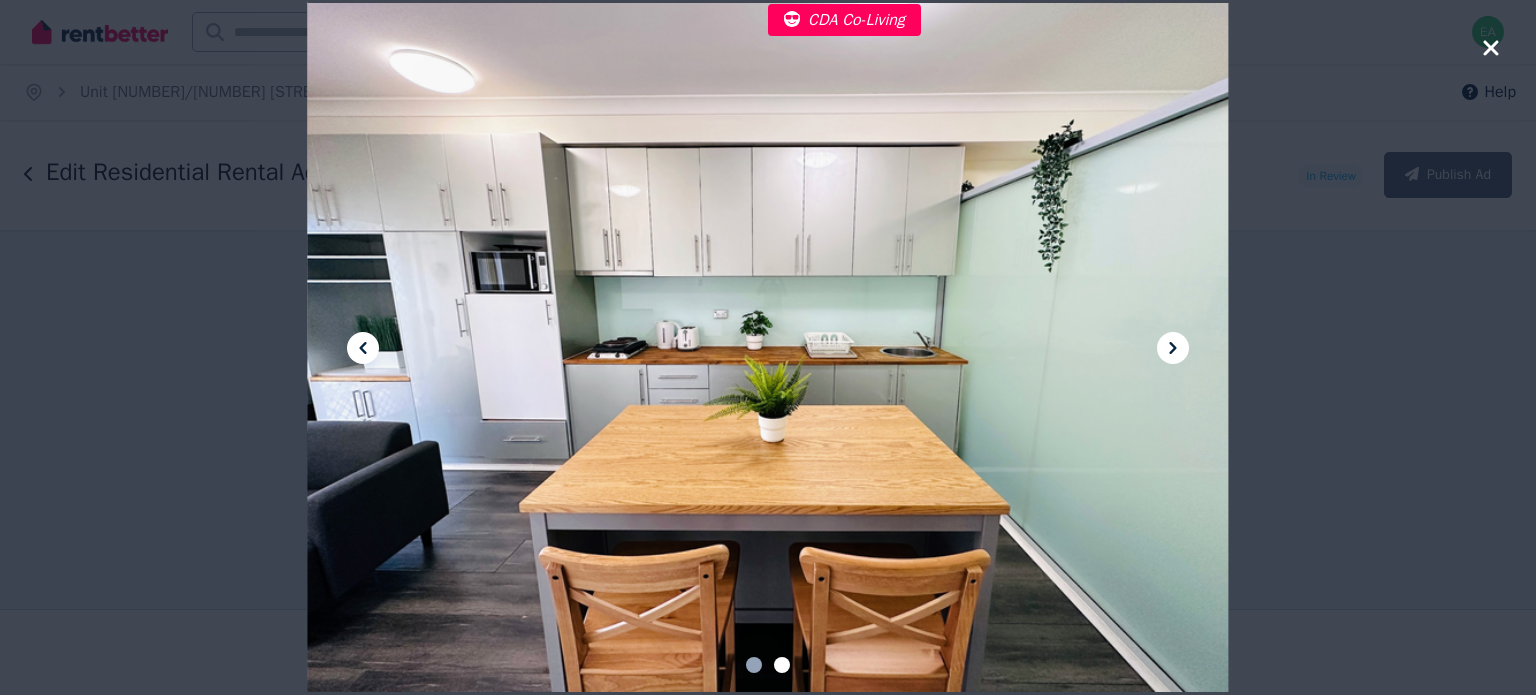 drag, startPoint x: 1485, startPoint y: 49, endPoint x: 1441, endPoint y: 63, distance: 46.173584 